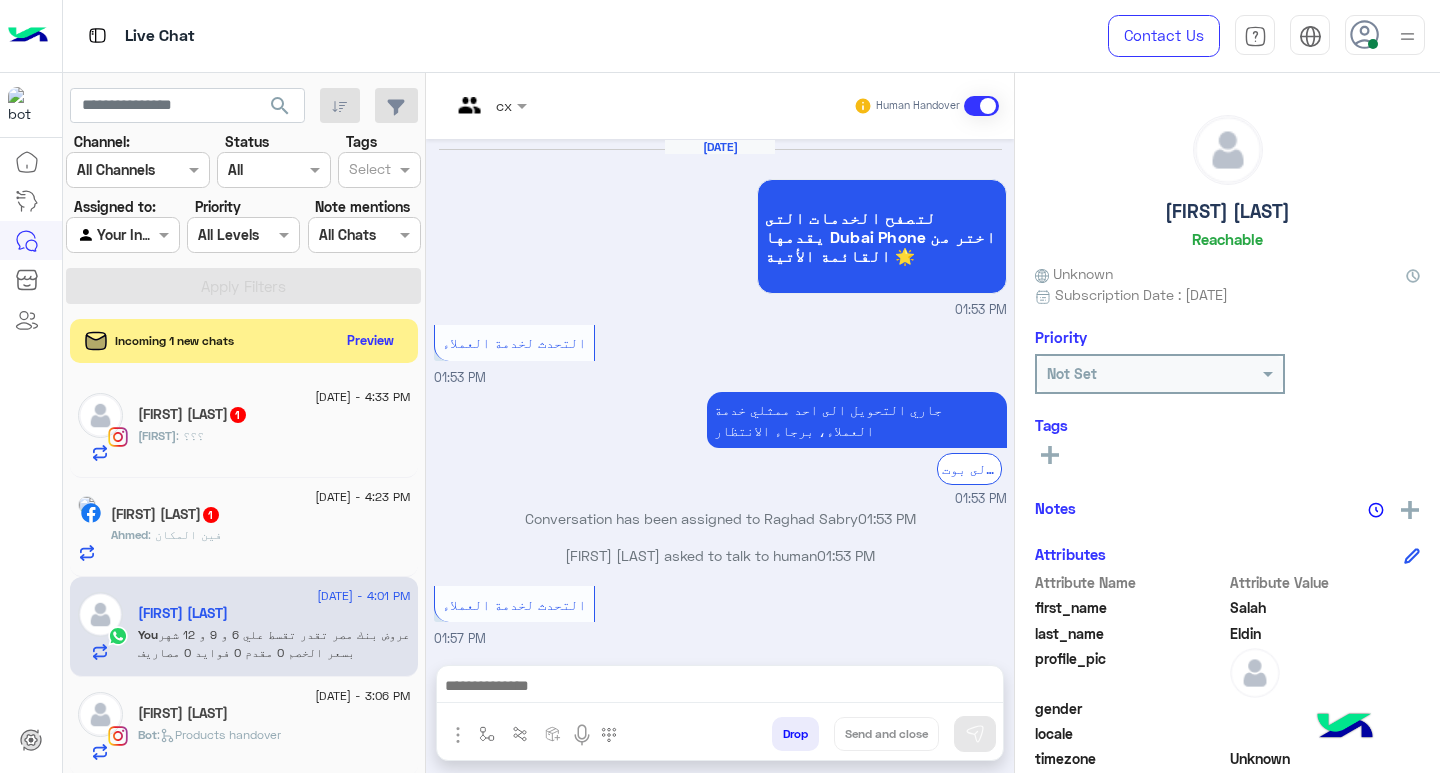 scroll, scrollTop: 0, scrollLeft: 0, axis: both 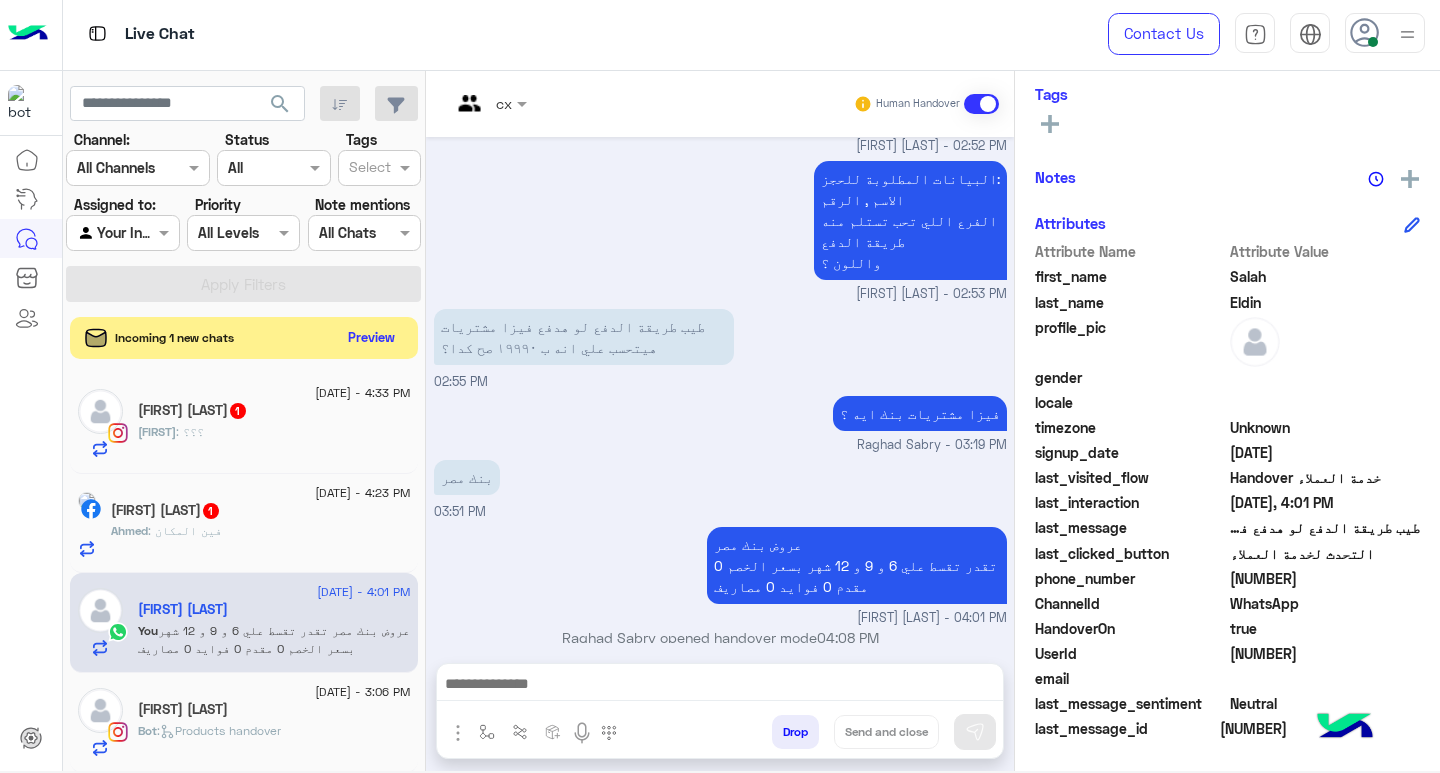 click on "Preview" 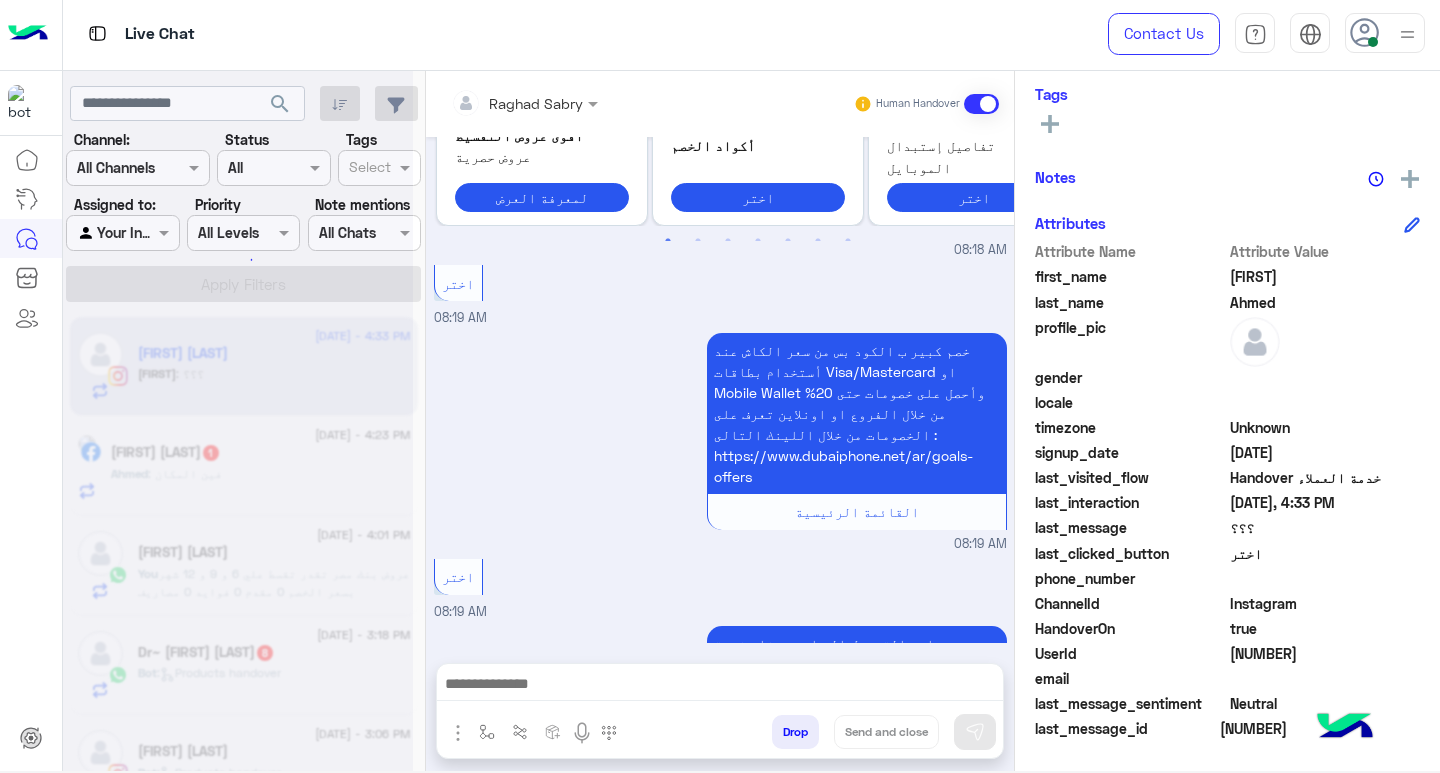 scroll, scrollTop: 329, scrollLeft: 0, axis: vertical 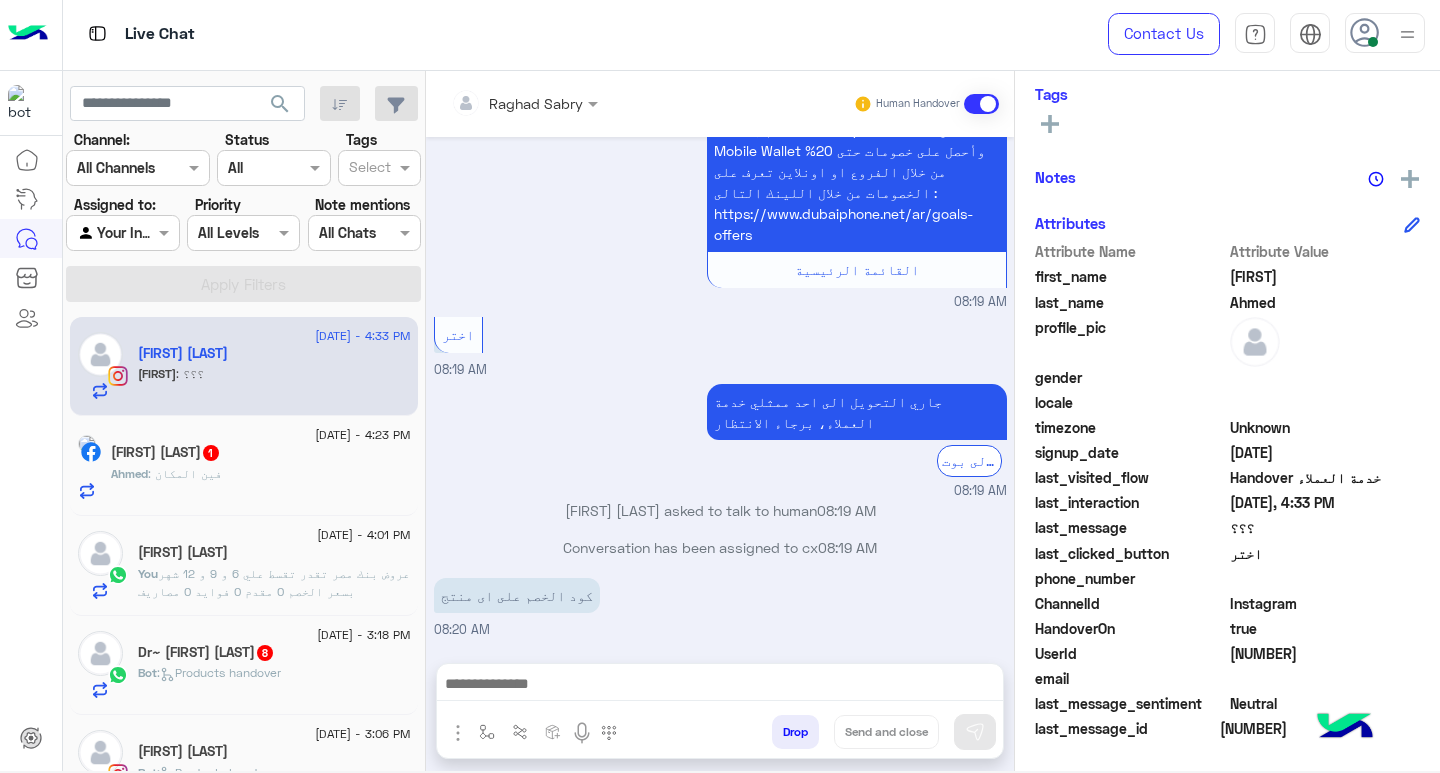 click on "[FIRST] : فين المكان" 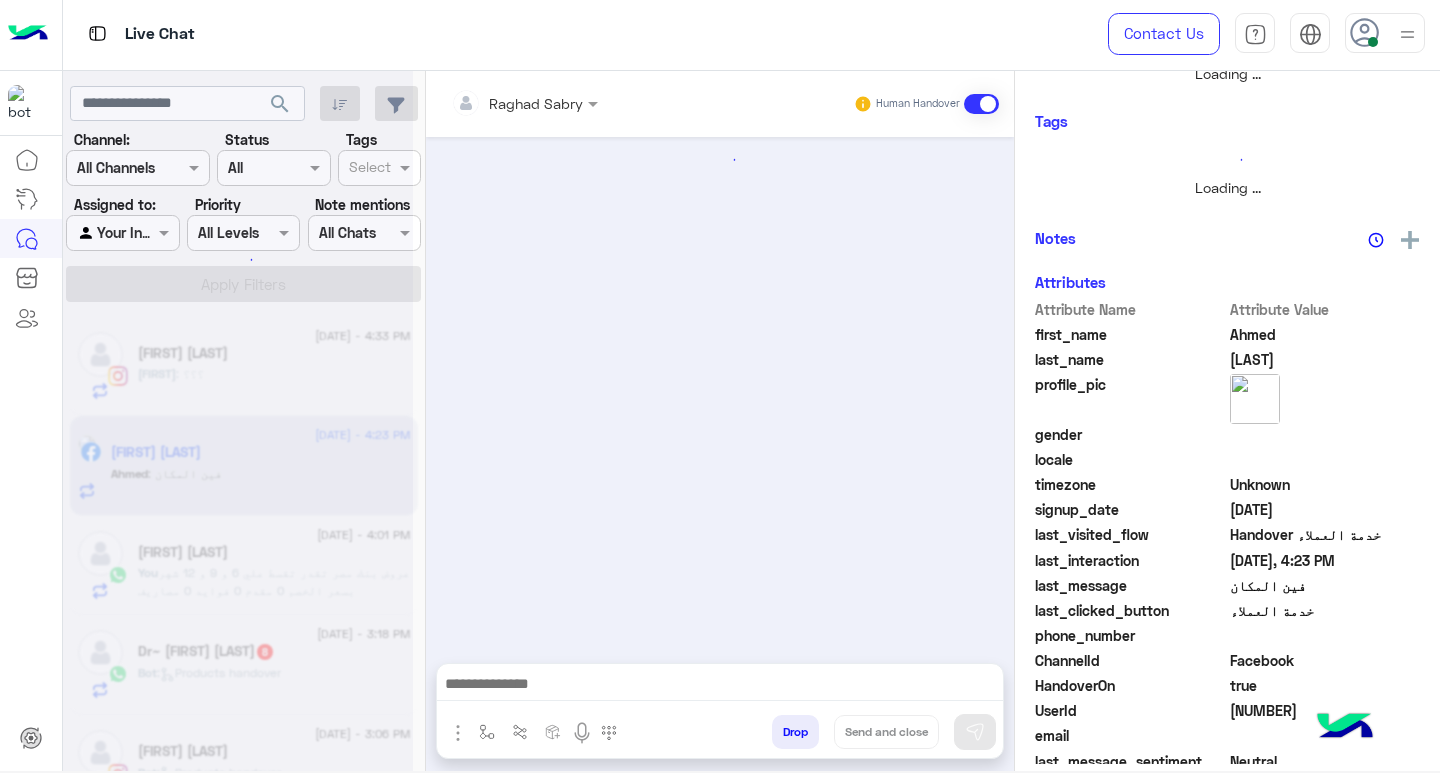 scroll, scrollTop: 355, scrollLeft: 0, axis: vertical 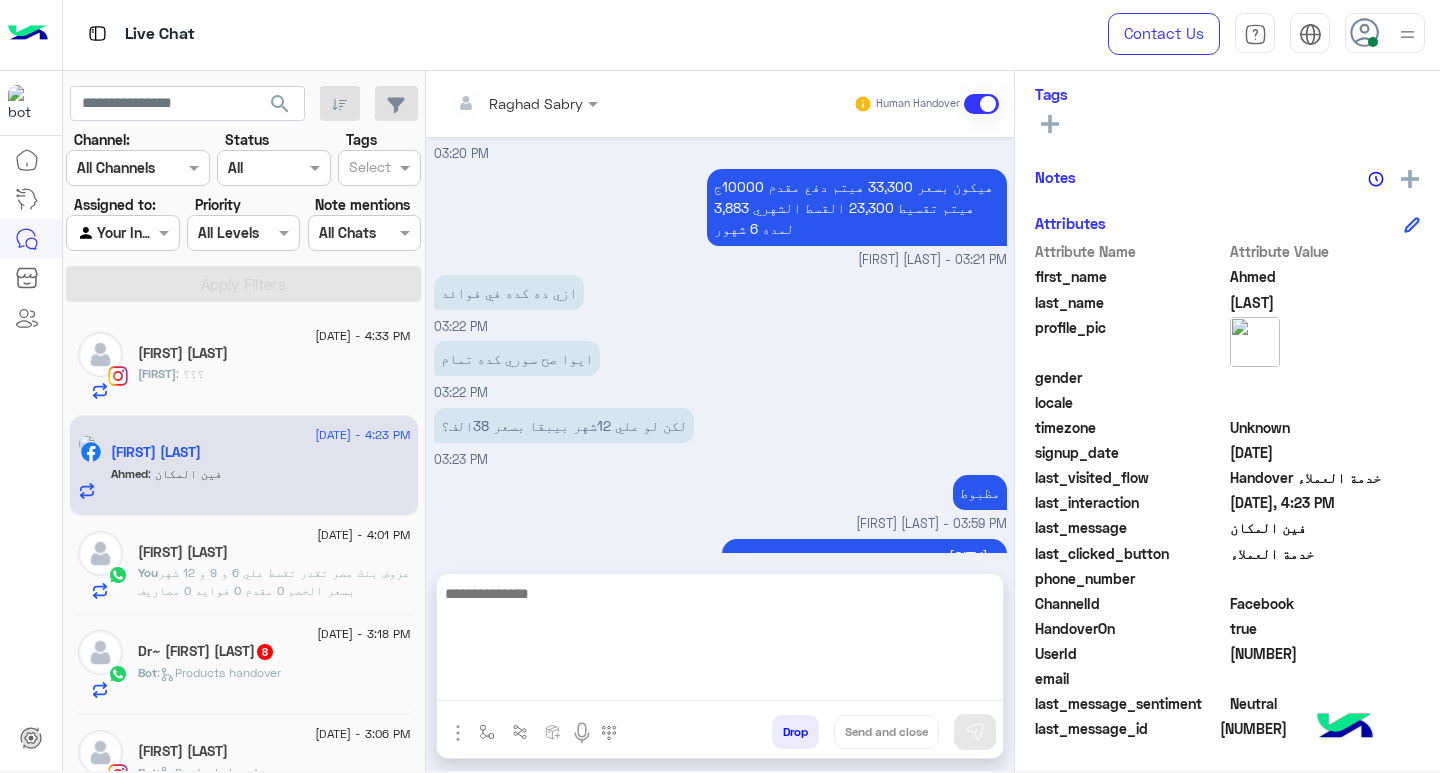 click at bounding box center [720, 641] 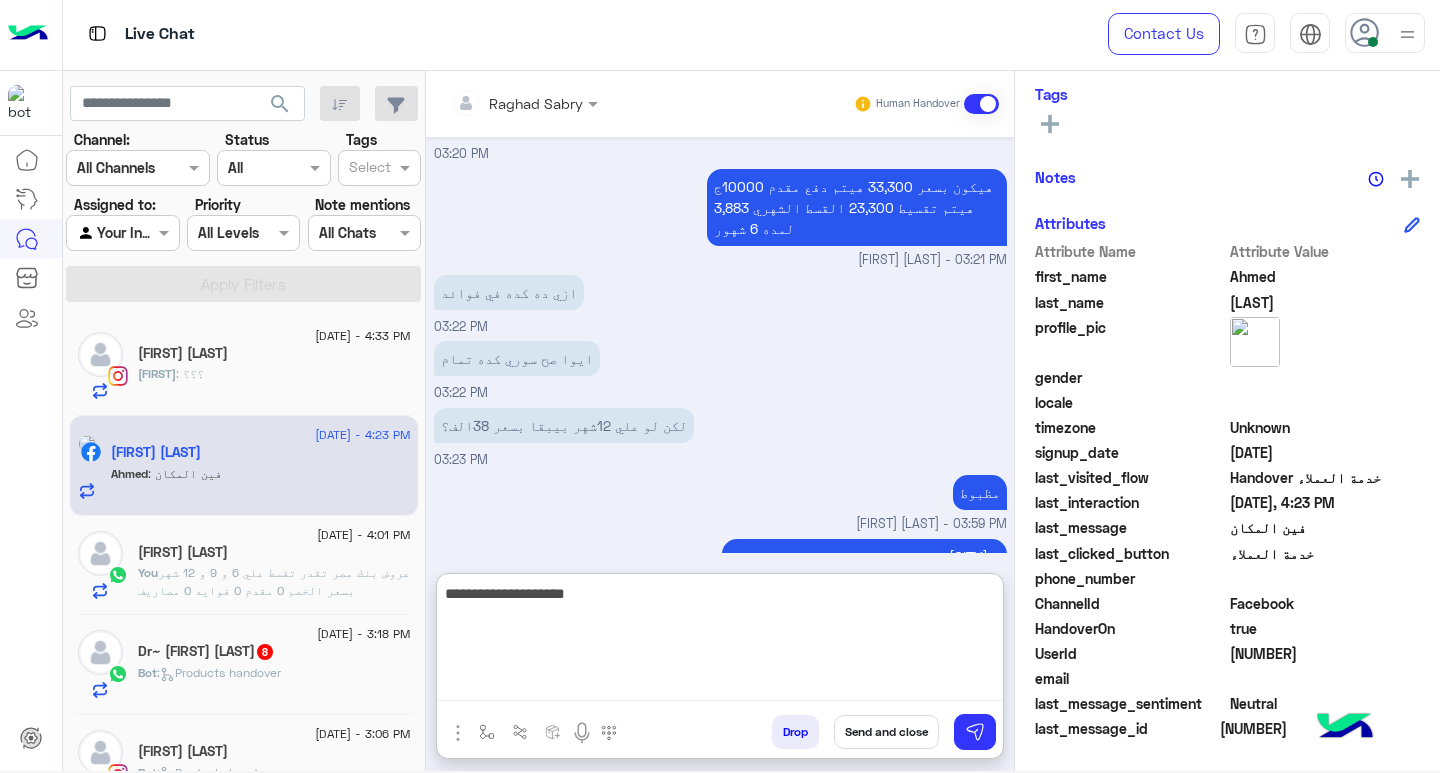 type on "**********" 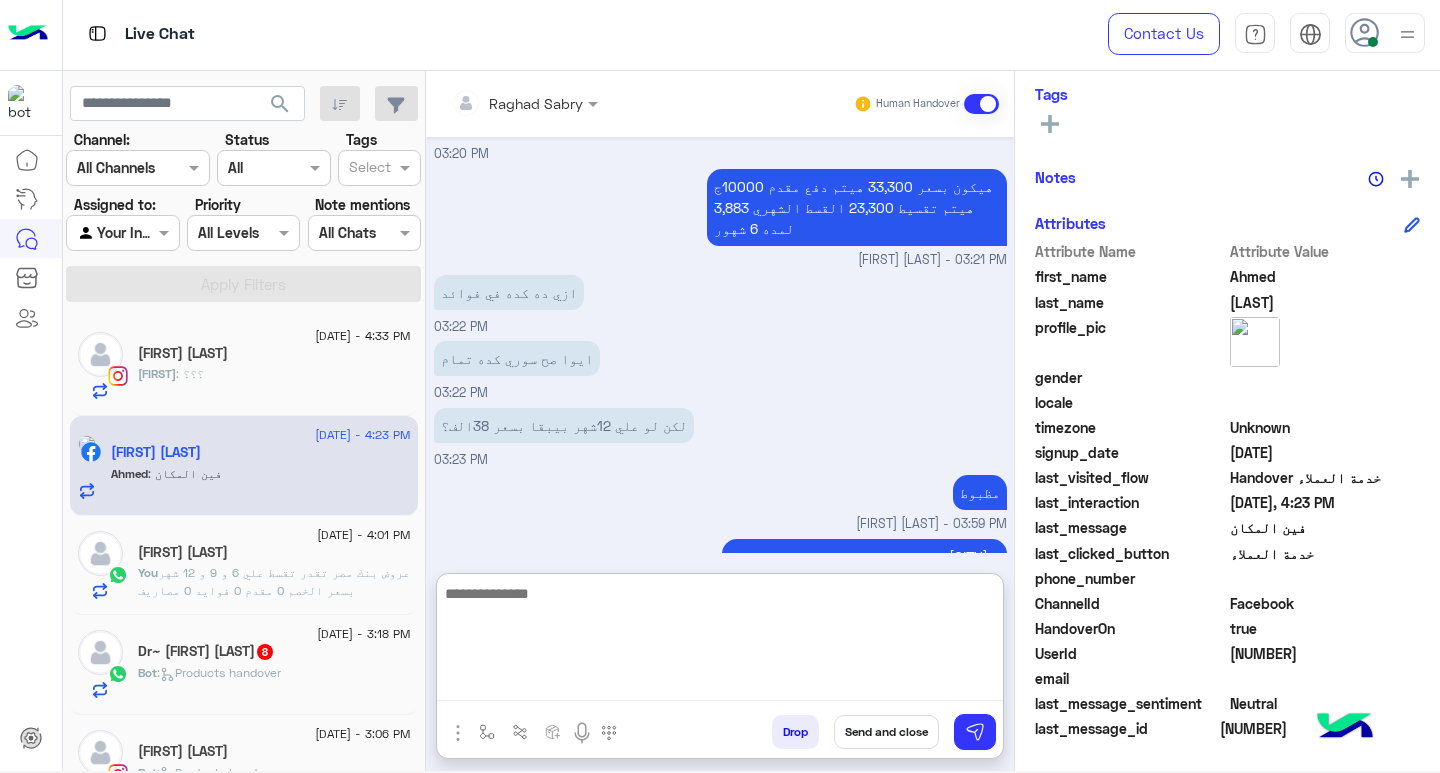 scroll, scrollTop: 1476, scrollLeft: 0, axis: vertical 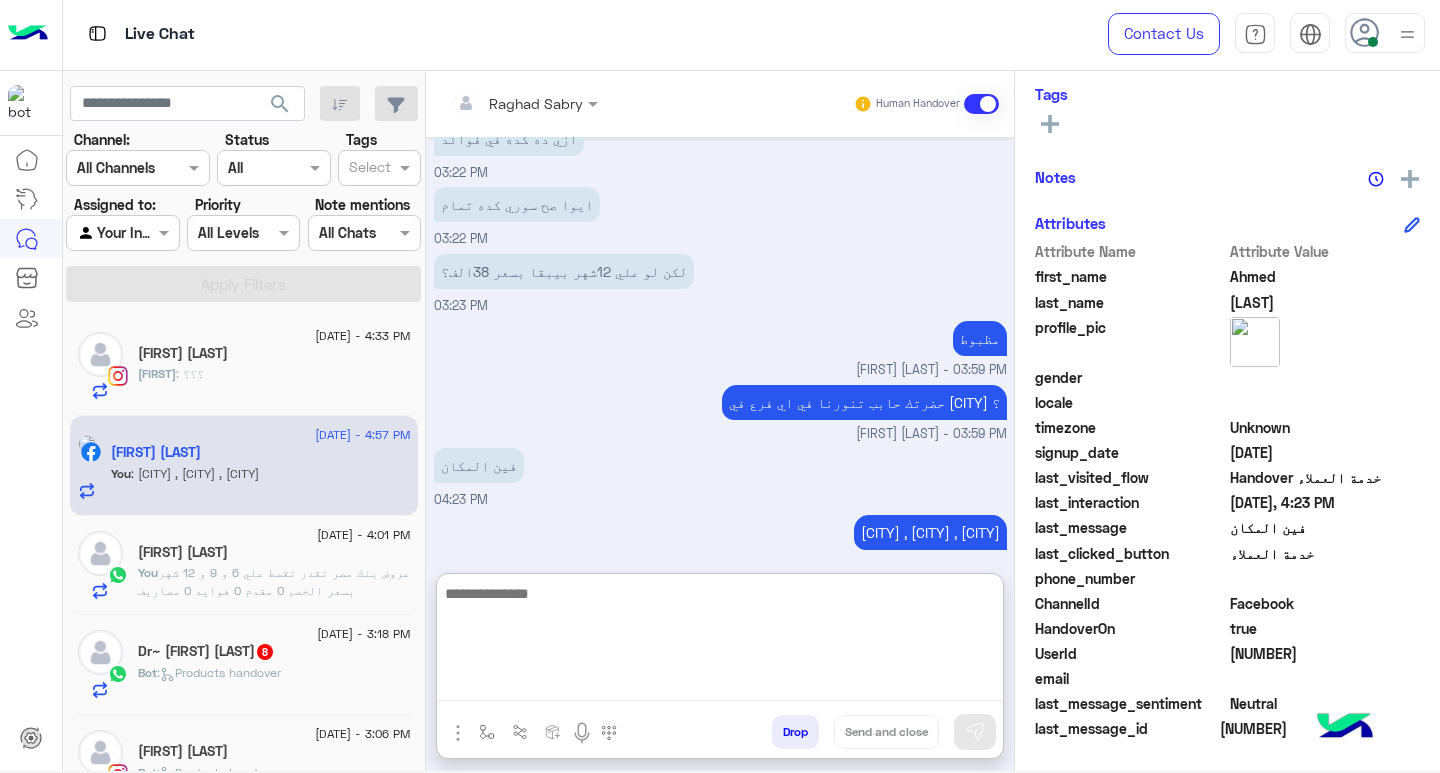 click at bounding box center [720, 641] 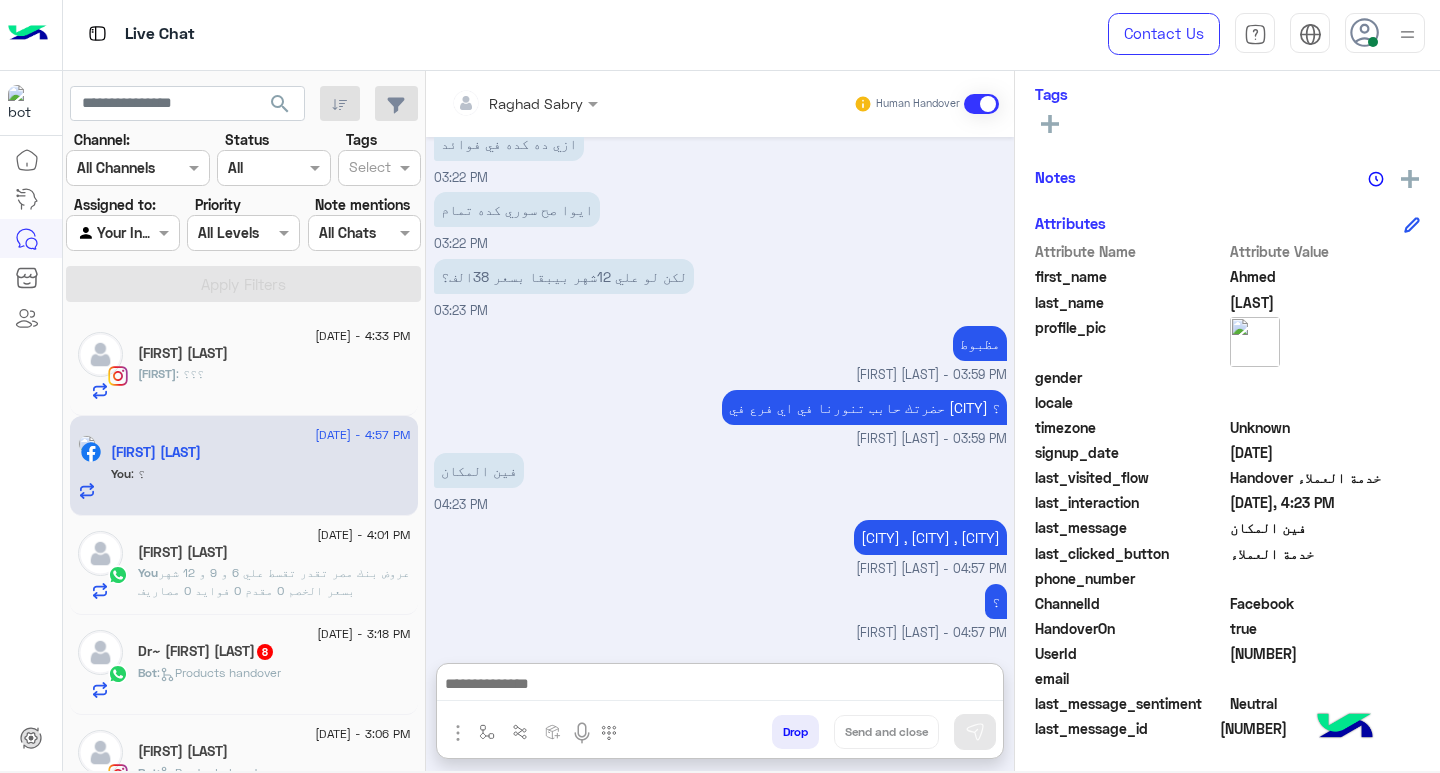 click on "عروض بنك مصر
تقدر تقسط علي 6 و 9 و 12 شهر بسعر الخصم 0 مقدم 0 فوايد 0 مصاريف" 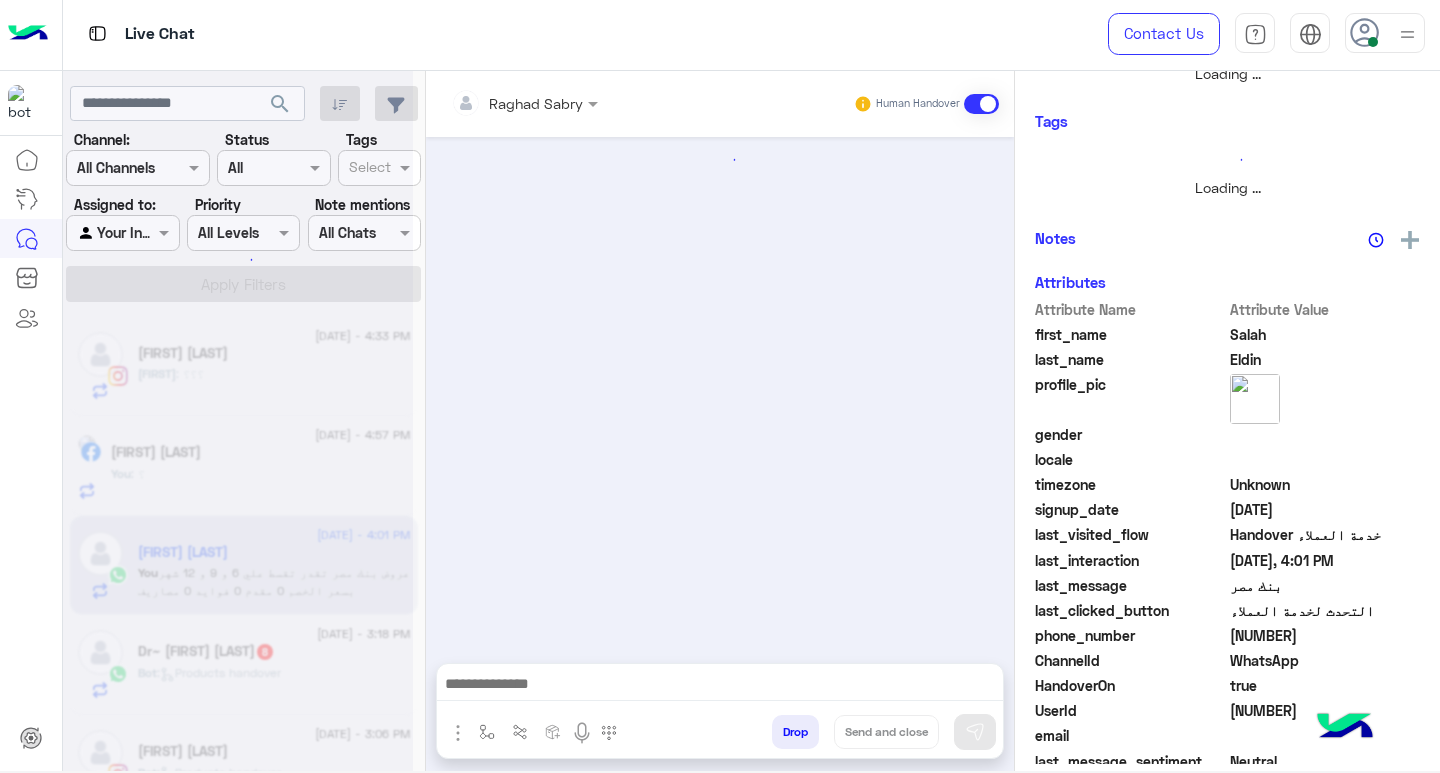 scroll, scrollTop: 0, scrollLeft: 0, axis: both 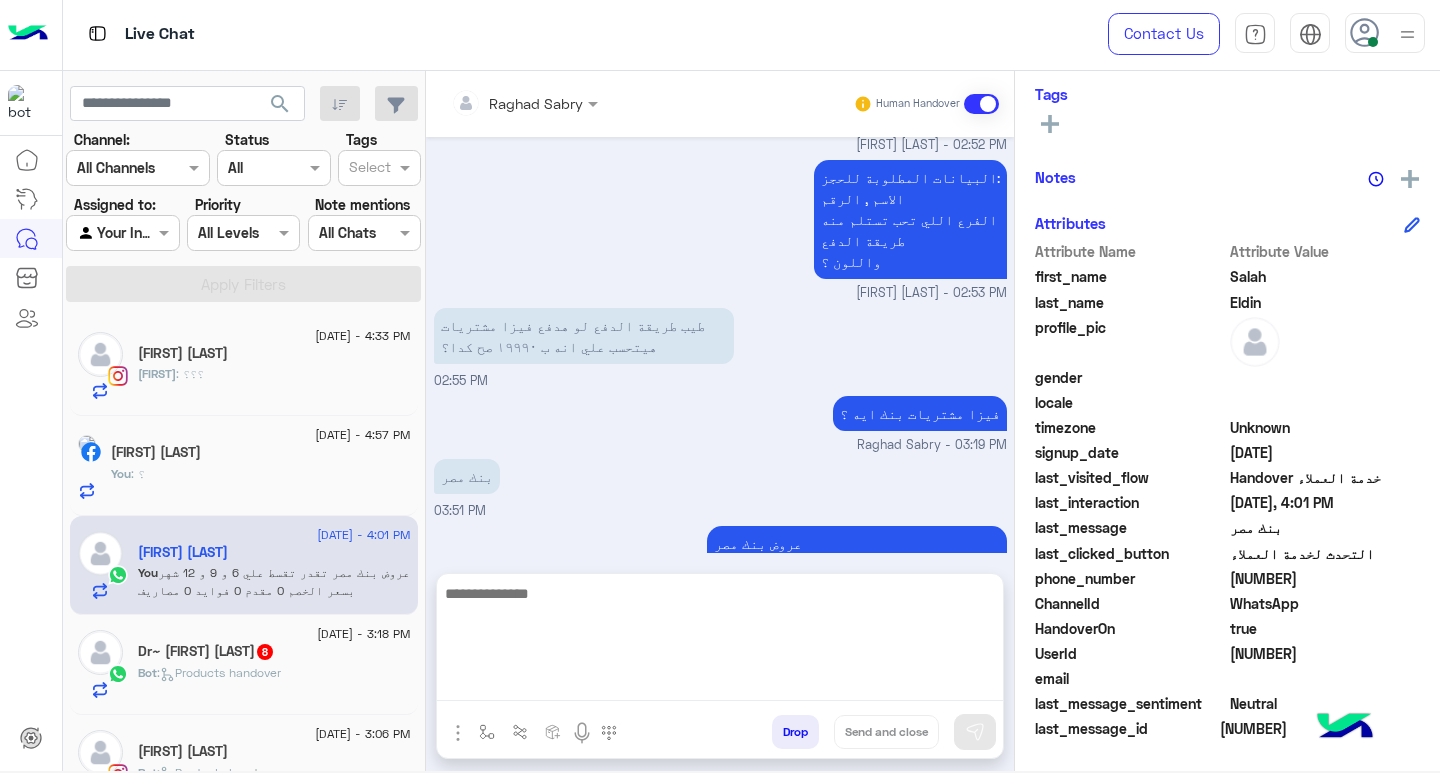 click at bounding box center (720, 641) 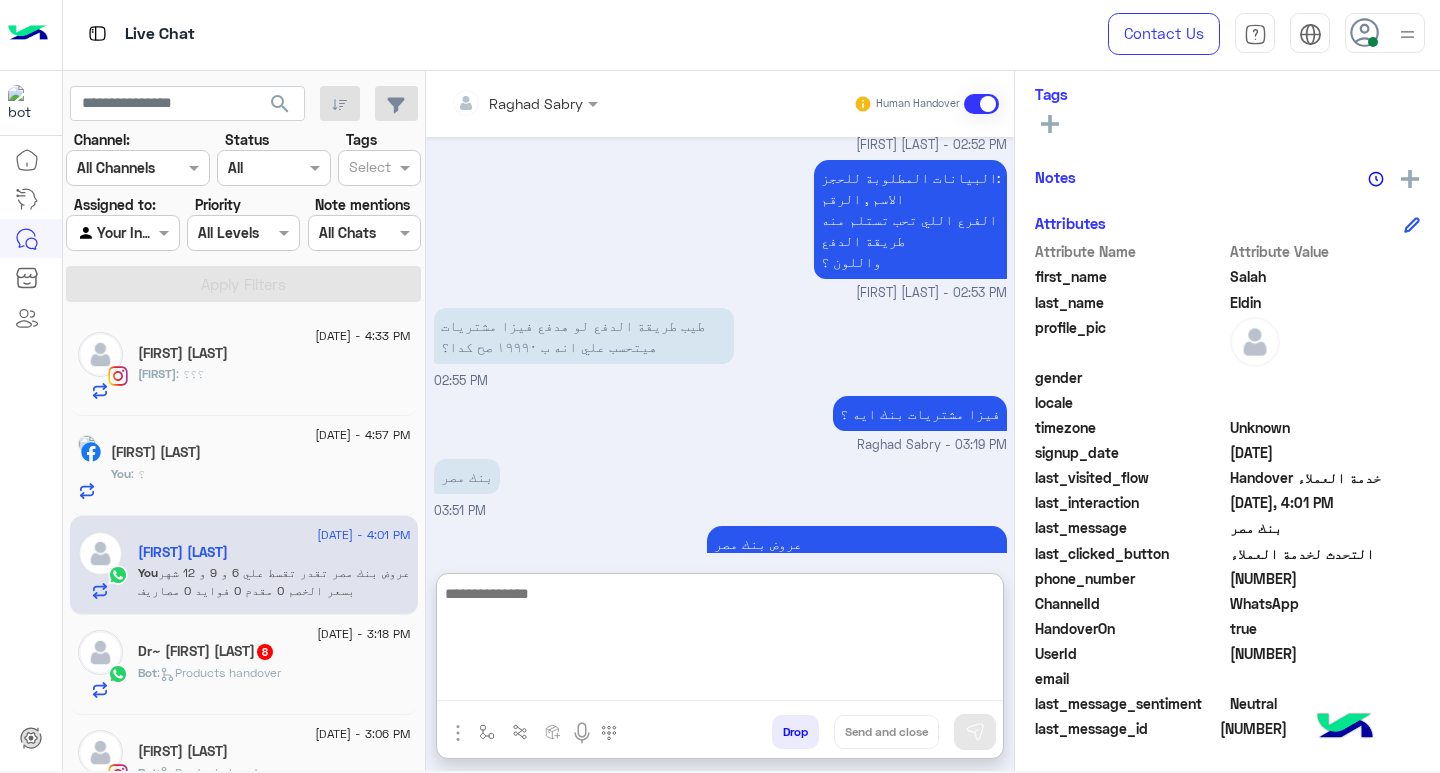 paste on "**********" 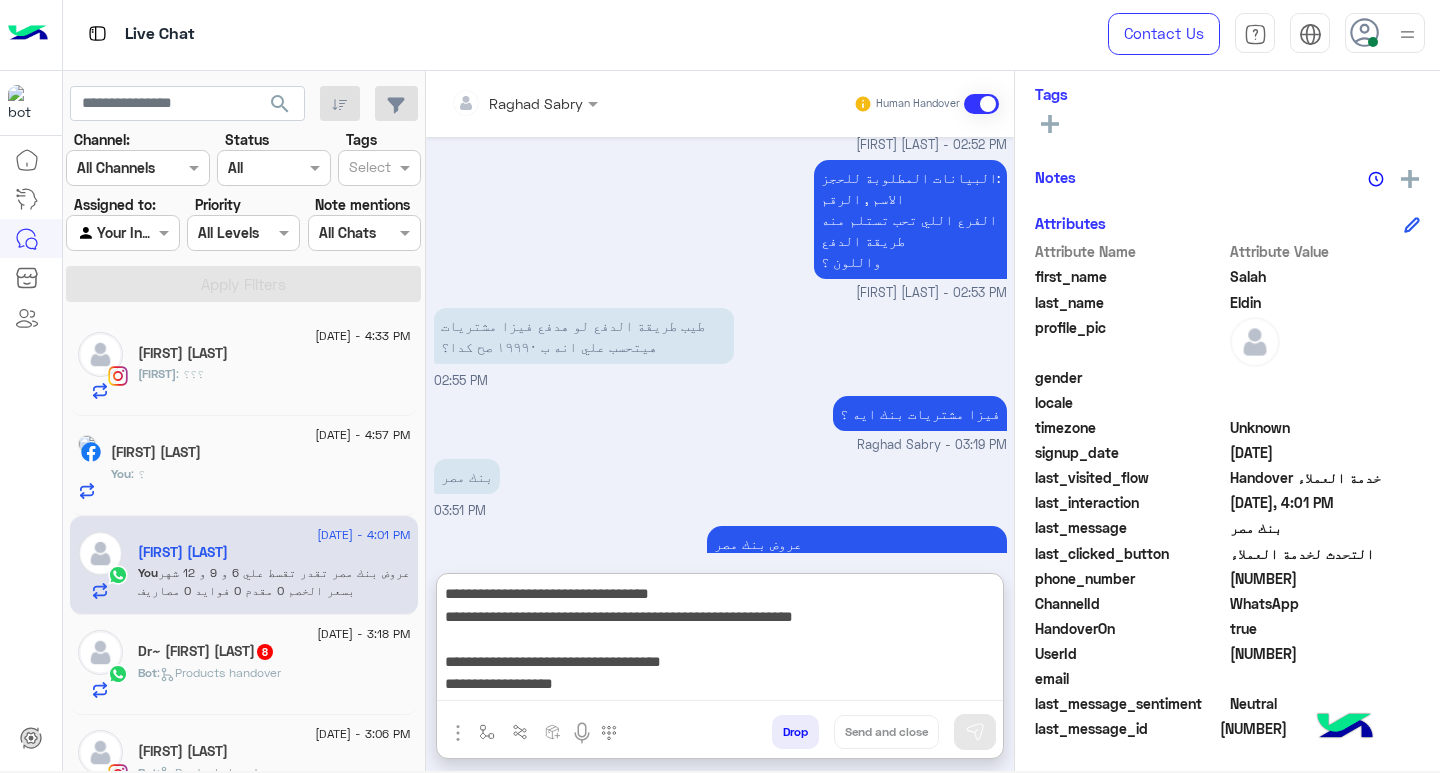 scroll, scrollTop: 155, scrollLeft: 0, axis: vertical 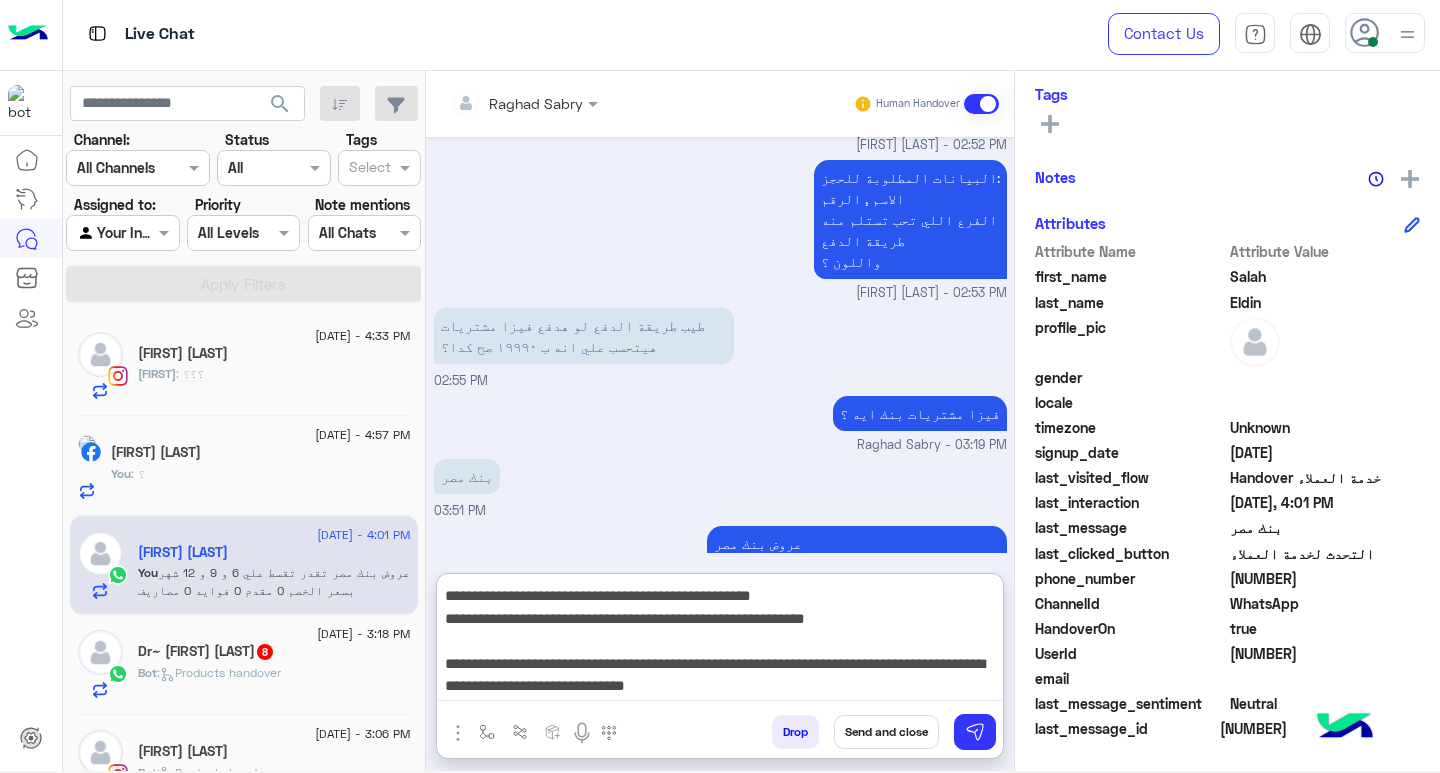 type on "**********" 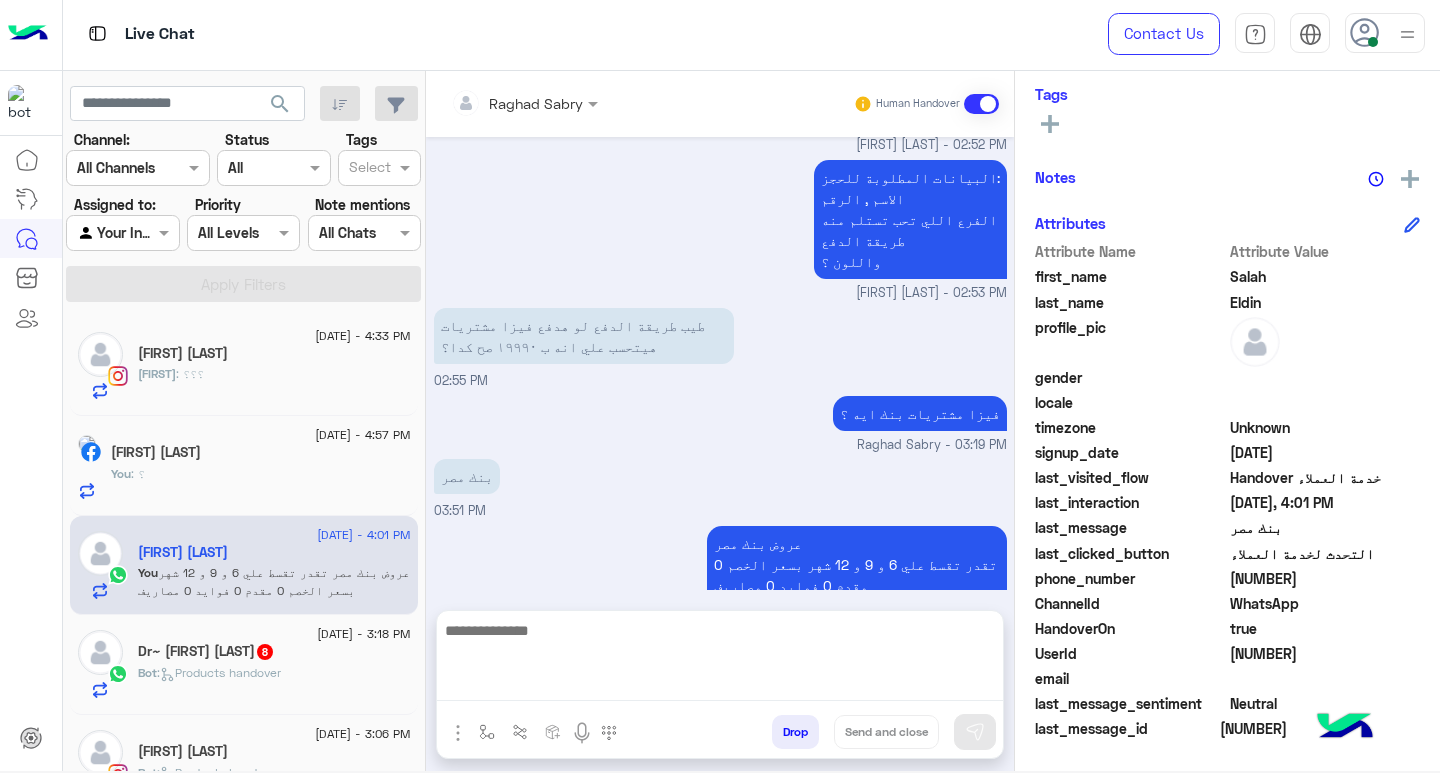 scroll, scrollTop: 0, scrollLeft: 0, axis: both 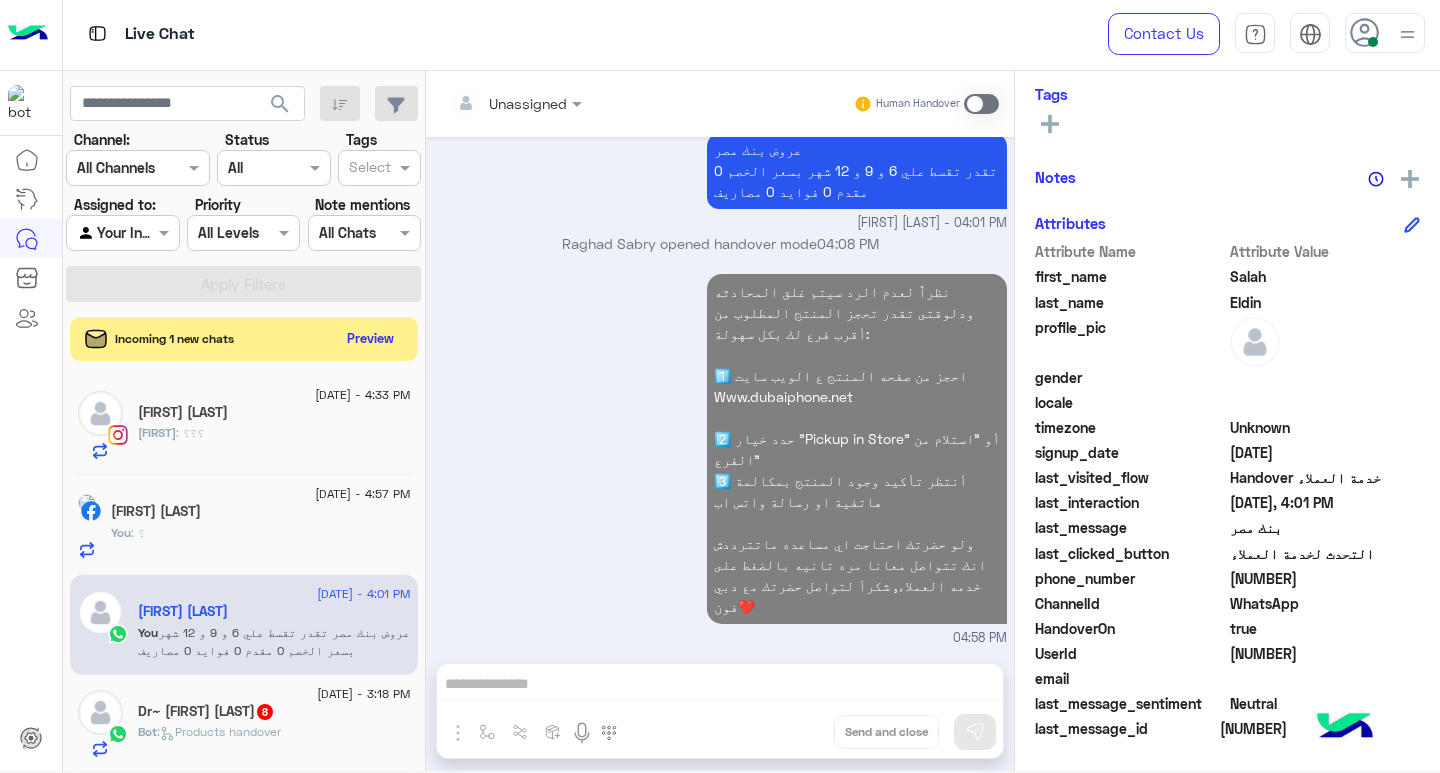 click on "[FIRST] : ؟؟؟" 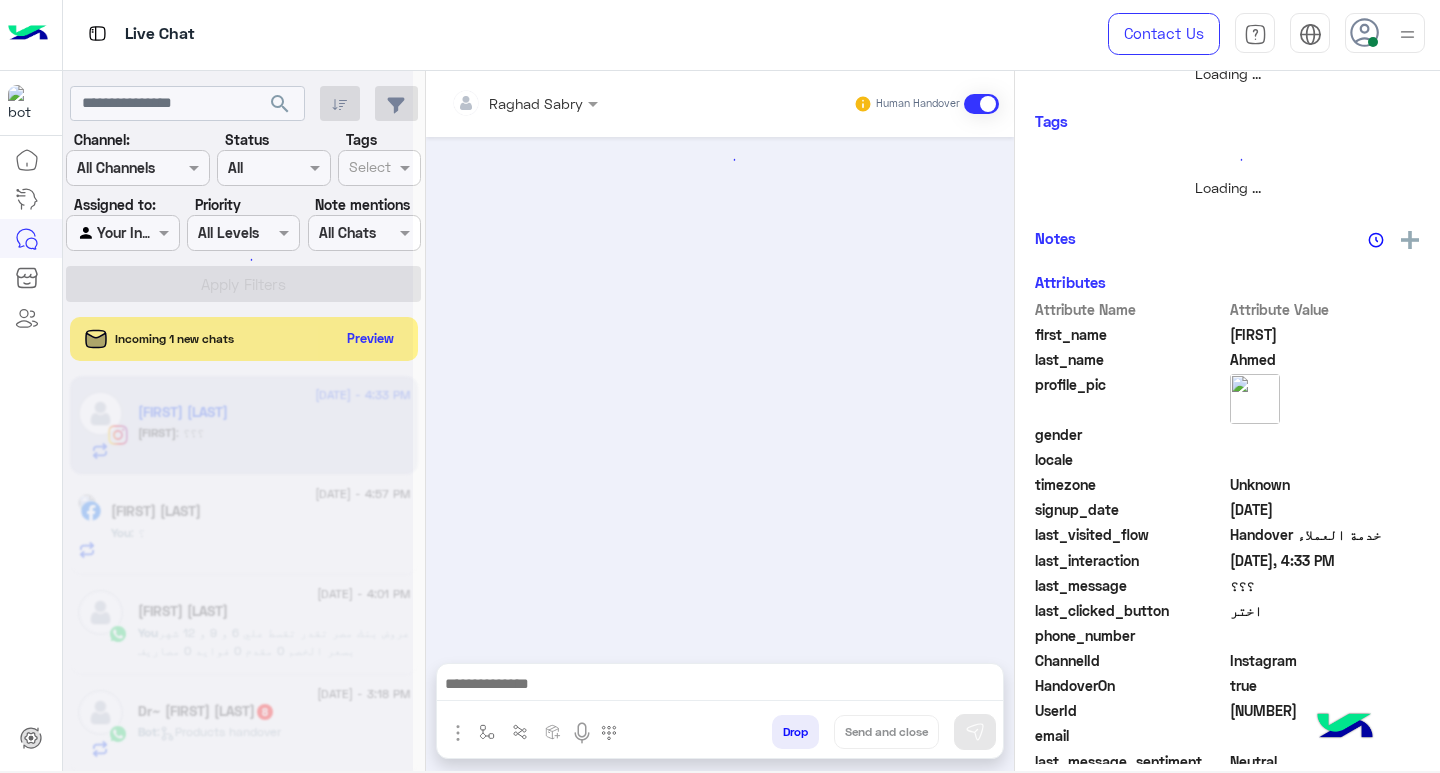 scroll, scrollTop: 355, scrollLeft: 0, axis: vertical 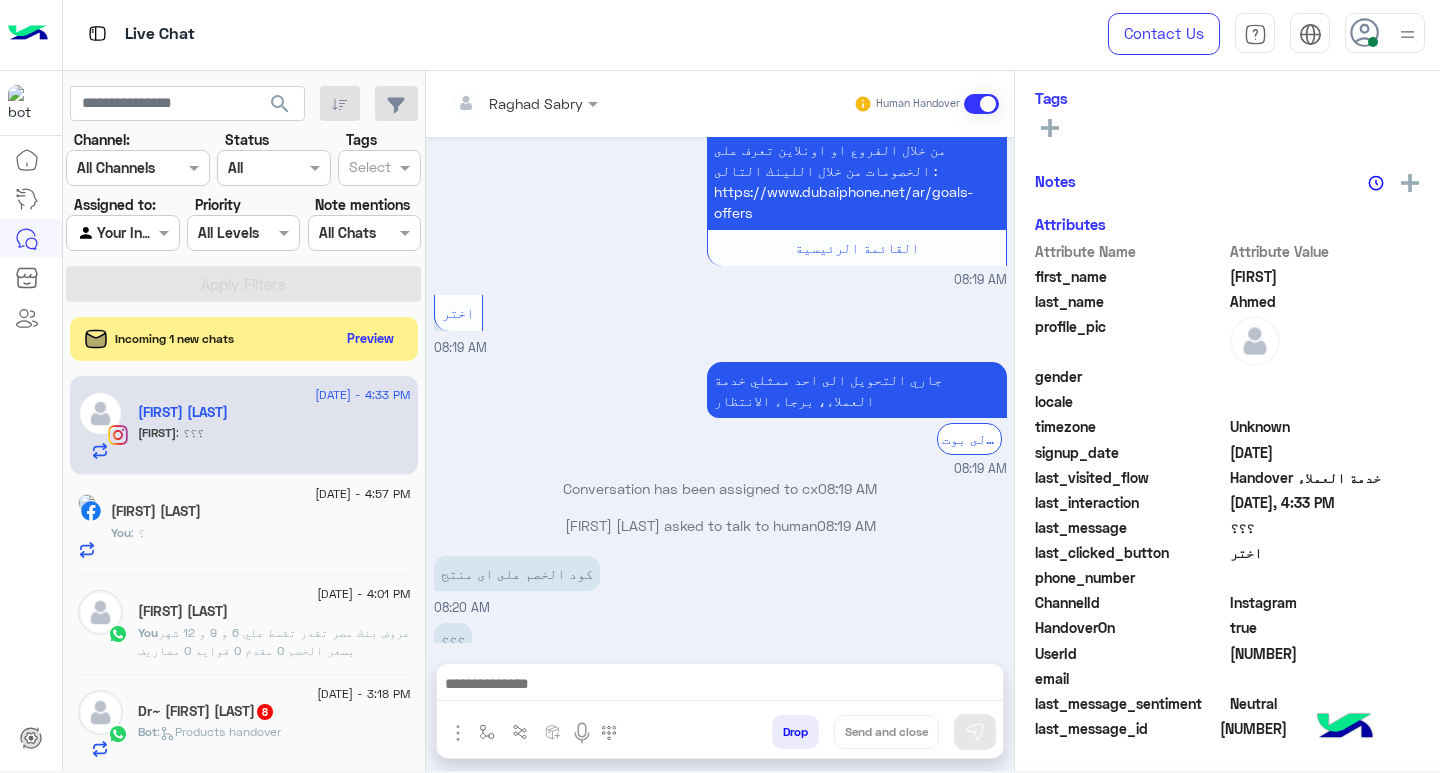 click on "You  : ؟" 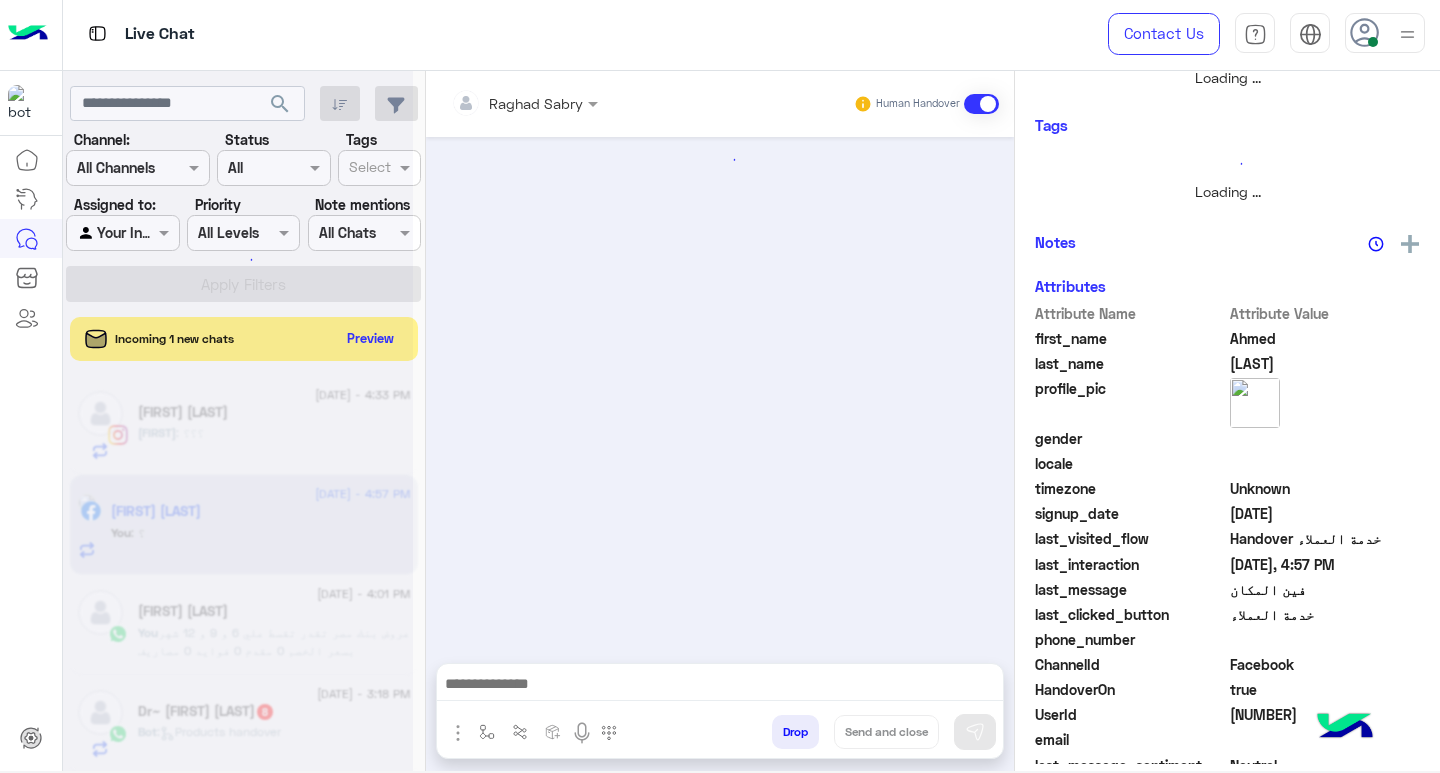 scroll, scrollTop: 355, scrollLeft: 0, axis: vertical 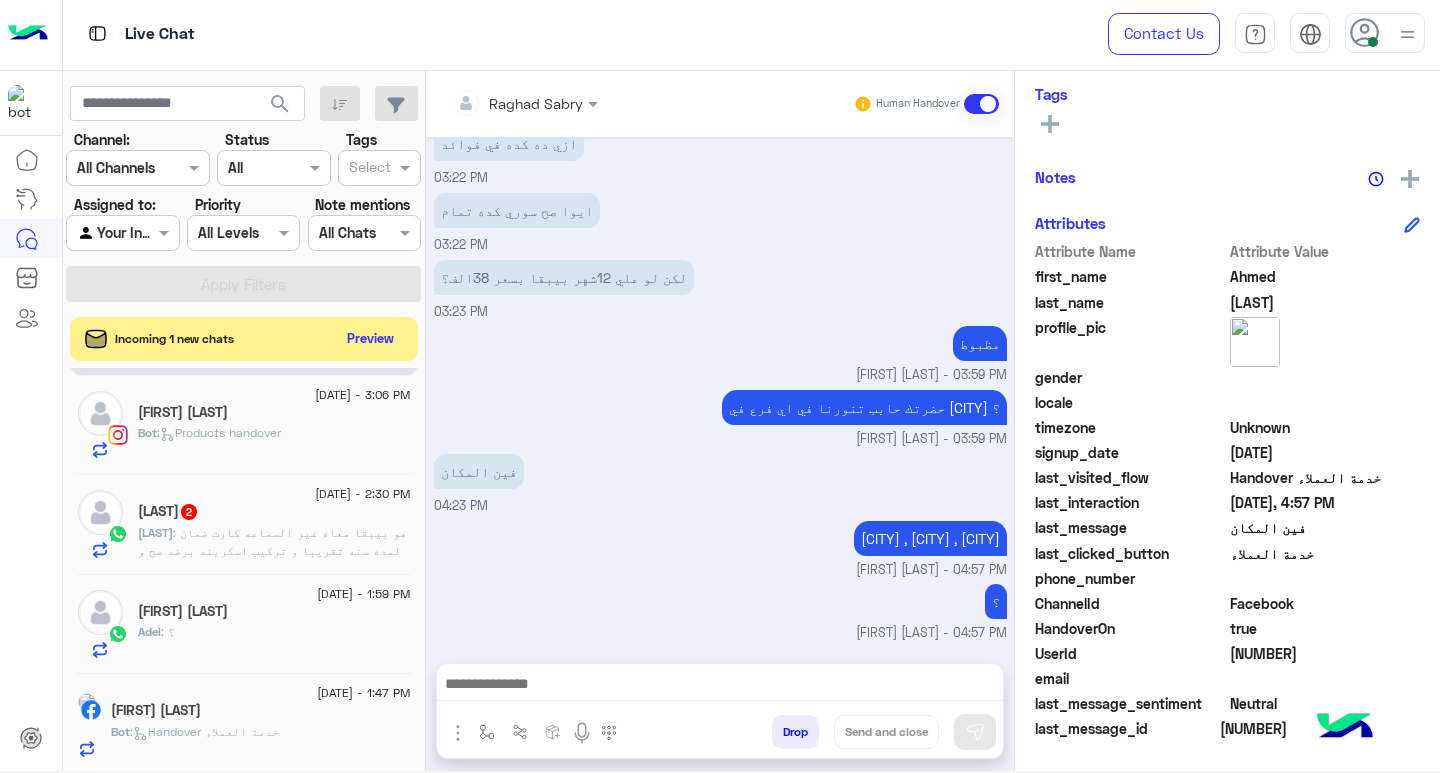click on "[FIRST] [LAST]" 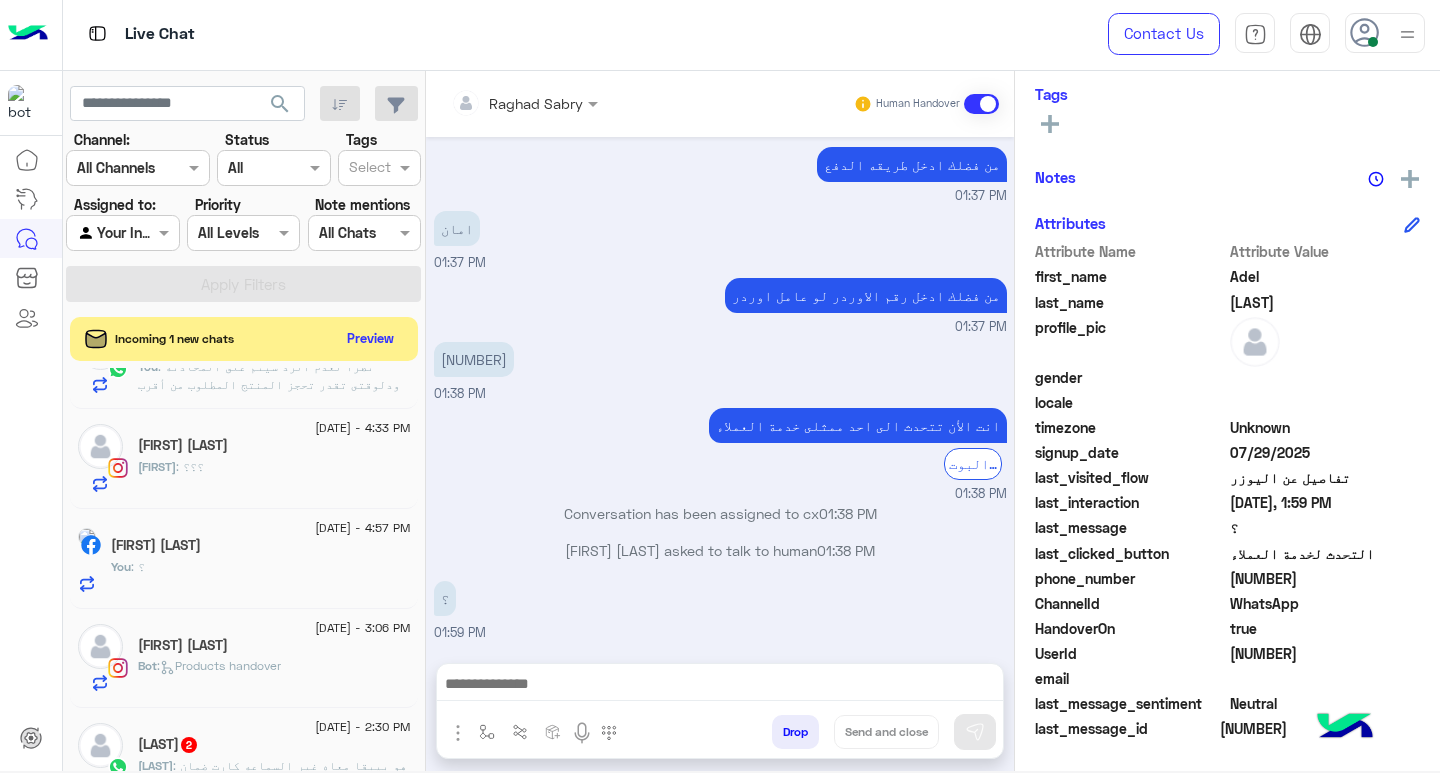 click on "[FIRST] : ؟؟؟" 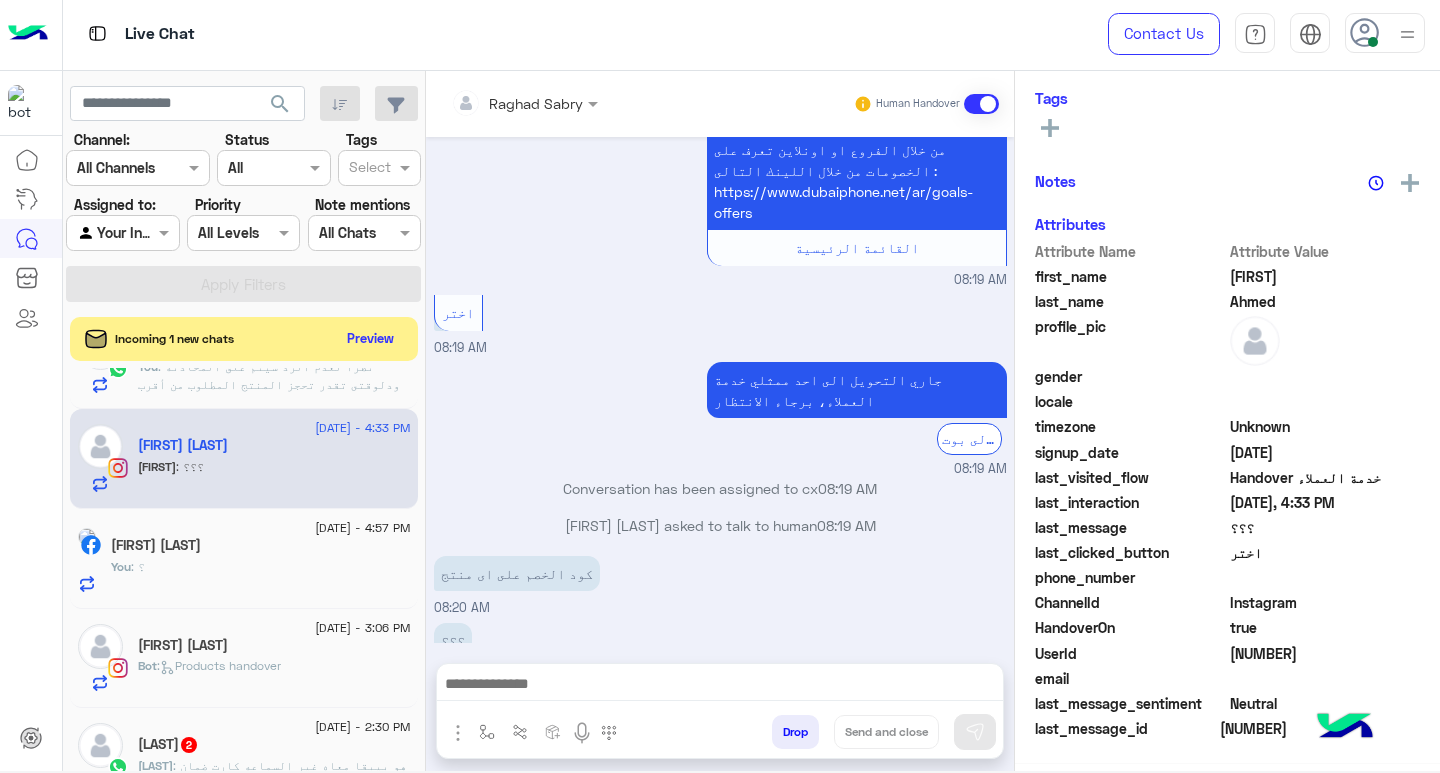 click on "You  : ؟" 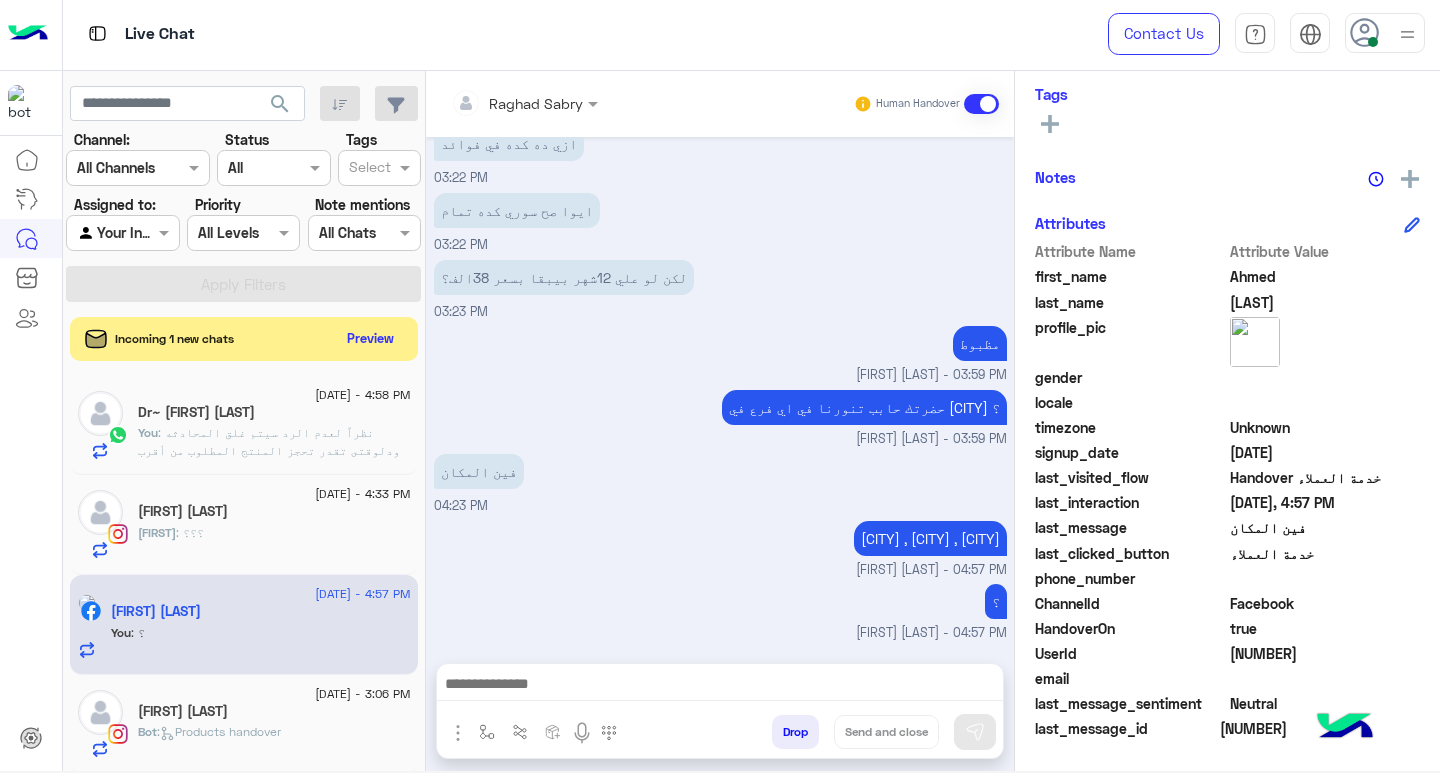 click on "Dr~ [FIRST] [LAST]" 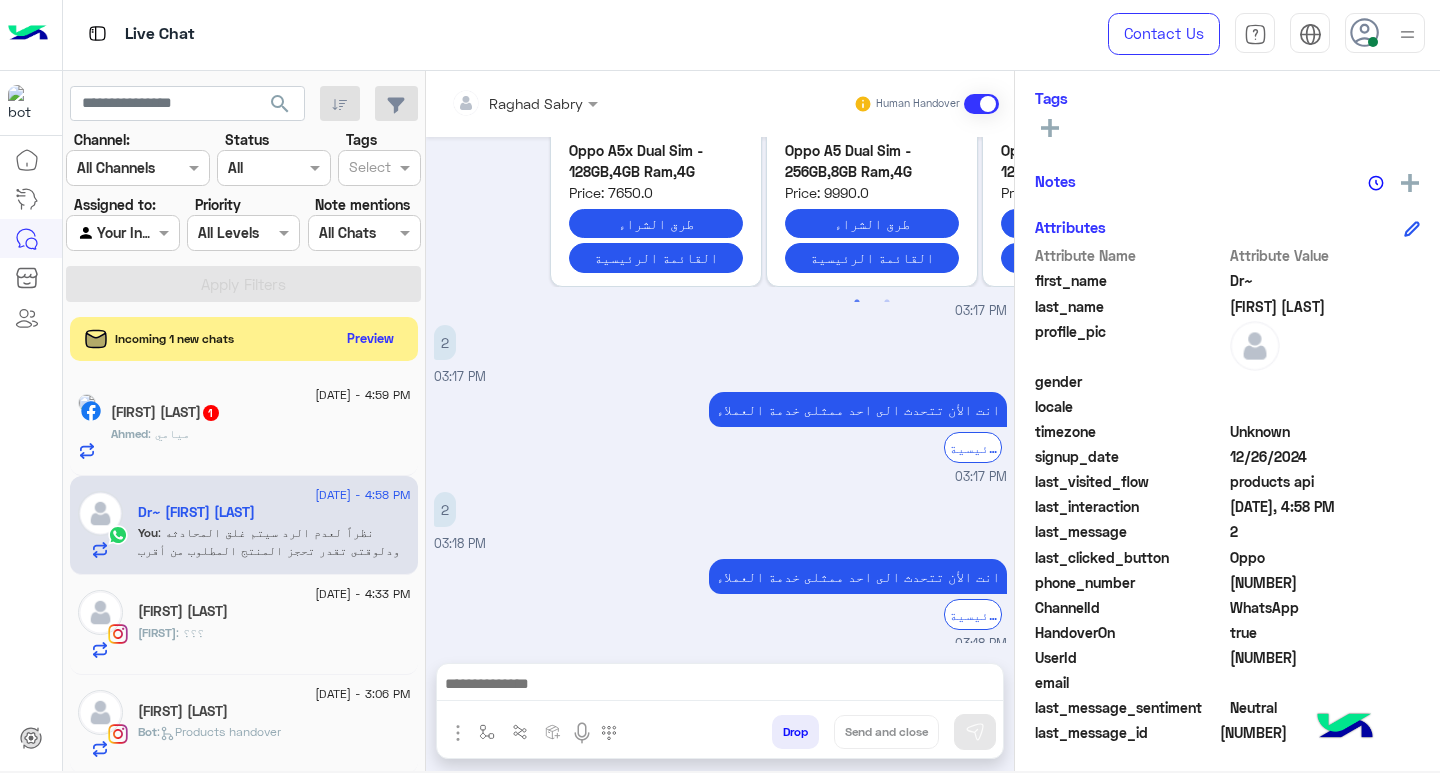 scroll, scrollTop: 329, scrollLeft: 0, axis: vertical 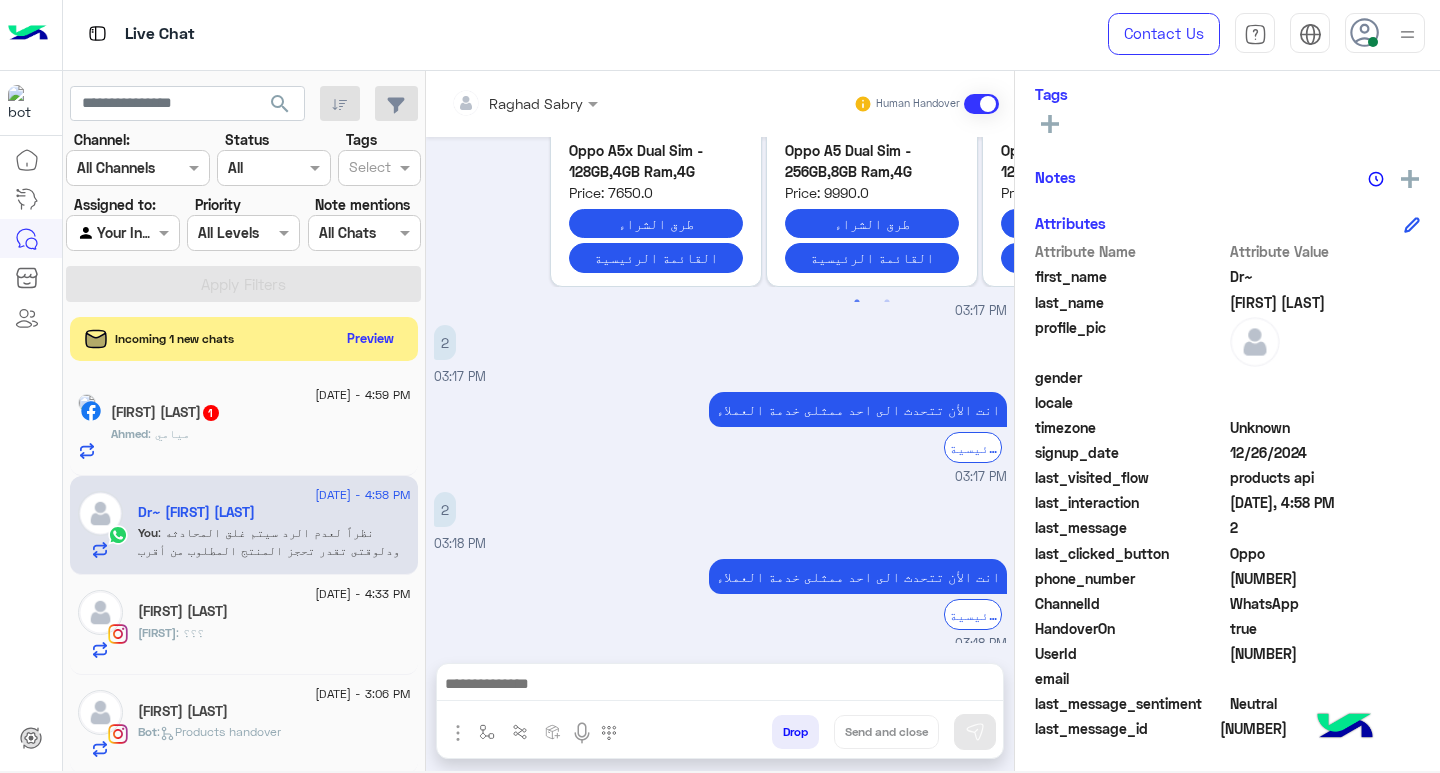 click on "[FIRST] : [CITY]" 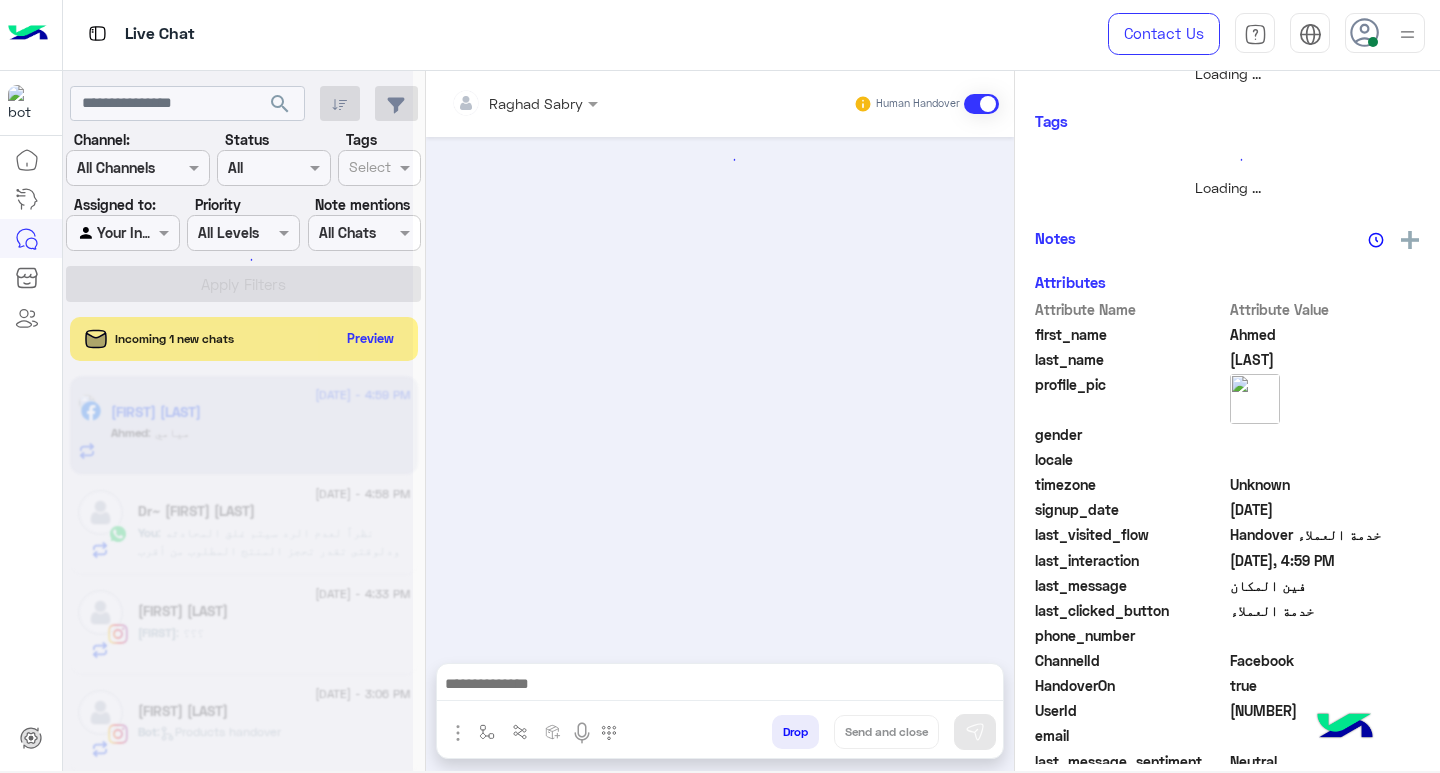 scroll, scrollTop: 355, scrollLeft: 0, axis: vertical 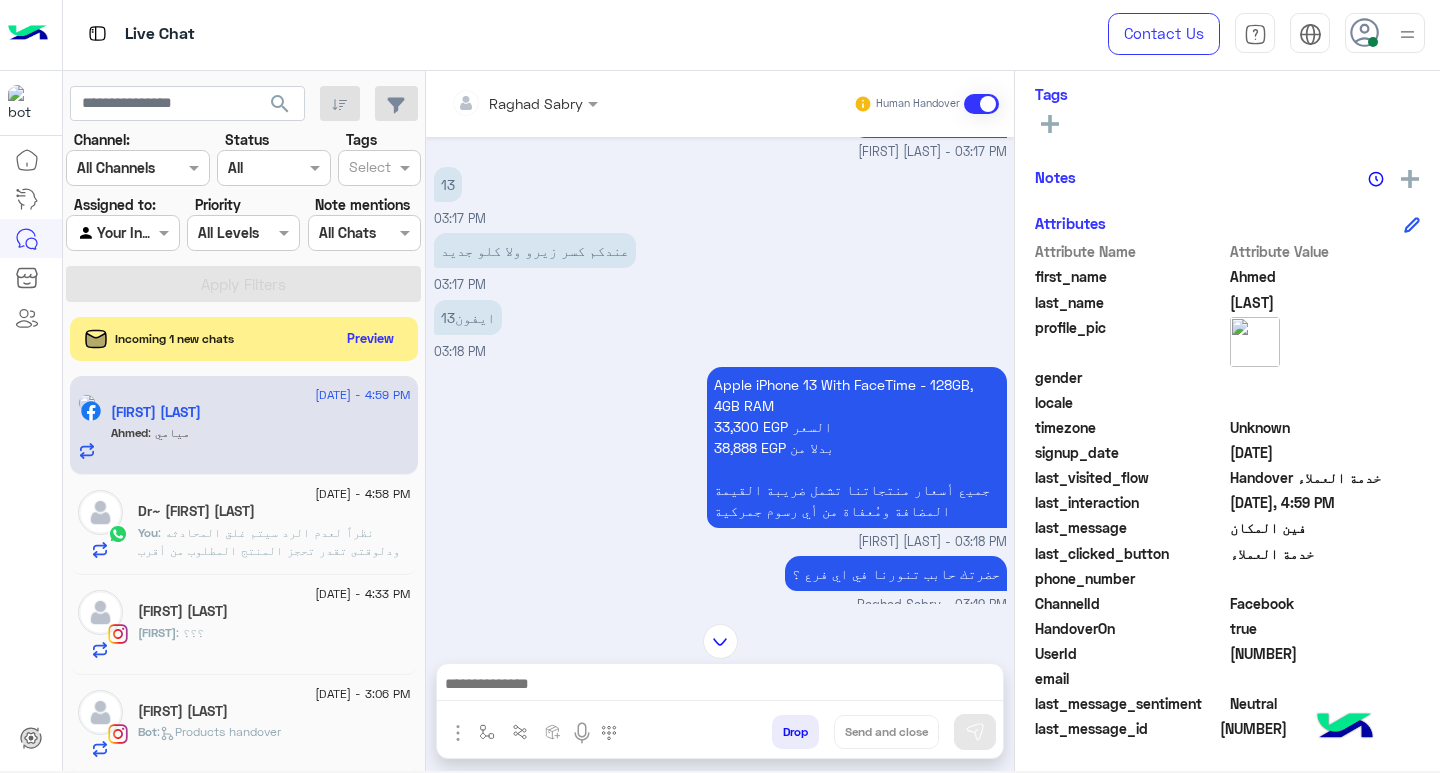 click on "Apple iPhone 13 With FaceTime - 128GB, 4GB RAM 33,300 EGP   السعر 38,888 EGP بدلا من  جميع أسعار منتجاتنا تشمل ضريبة القيمة المضافة ومُعفاة من أي رسوم جمركية" at bounding box center [857, 447] 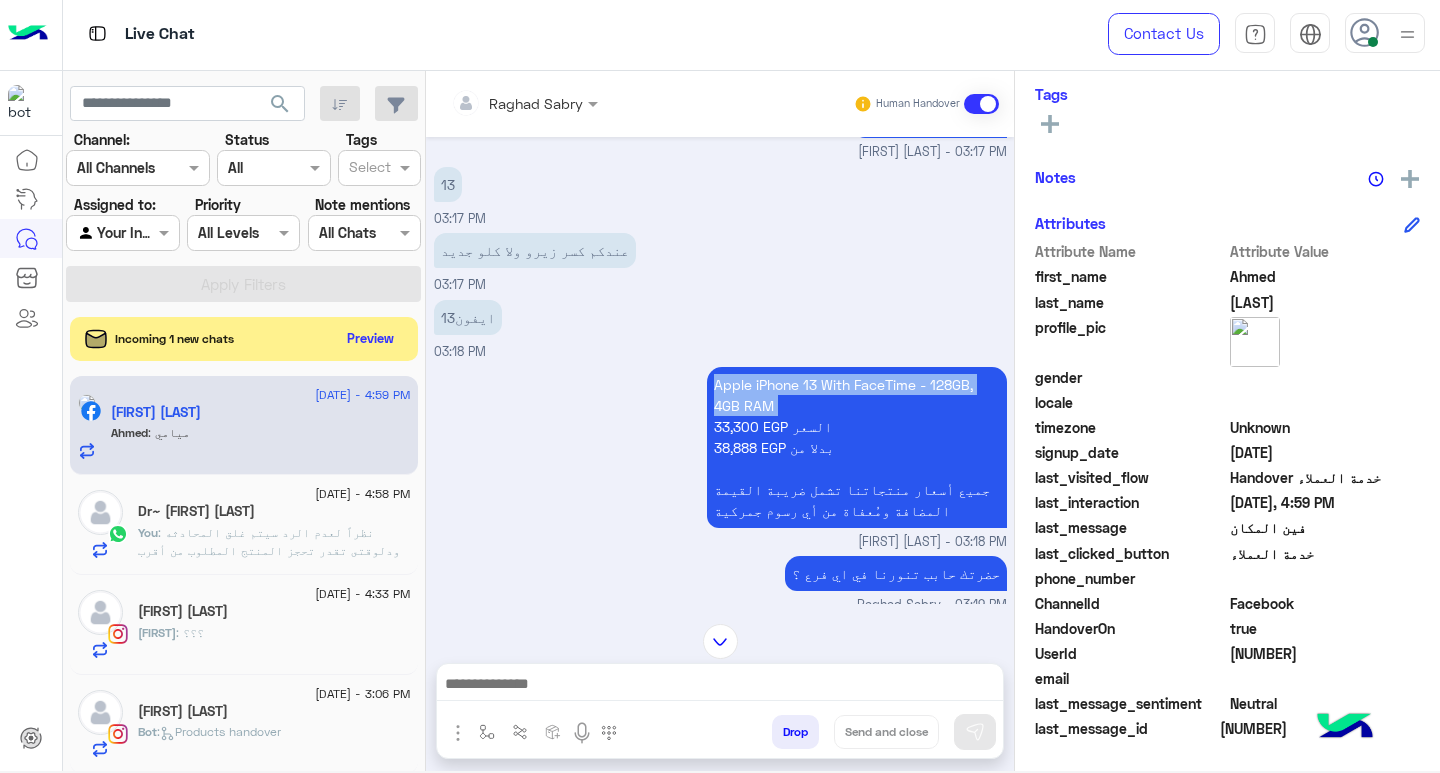click on "Apple iPhone 13 With FaceTime - 128GB, 4GB RAM 33,300 EGP   السعر 38,888 EGP بدلا من  جميع أسعار منتجاتنا تشمل ضريبة القيمة المضافة ومُعفاة من أي رسوم جمركية" at bounding box center [857, 447] 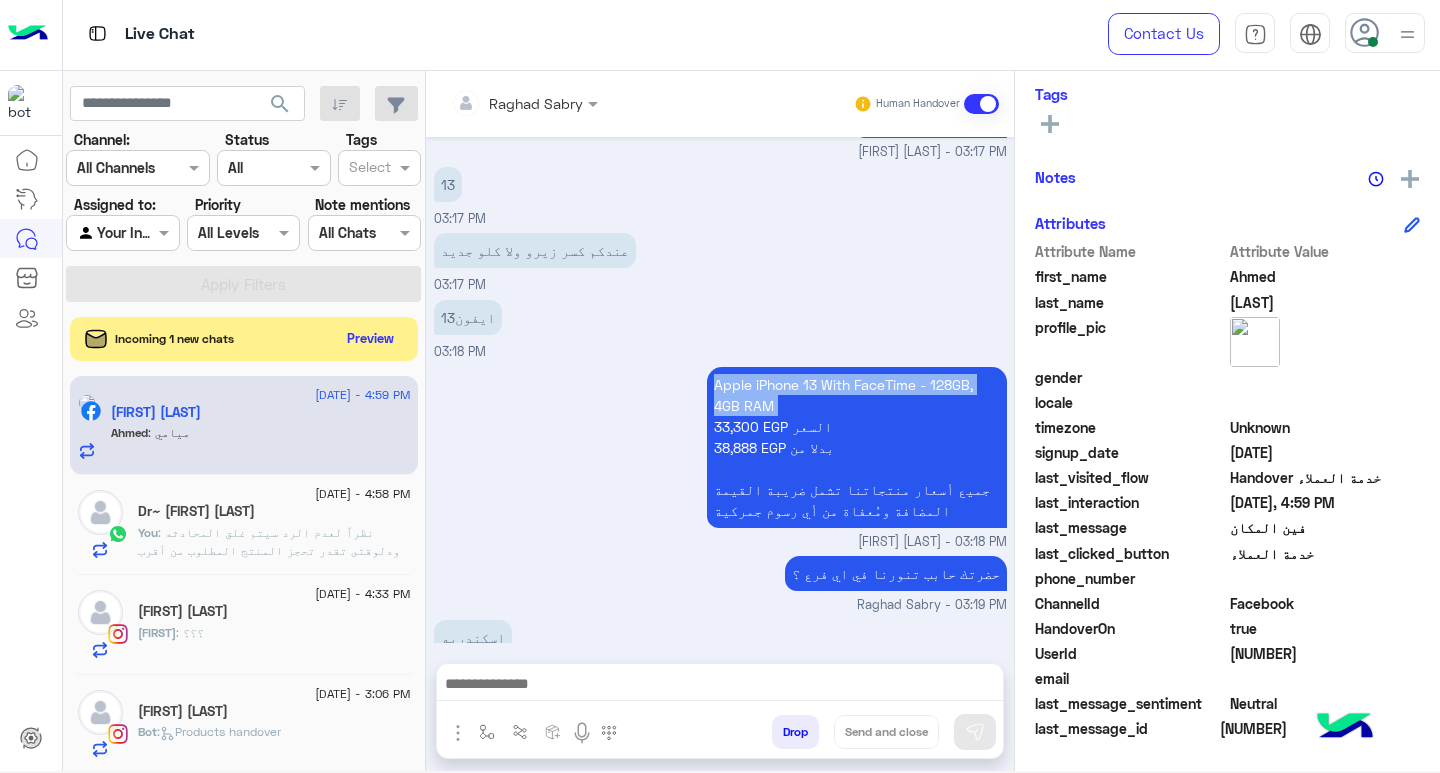 scroll, scrollTop: 991, scrollLeft: 0, axis: vertical 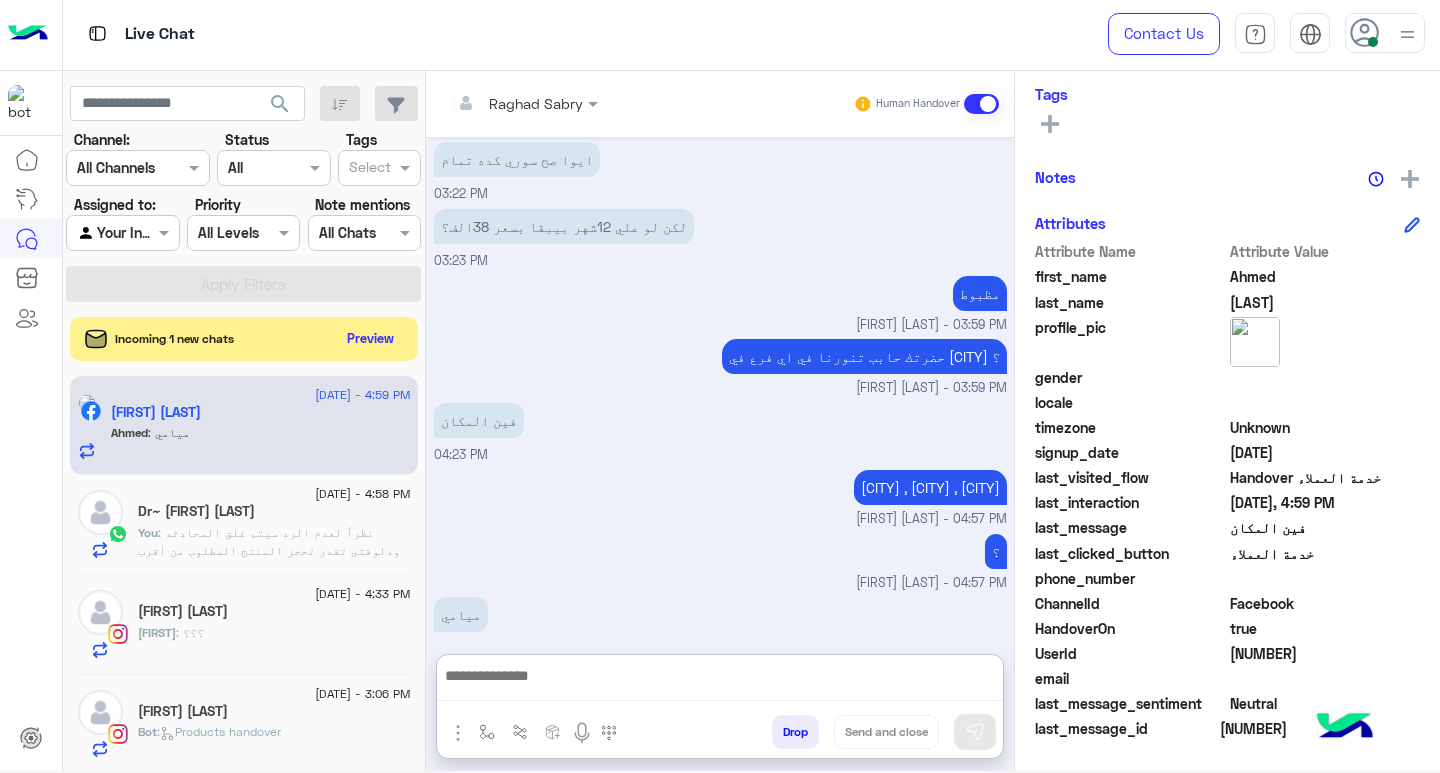 click at bounding box center (720, 682) 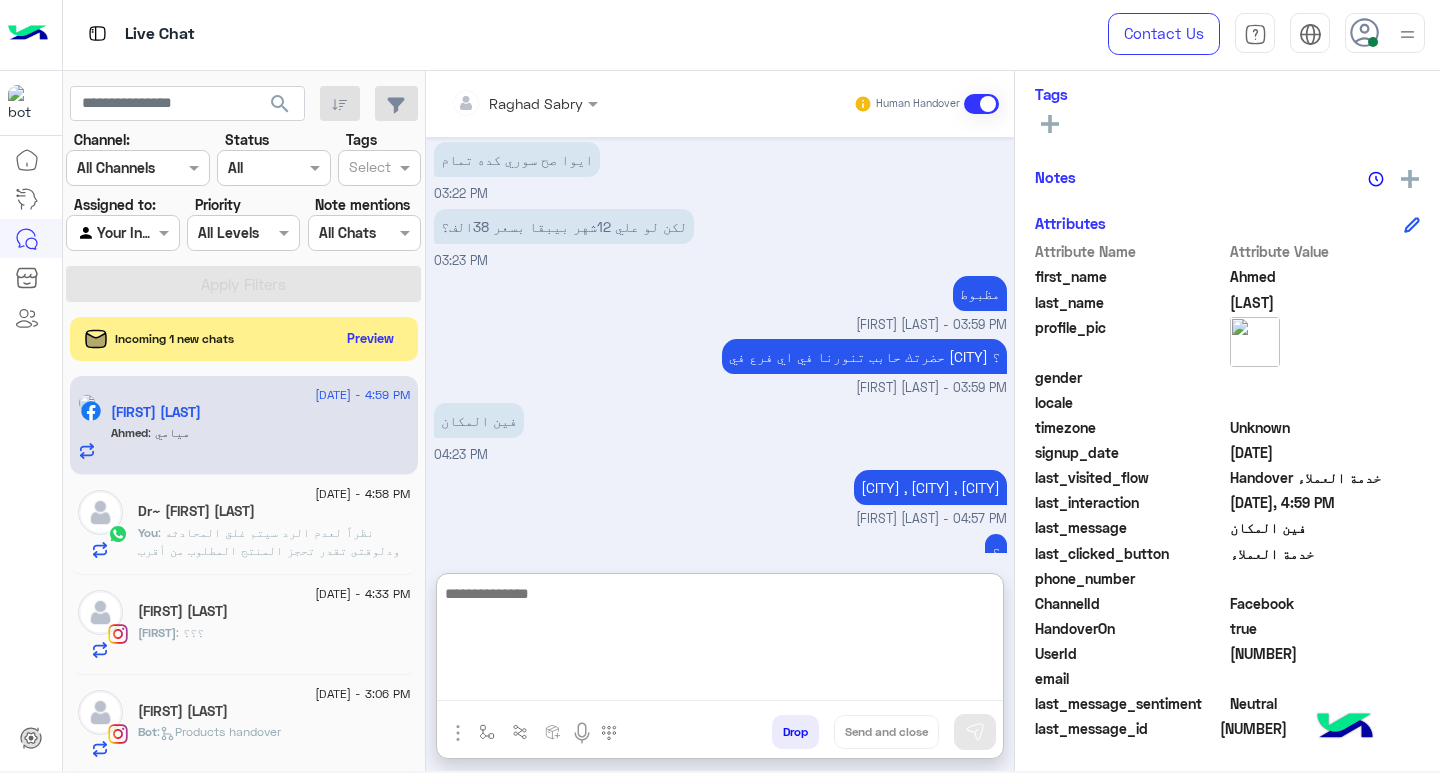 scroll, scrollTop: 1097, scrollLeft: 0, axis: vertical 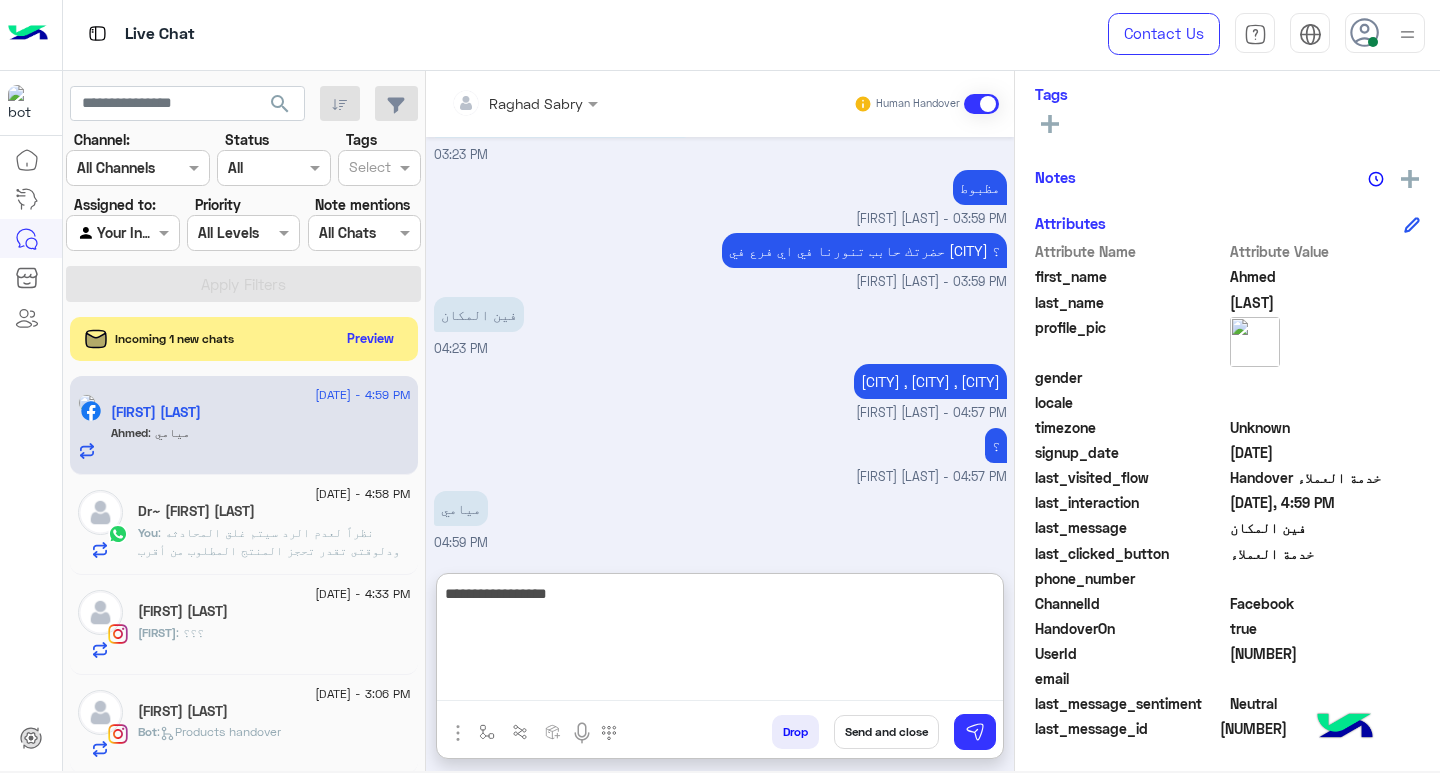 type on "**********" 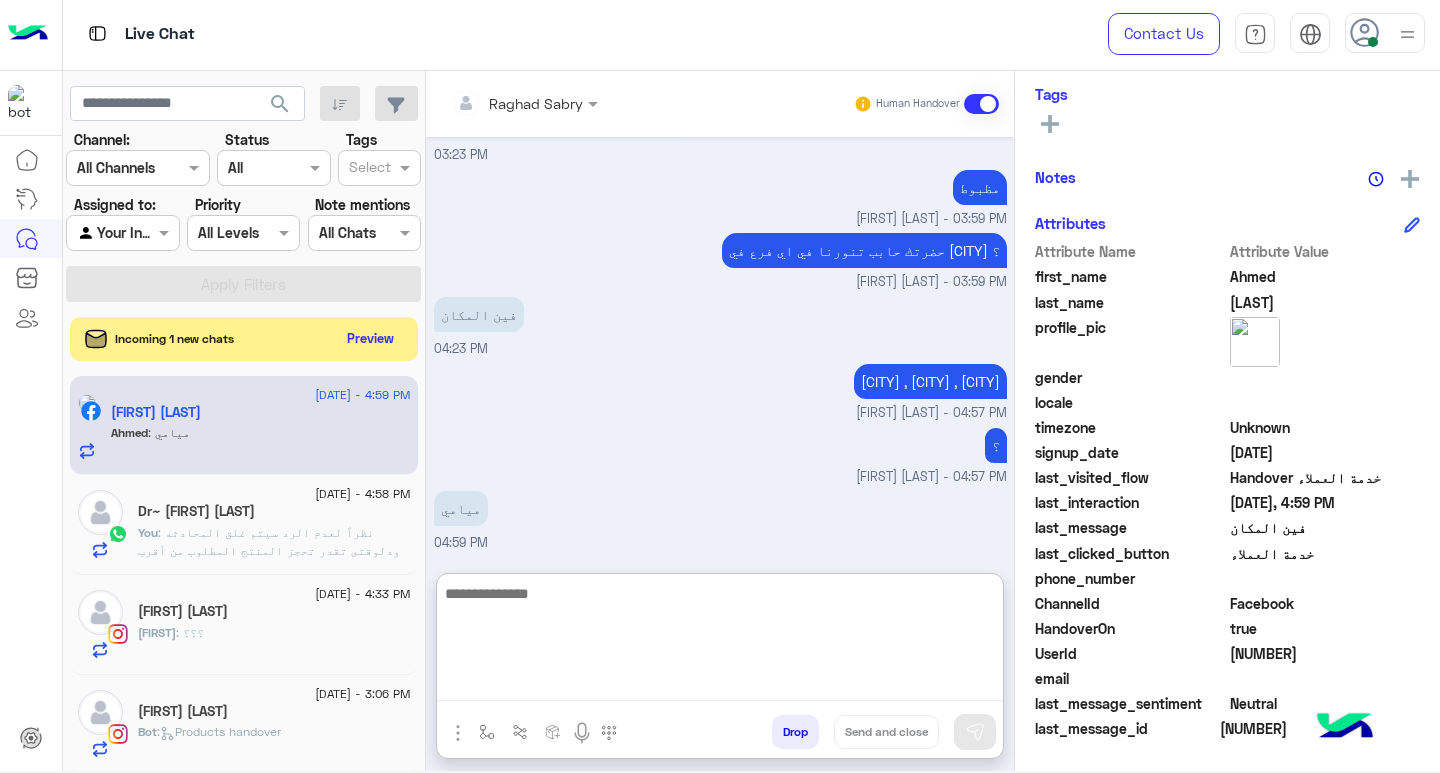 scroll, scrollTop: 1161, scrollLeft: 0, axis: vertical 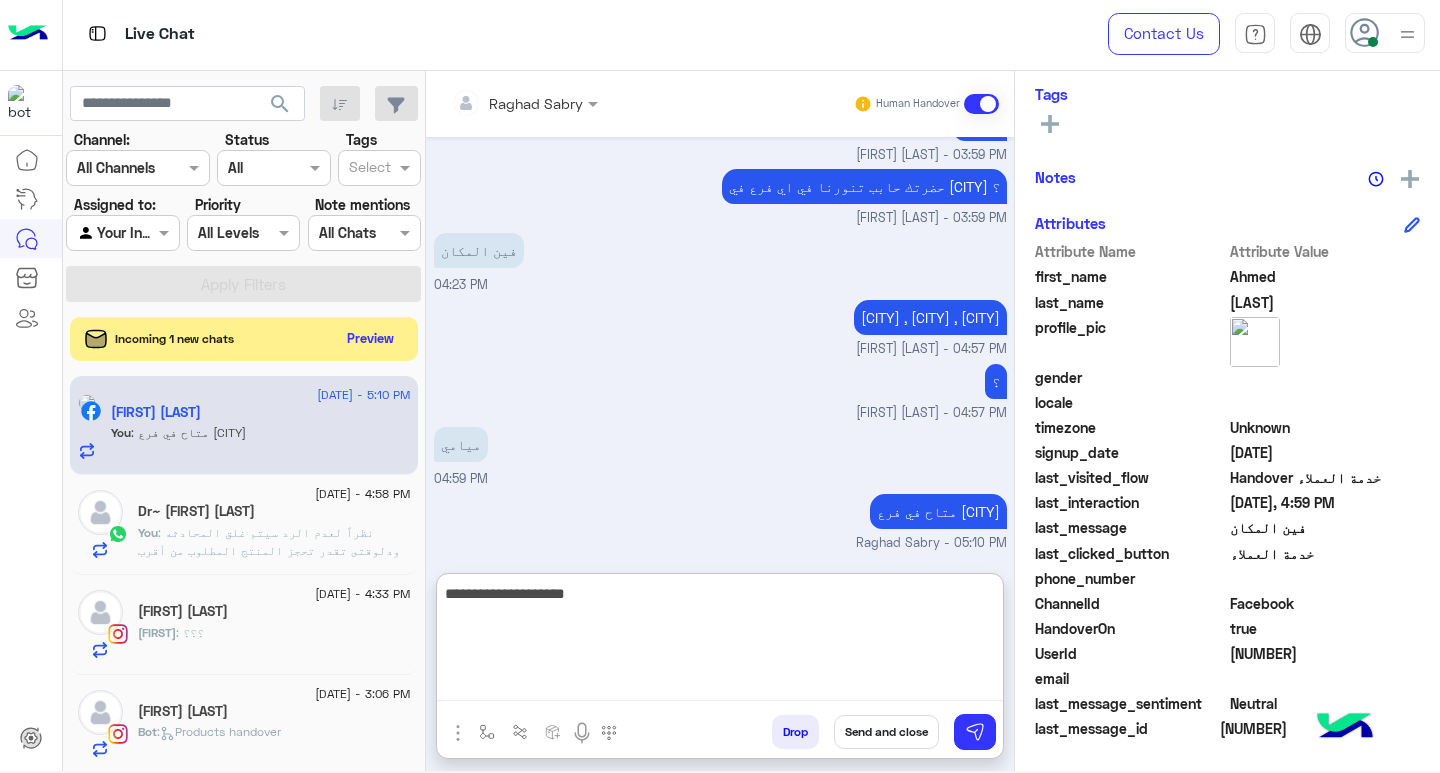 type on "**********" 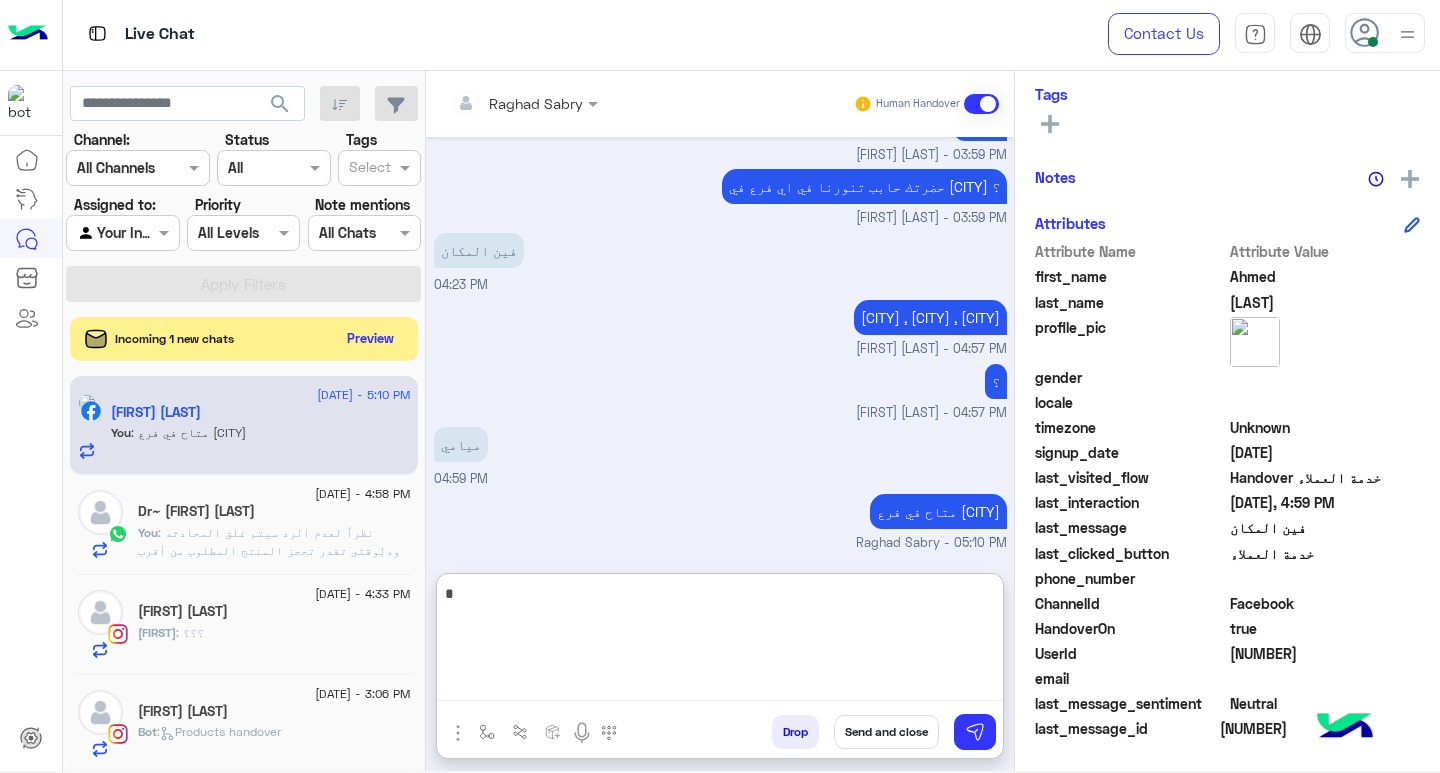 scroll, scrollTop: 1225, scrollLeft: 0, axis: vertical 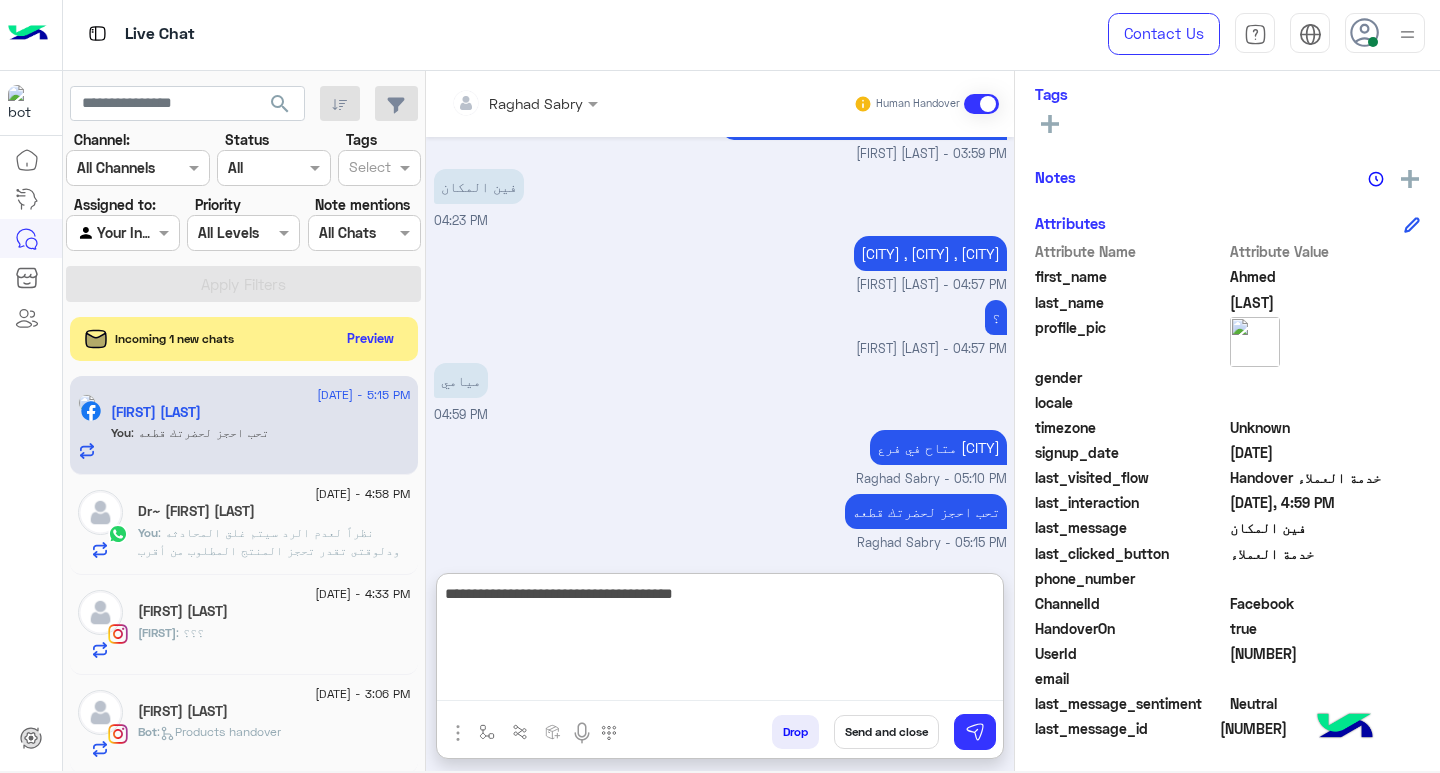 type on "**********" 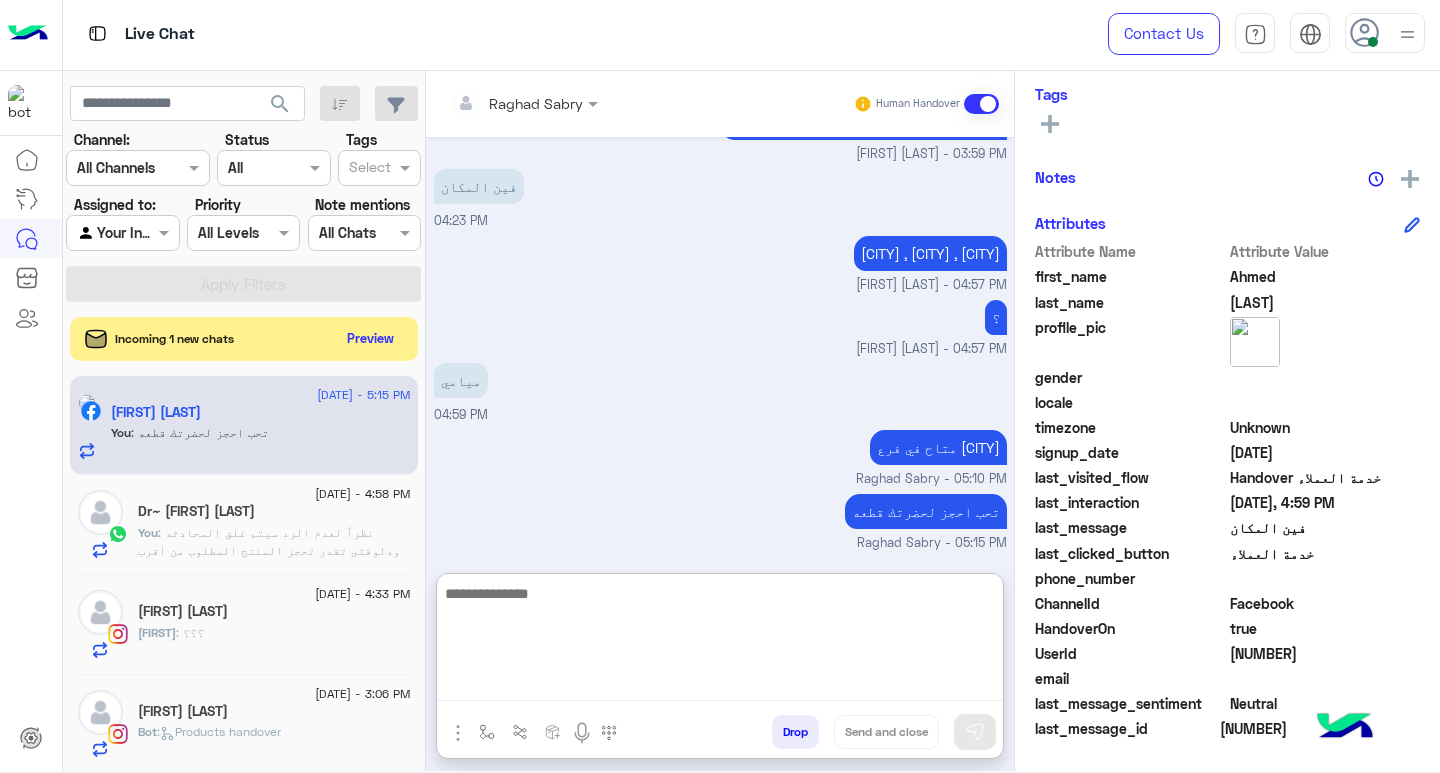 scroll, scrollTop: 1289, scrollLeft: 0, axis: vertical 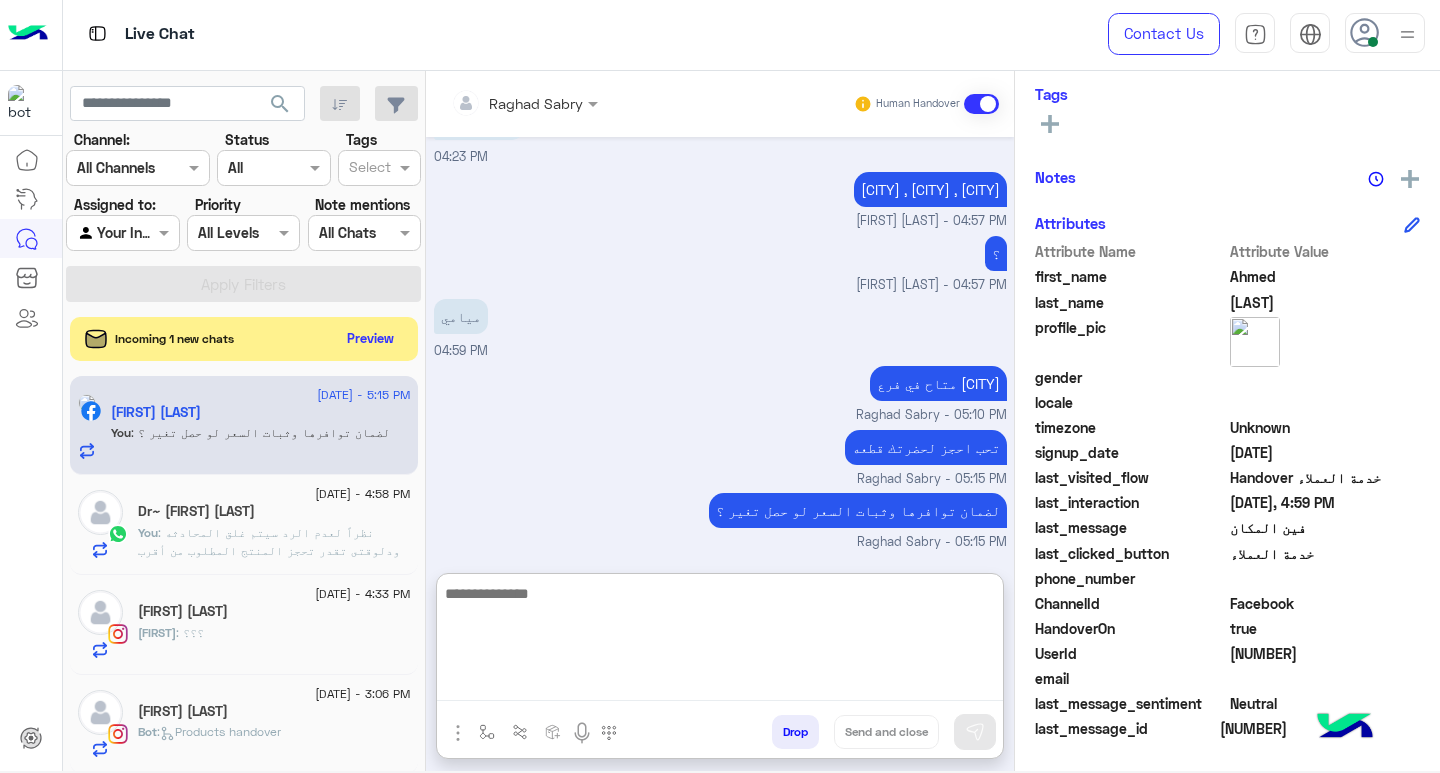 click on ": نظراً لعدم الرد سيتم غلق المحادثه
ودلوقتى تقدر تحجز المنتج المطلوب من أقرب فرع لك بكل سهولة:
1️⃣ احجز من صفحه المنتج ع الويب سايت
Www.dubaiphone.net
2️⃣ حدد خيار "Pickup in Store" أو "استلام من الفرع"
3️⃣ أنتظر تأكيد وجود المنتج  بمكالمة هاتفية او رسالة واتس اب
ولو حضرتك احتاجت اي مساعده ماتترددش انك تتواصل معانا مره تانيه بالضغط على خدمه العملاء, شكراَ لتواصل حضرتك مع دبي فون❤️" 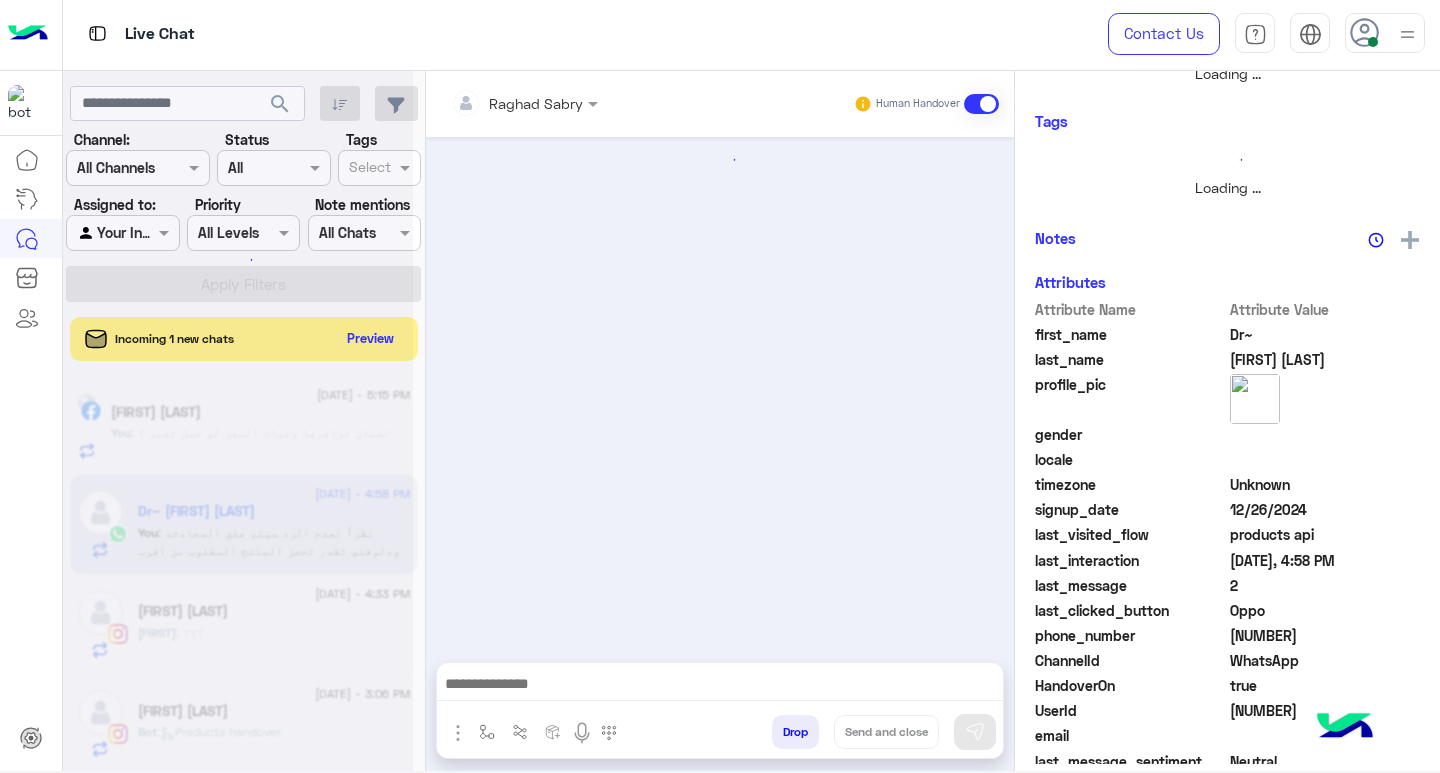 scroll, scrollTop: 0, scrollLeft: 0, axis: both 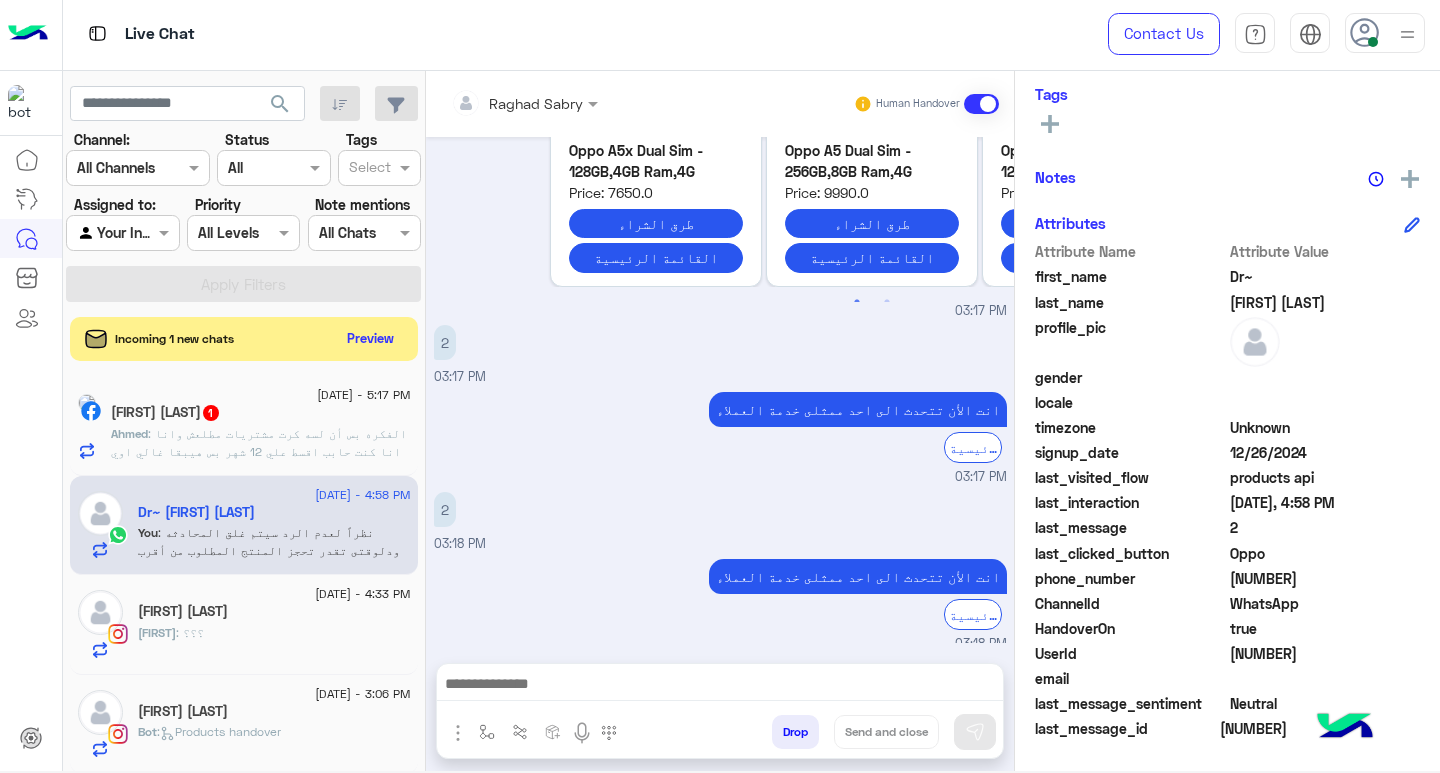 click on ": الفكره بس أن لسه كرت مشتريات مطلعش وانا انا كنت حابب اقسط علي 12 شهر
بس هيبقا غالي اوي 38الف وهو موجود في كل حتا 31الف" 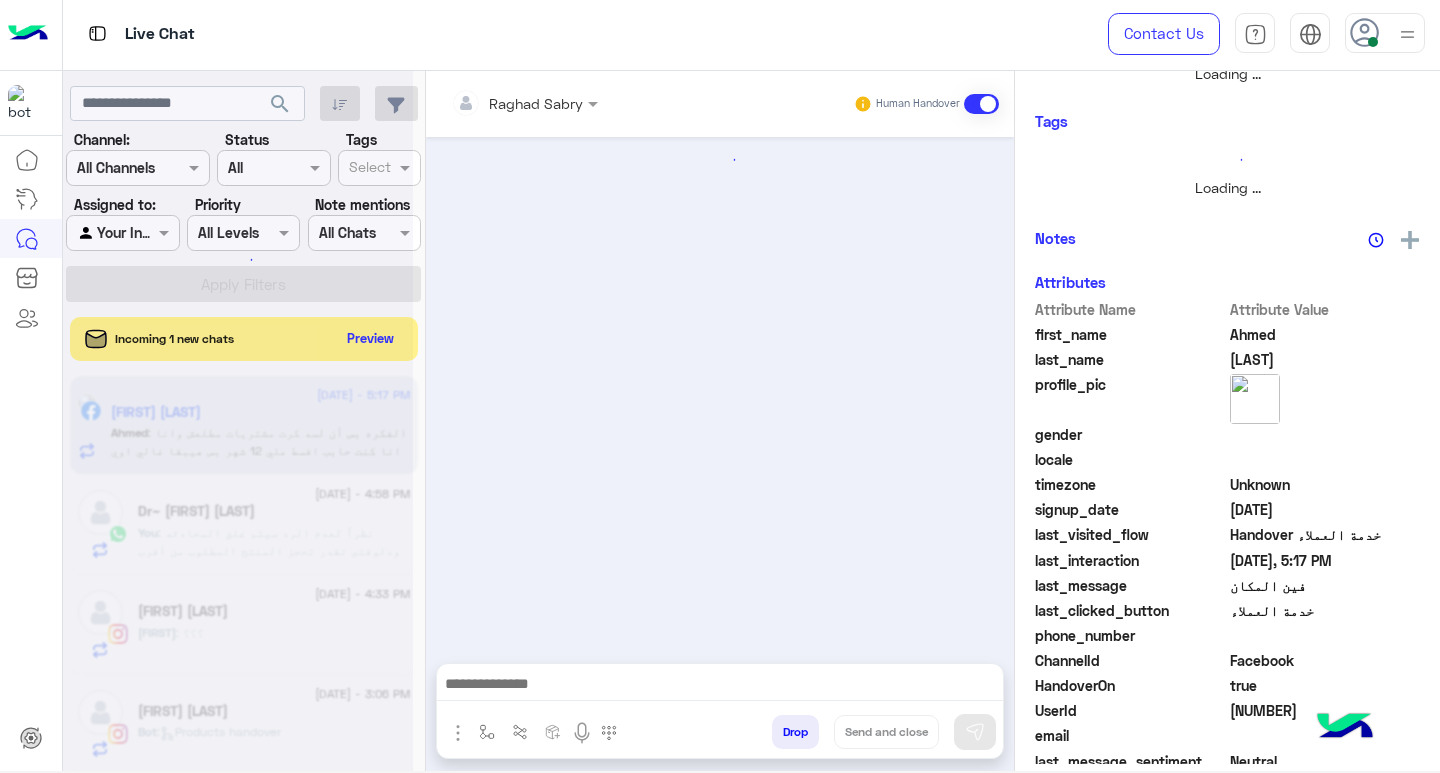 scroll, scrollTop: 355, scrollLeft: 0, axis: vertical 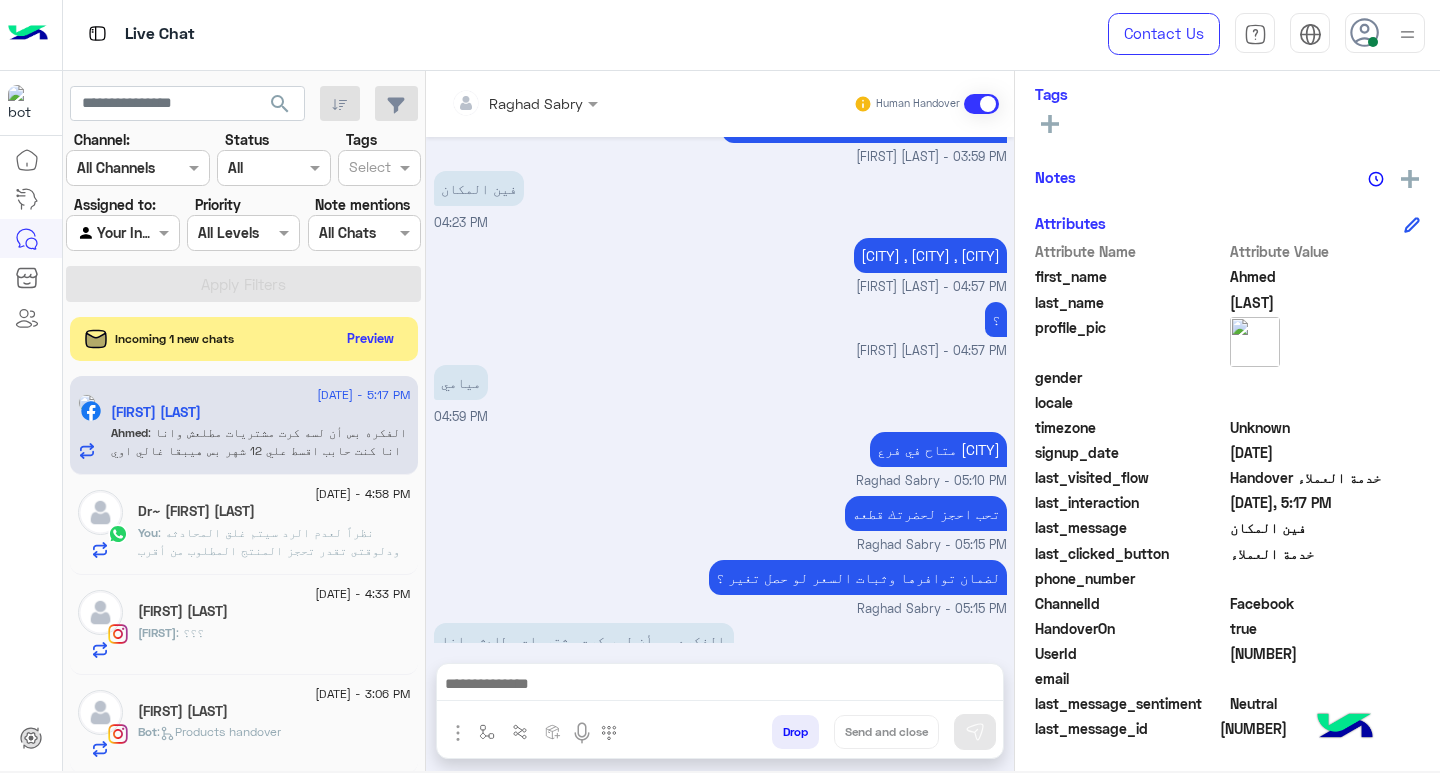 click at bounding box center (720, 686) 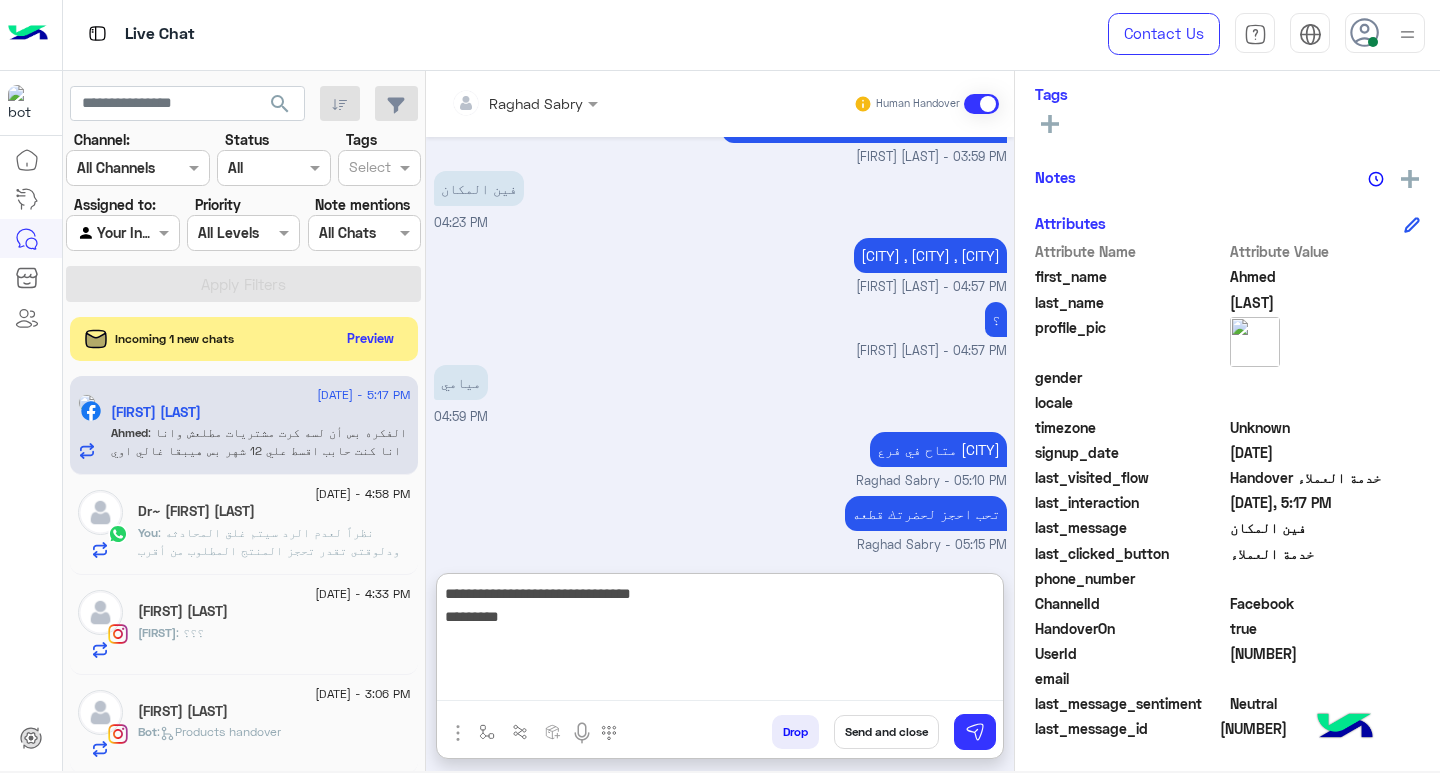 type on "**********" 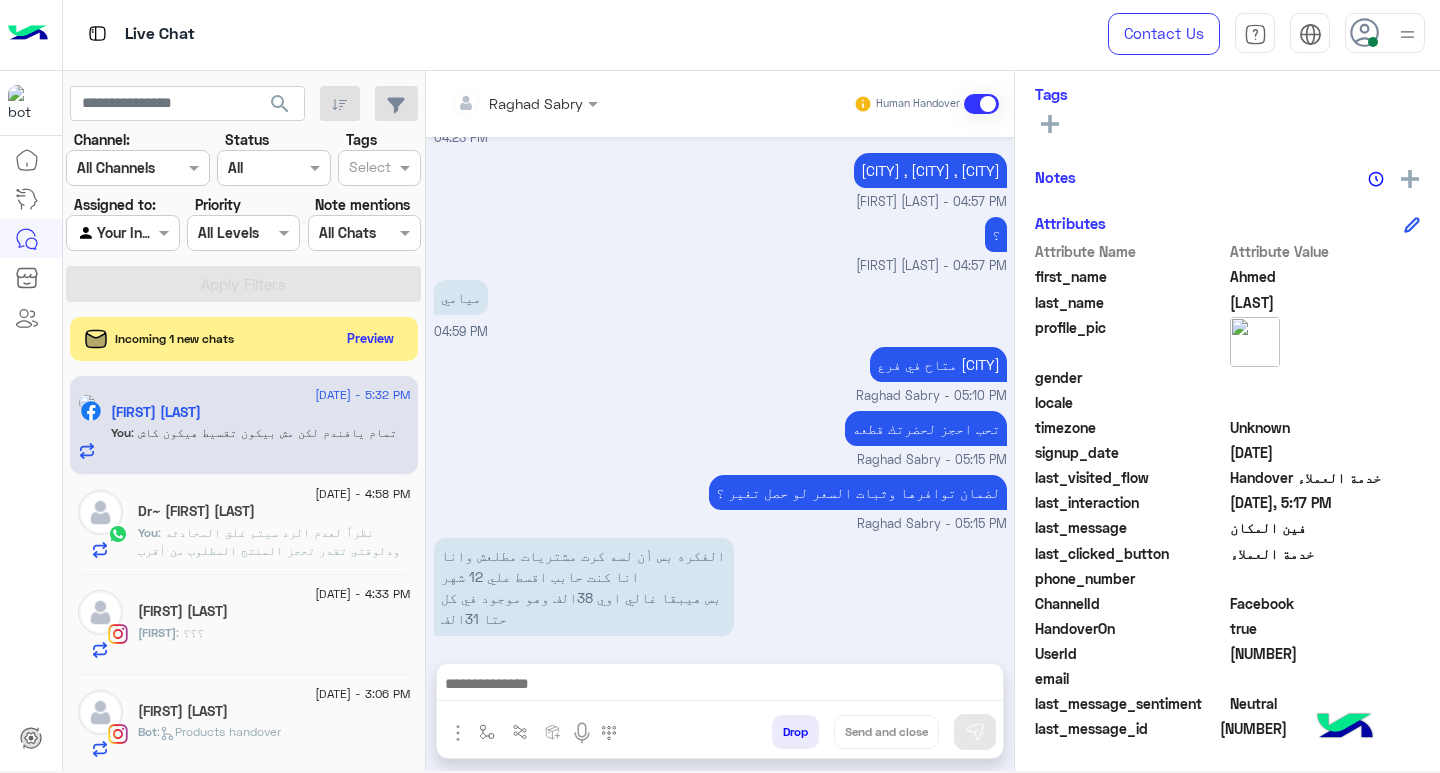 scroll, scrollTop: 3734, scrollLeft: 0, axis: vertical 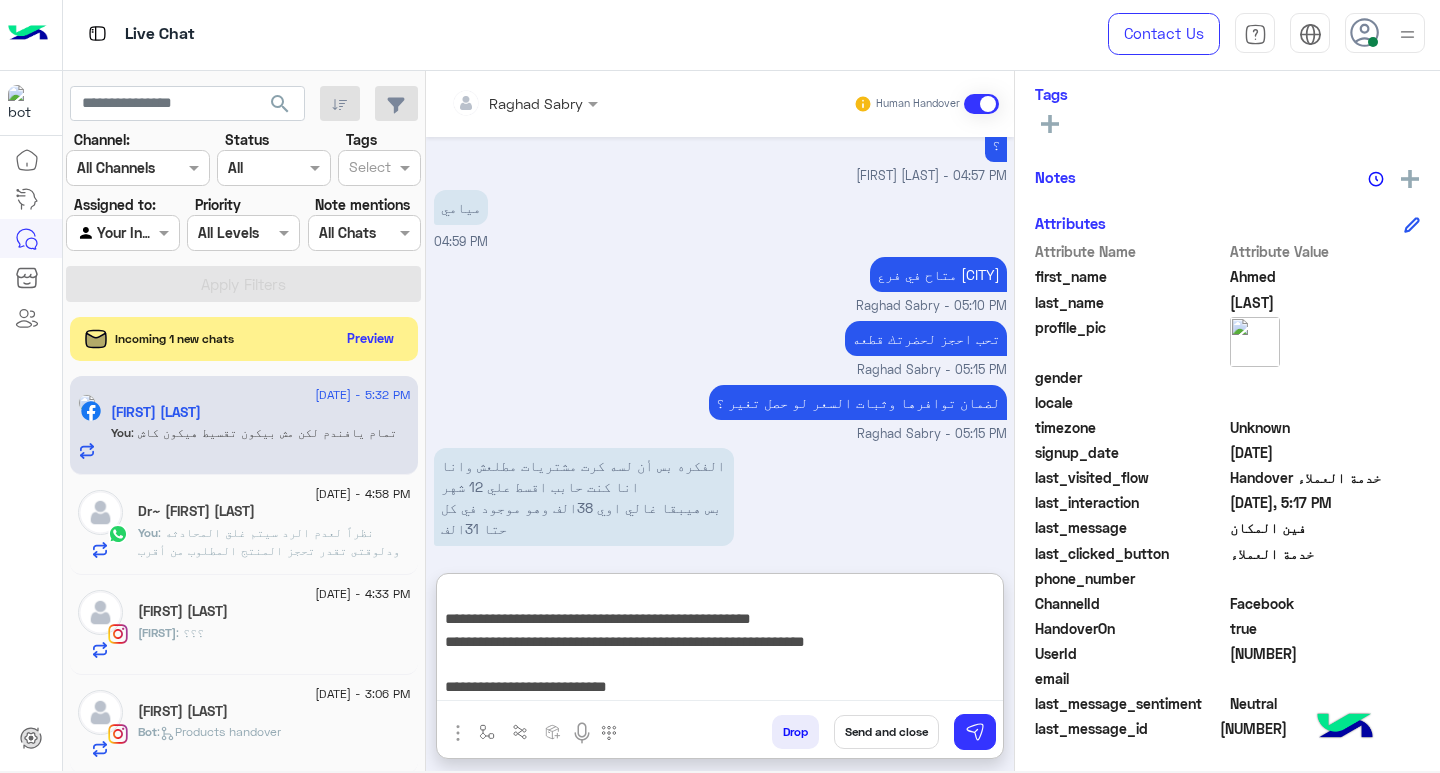type on "**********" 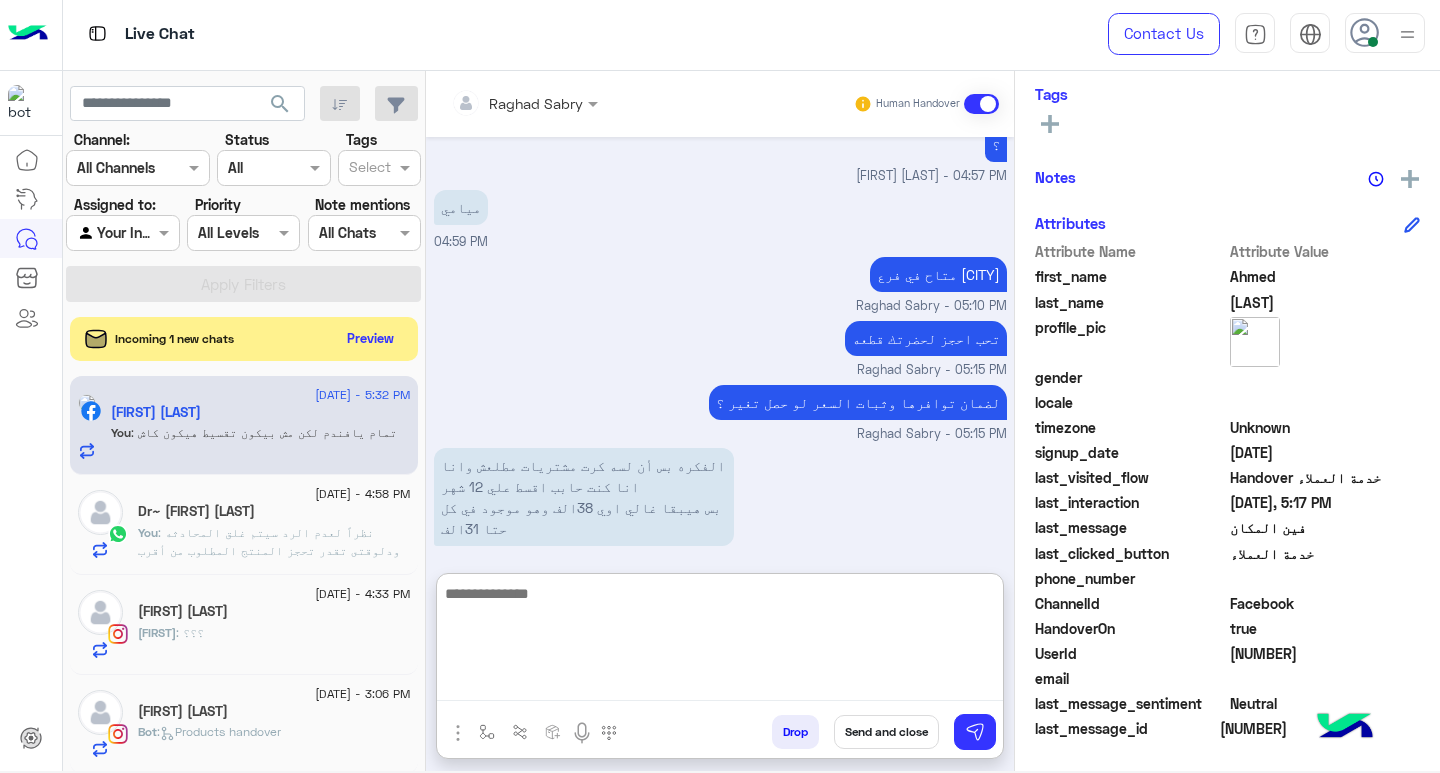 scroll, scrollTop: 4070, scrollLeft: 0, axis: vertical 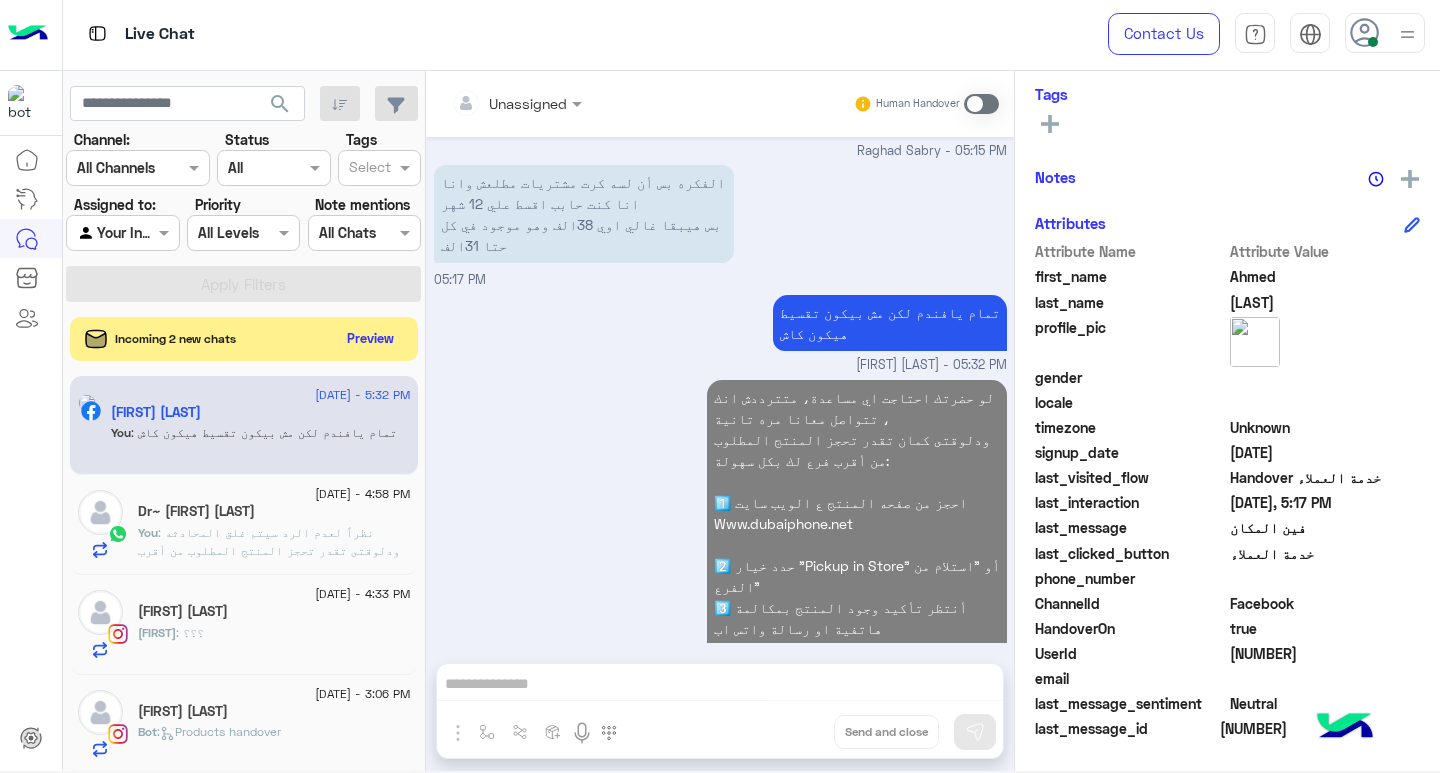 click on "search Channel: Channel All Channels Status Channel All Tags Select Assigned to: Agent Filter Your Inbox Priority All Levels All Levels Note mentions Select All Chats Apply Filters  Incoming 2 new chats    Preview  [DATE] - 5:32 PM  [FIRST] [LAST]   You  : تمام يافندم لكن مش بيكون تقسيط
هيكون كاش [DATE] - 4:58 PM  Dr~ [FIRST] [LAST]   You  [DATE] - 4:33 PM  [FIRST] [LAST]  [FIRST] : ؟؟؟ [DATE] - 3:06 PM  [FIRST] [LAST]  Bot :   Products handover  [DATE] - 2:30 PM  [LAST]   2 [LAST] : هو بيبقا معاه غير السماعه كارت ضمان لمده سنه تقريبا و تركيب اسكرينه برضه صح و لا لا [DATE] - 1:59 PM  [FIRST] [LAST]  [FIRST] : ؟ [DATE] - 1:47 PM  [FIRST] [LAST]  Bot :   Handover خدمة العملاء  [DATE] - 1:30 PM  [FIRST]   [FIRST] : Ok [DATE] - 10:29 AM  [FIRST]   3 Bot :   Handover خدمة العملاء  [DATE] - 9:24 AM  [FIRST] [LAST]  [FIRST] [DATE] - 9:02 AM  [FIRST] 🐻  11 [FIRST] [DATE] - 9:01 AM  دراسه   6 ." 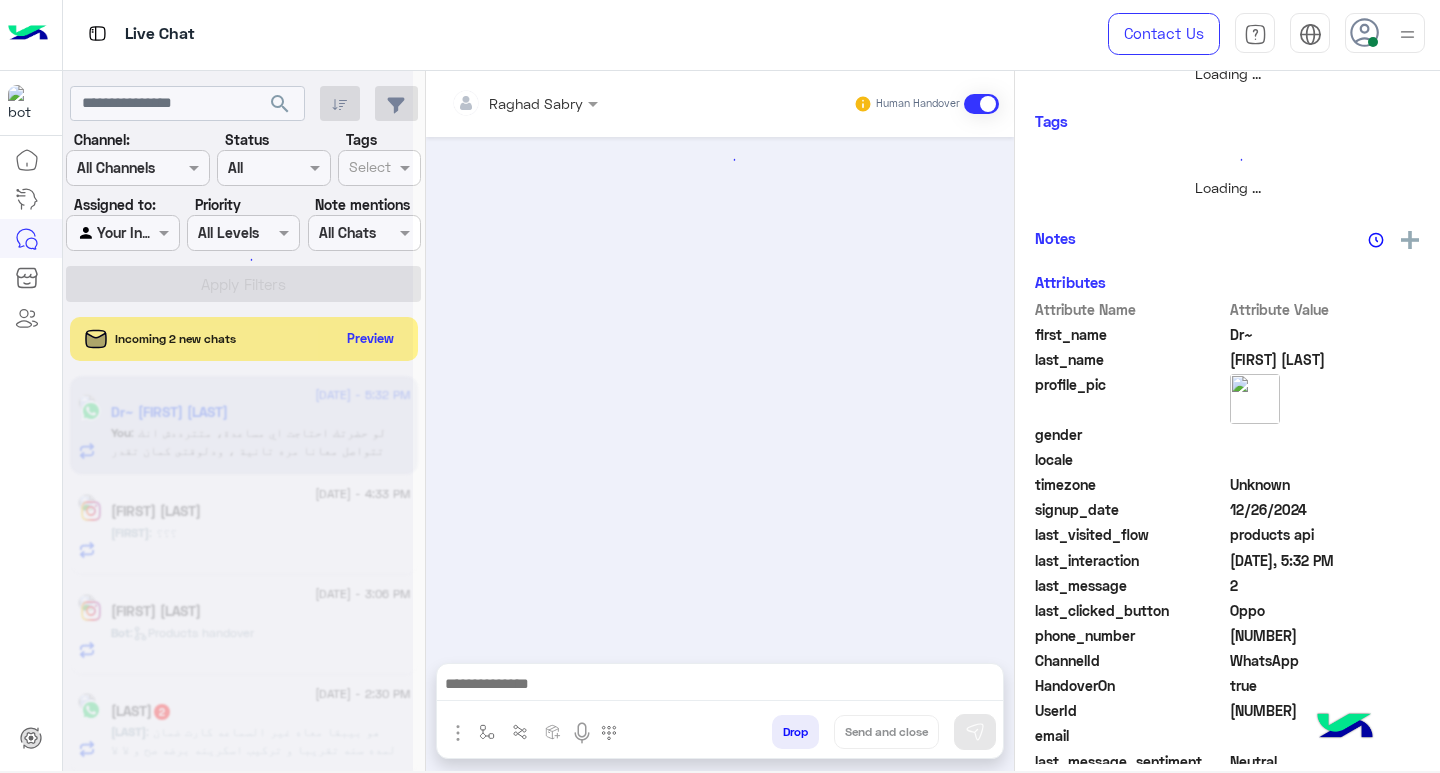 scroll, scrollTop: 355, scrollLeft: 0, axis: vertical 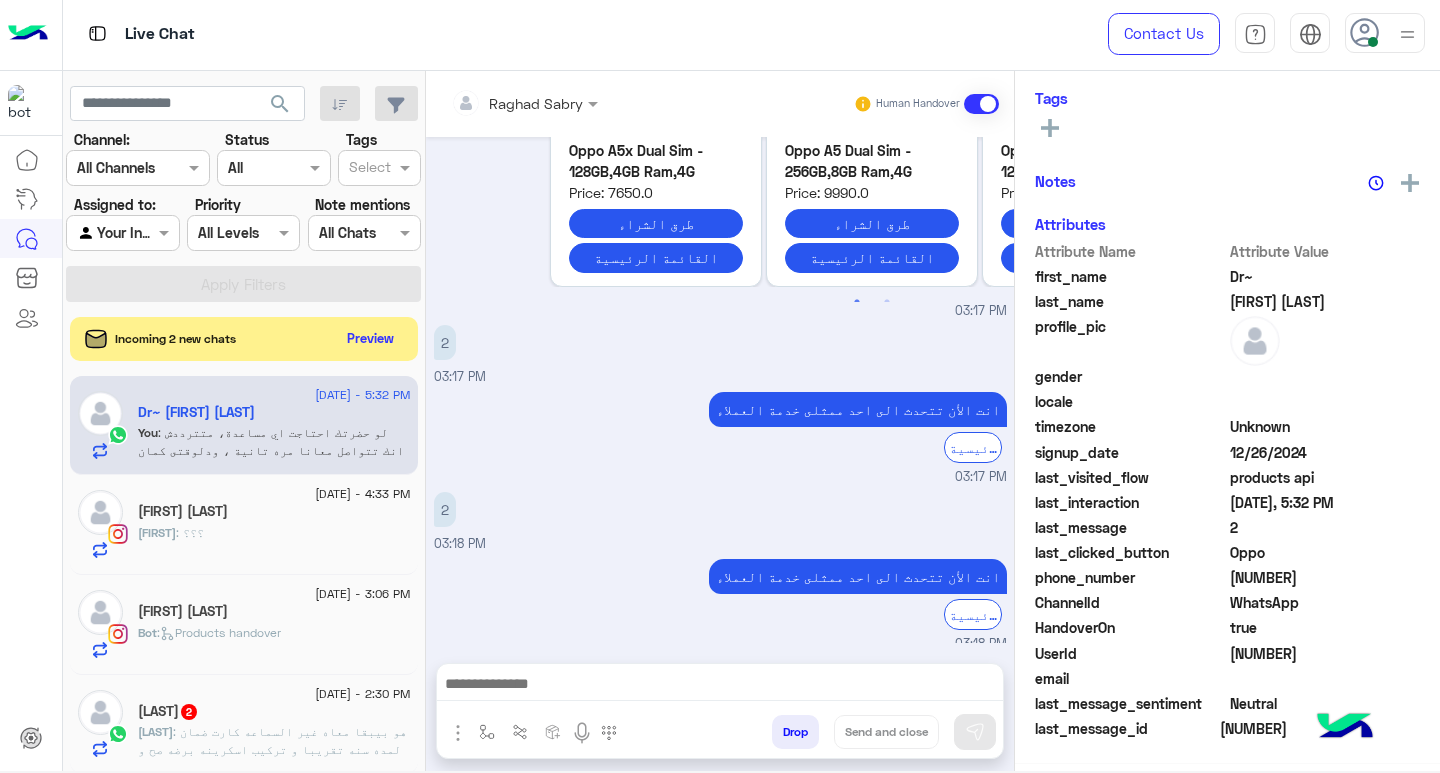 click 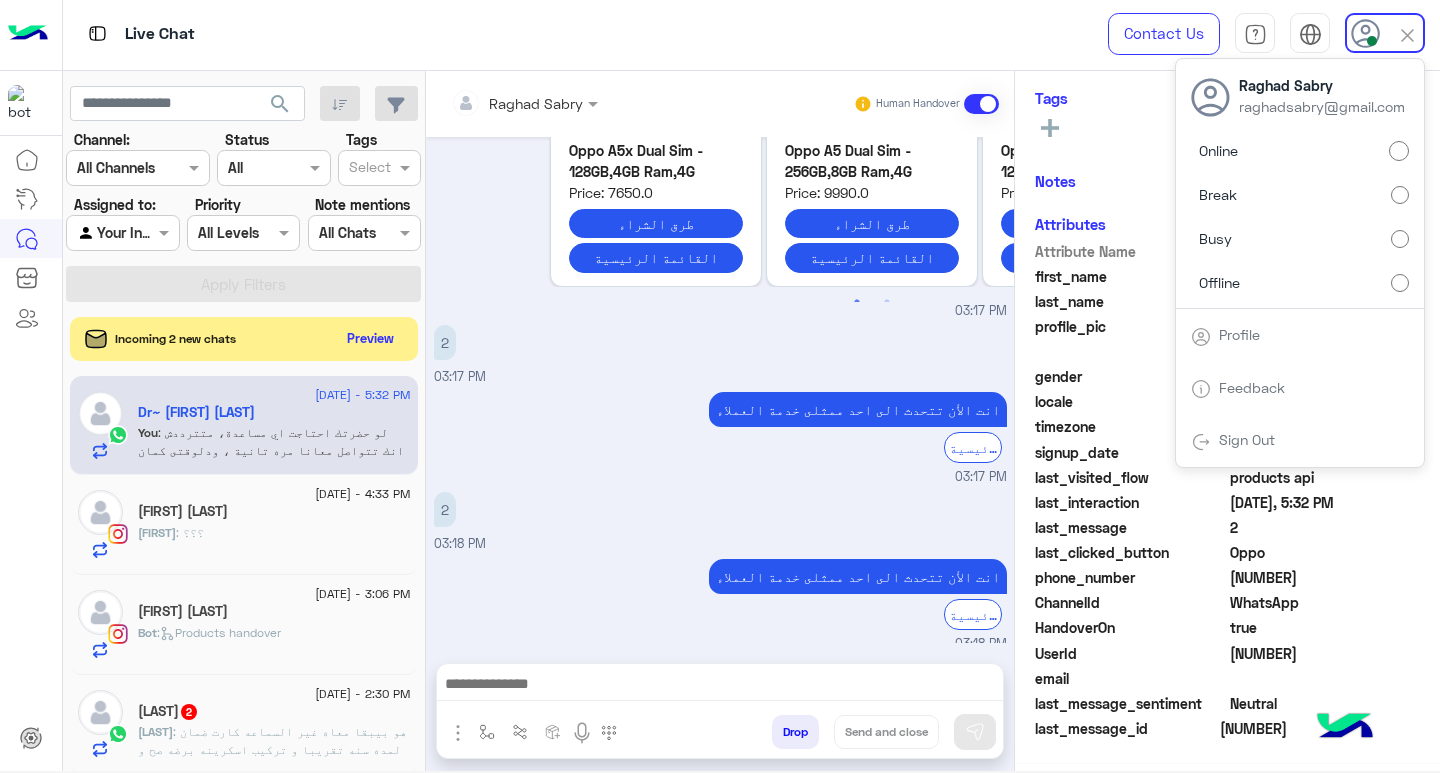 scroll, scrollTop: 329, scrollLeft: 0, axis: vertical 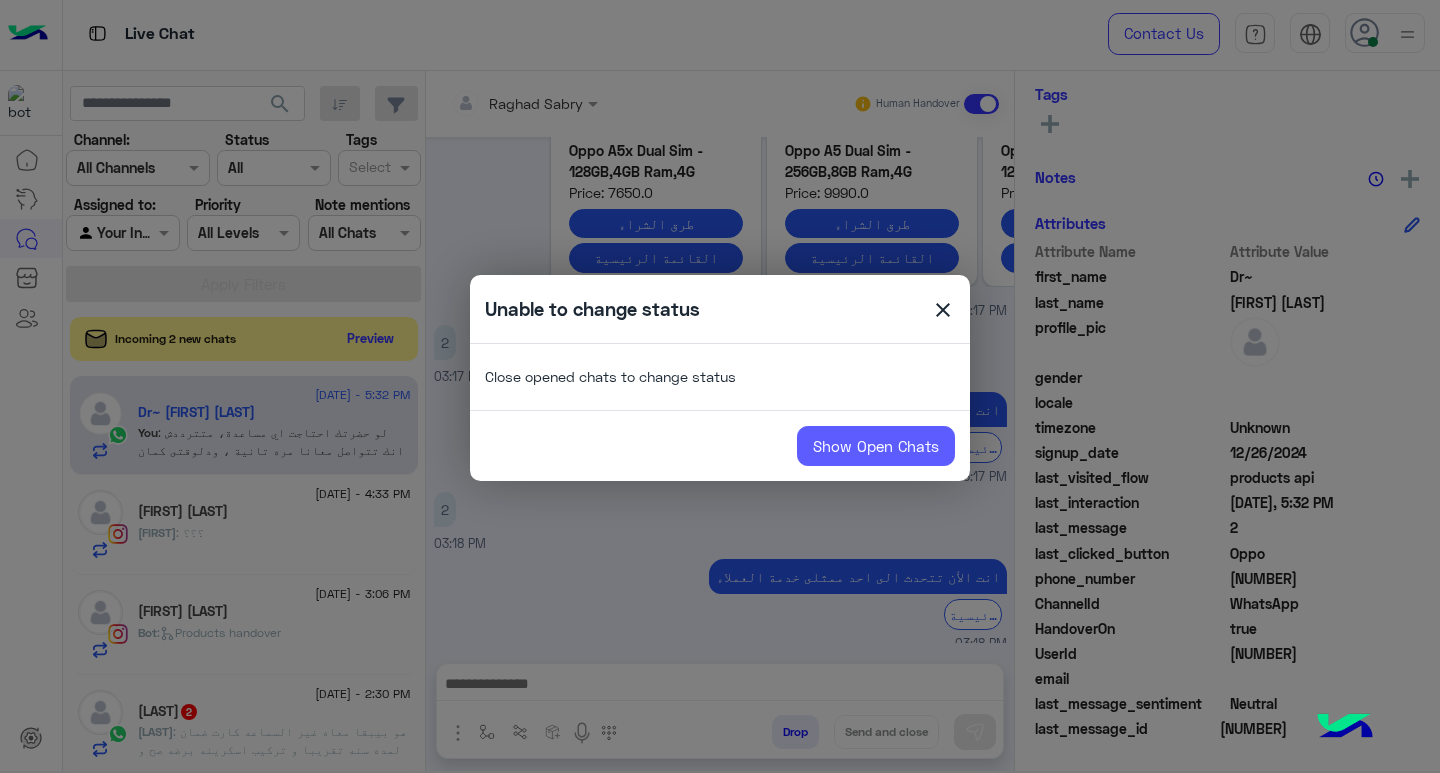 click on "Show Open Chats" 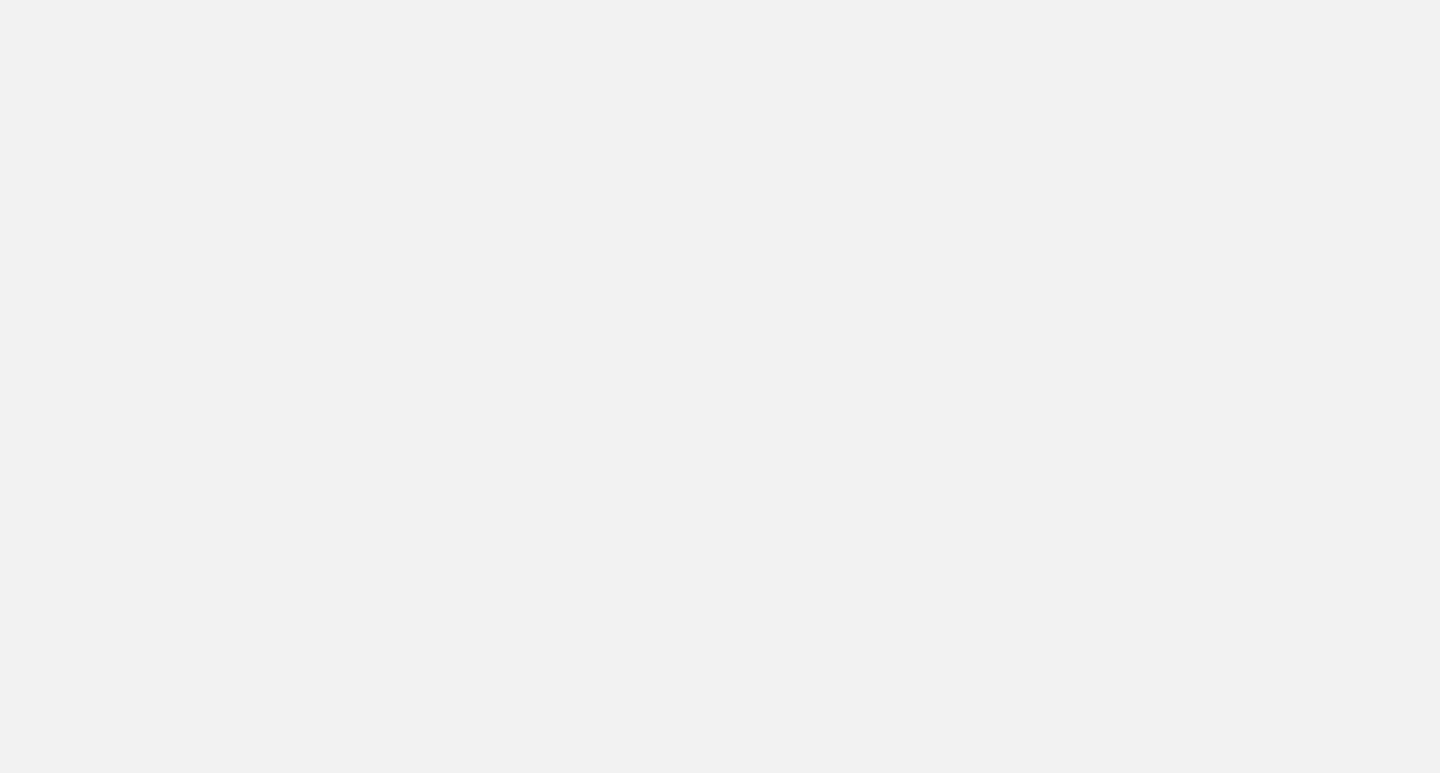scroll, scrollTop: 0, scrollLeft: 0, axis: both 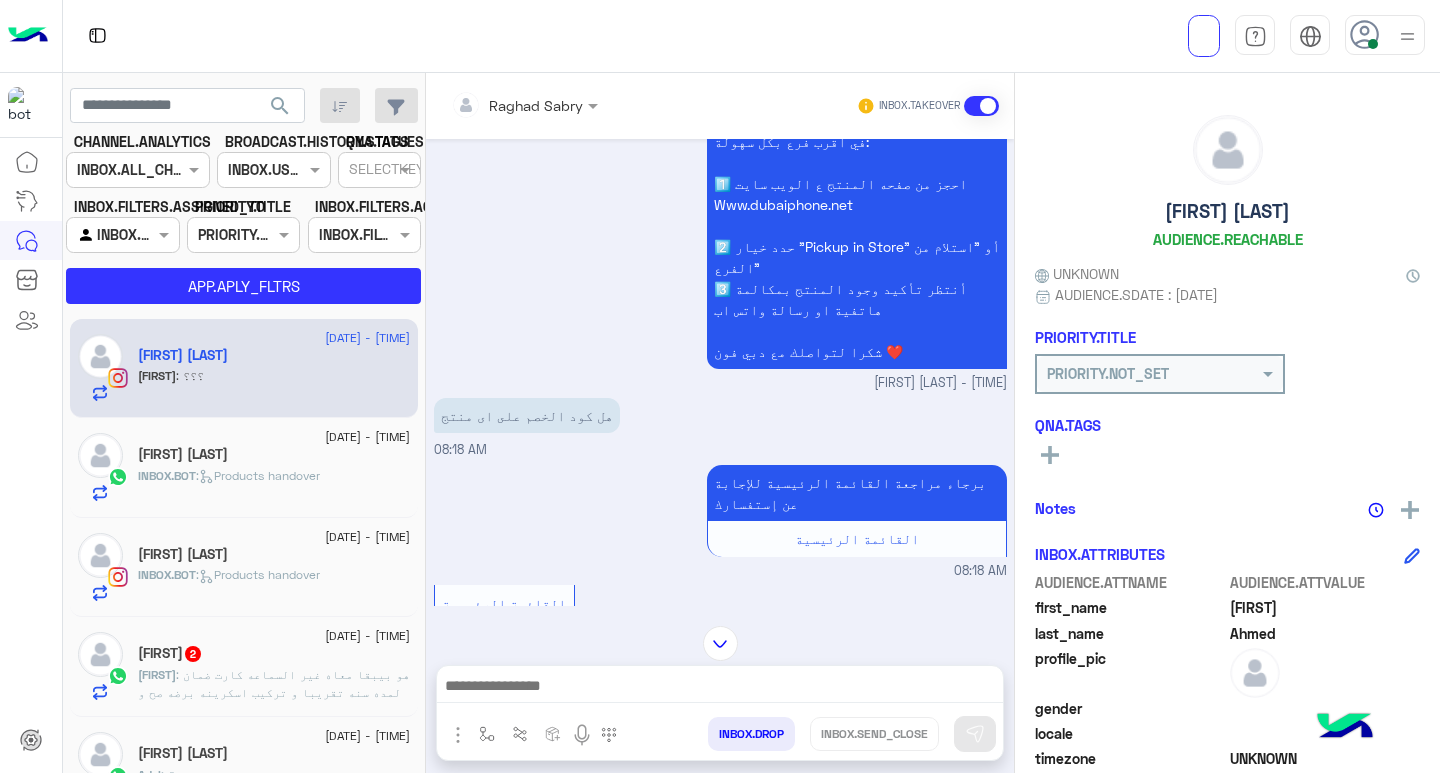 click on ":   Products handover" 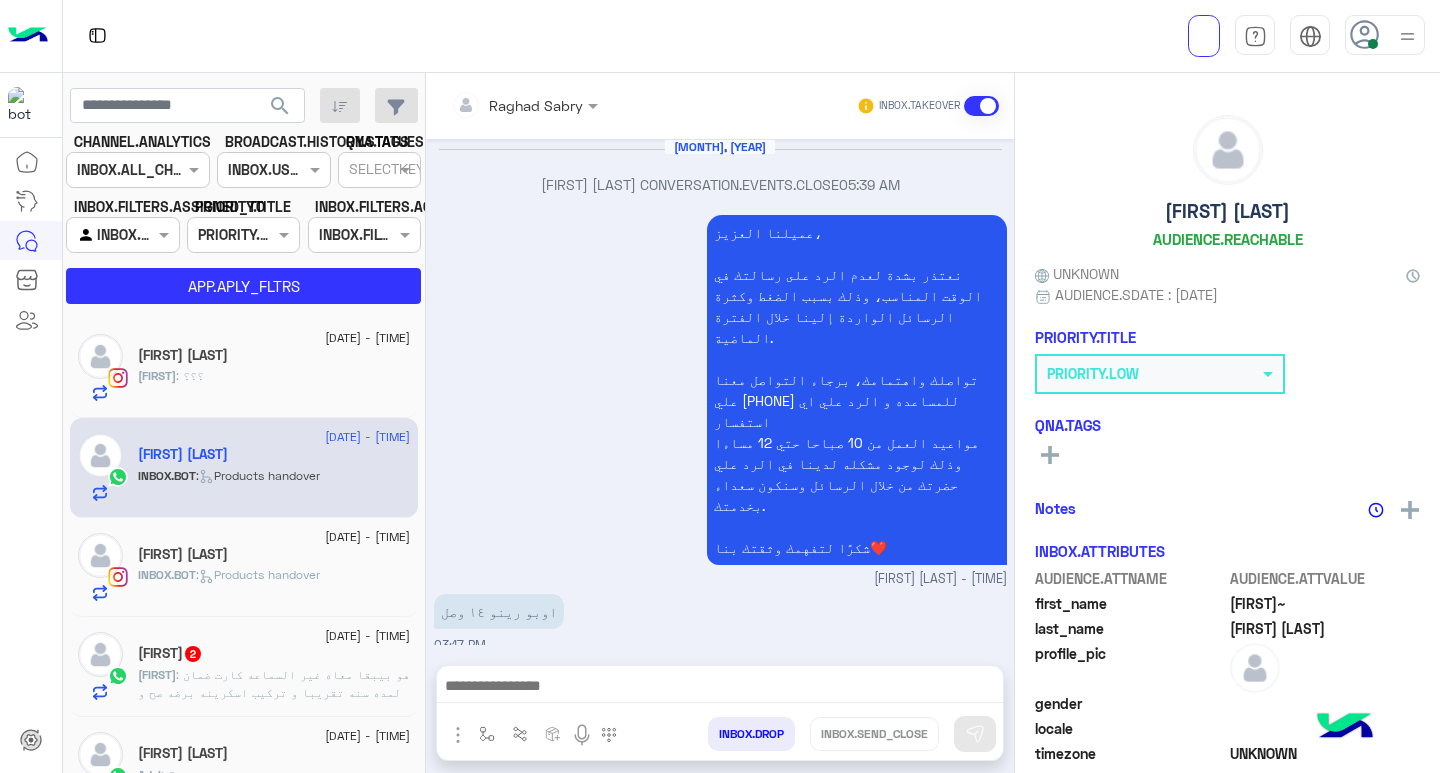 scroll, scrollTop: 1981, scrollLeft: 0, axis: vertical 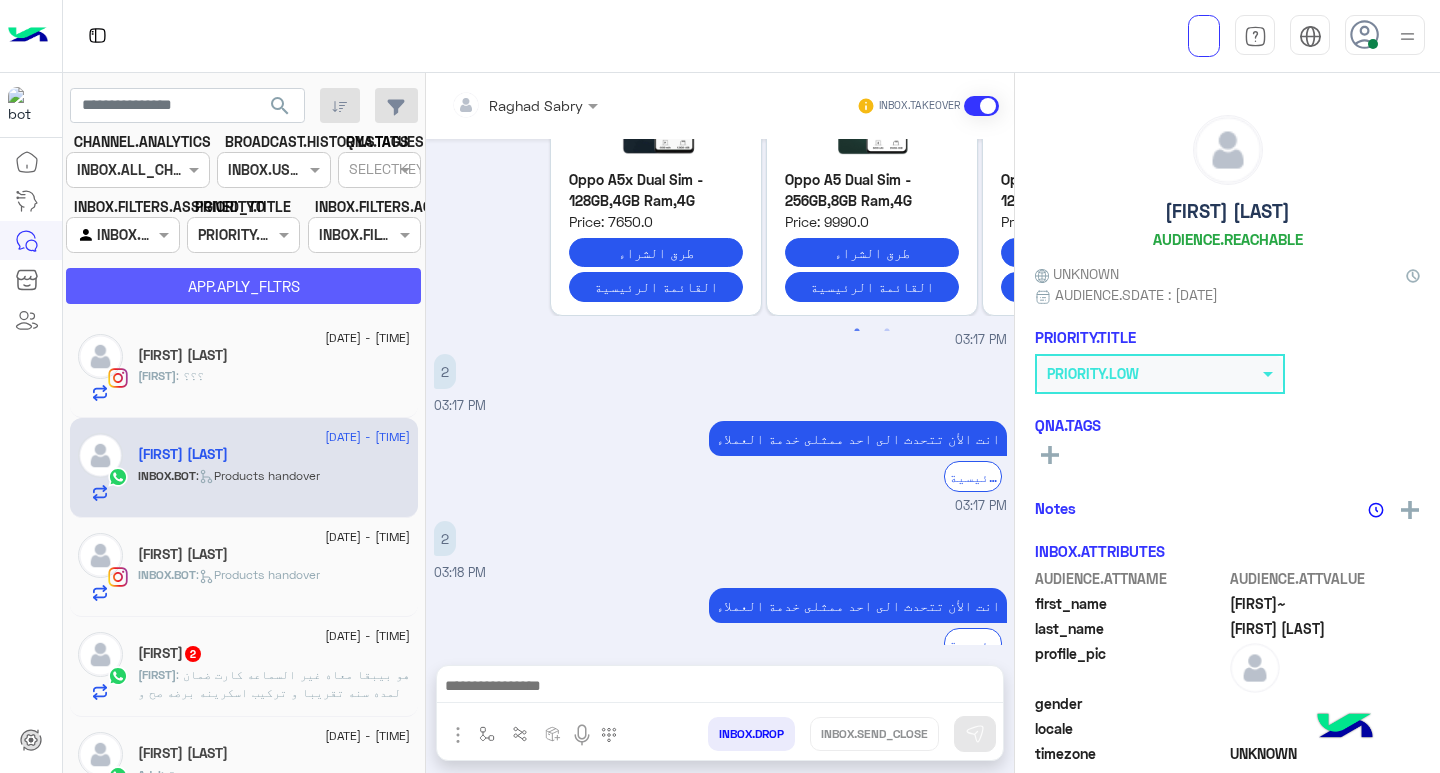 click on "APP.APLY_FLTRS" 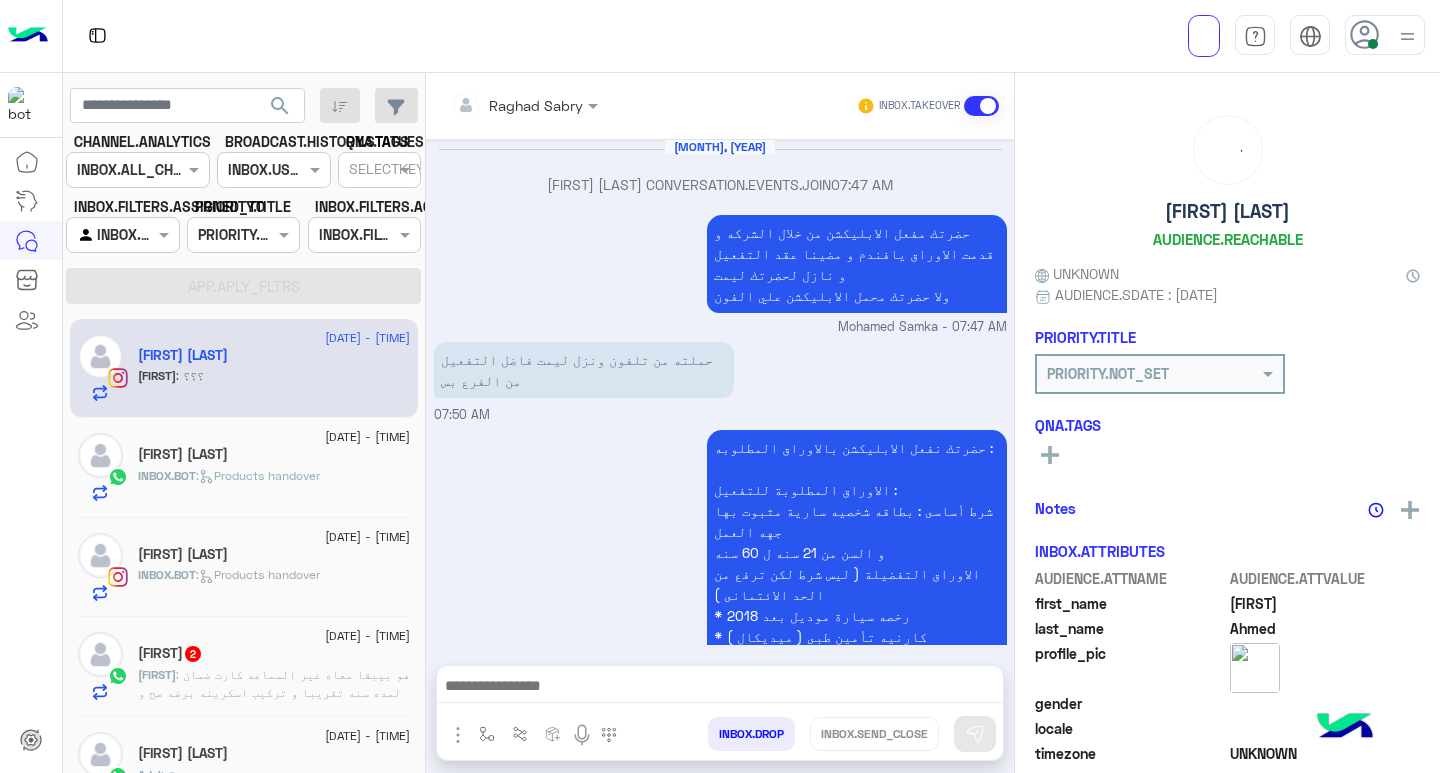 scroll, scrollTop: 1825, scrollLeft: 0, axis: vertical 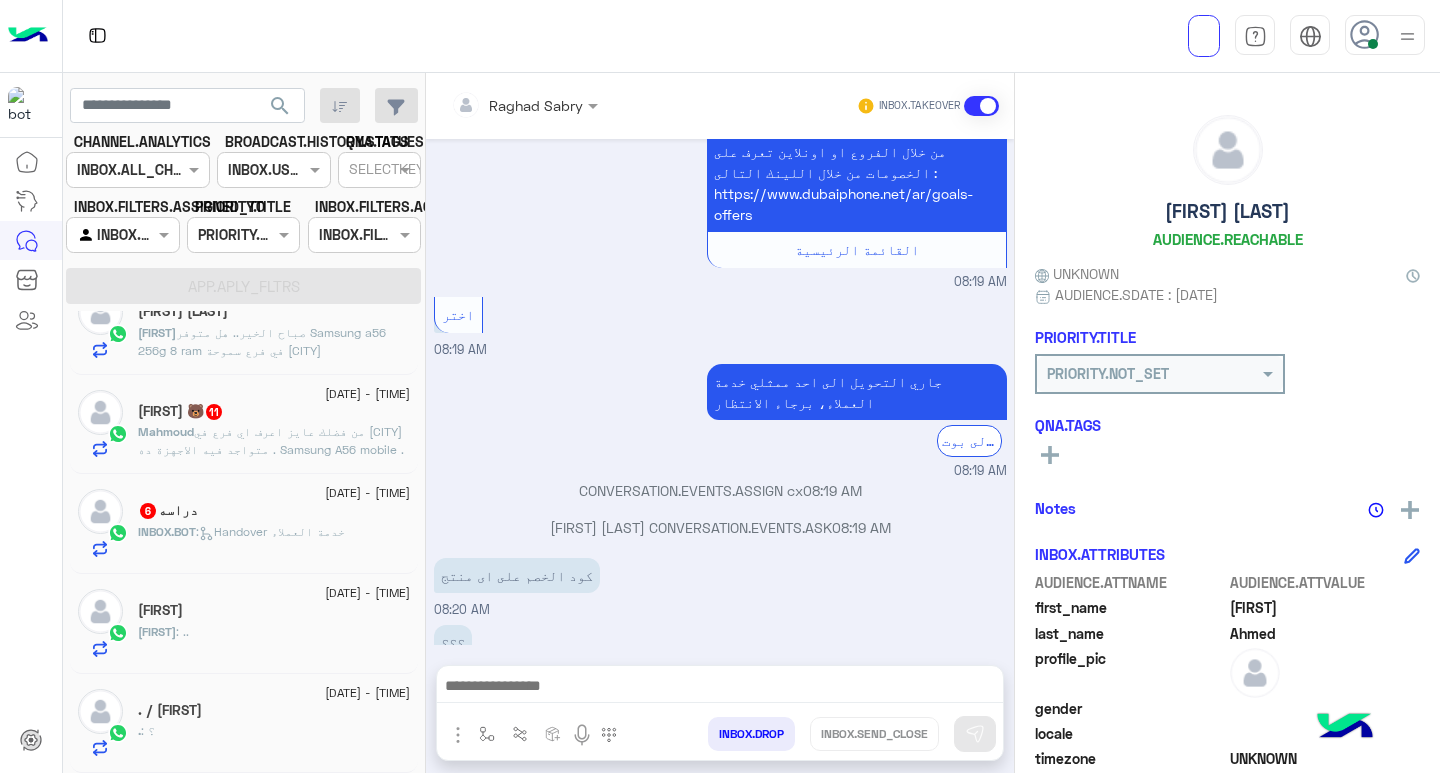 click on ". / [FIRST] [LAST]" 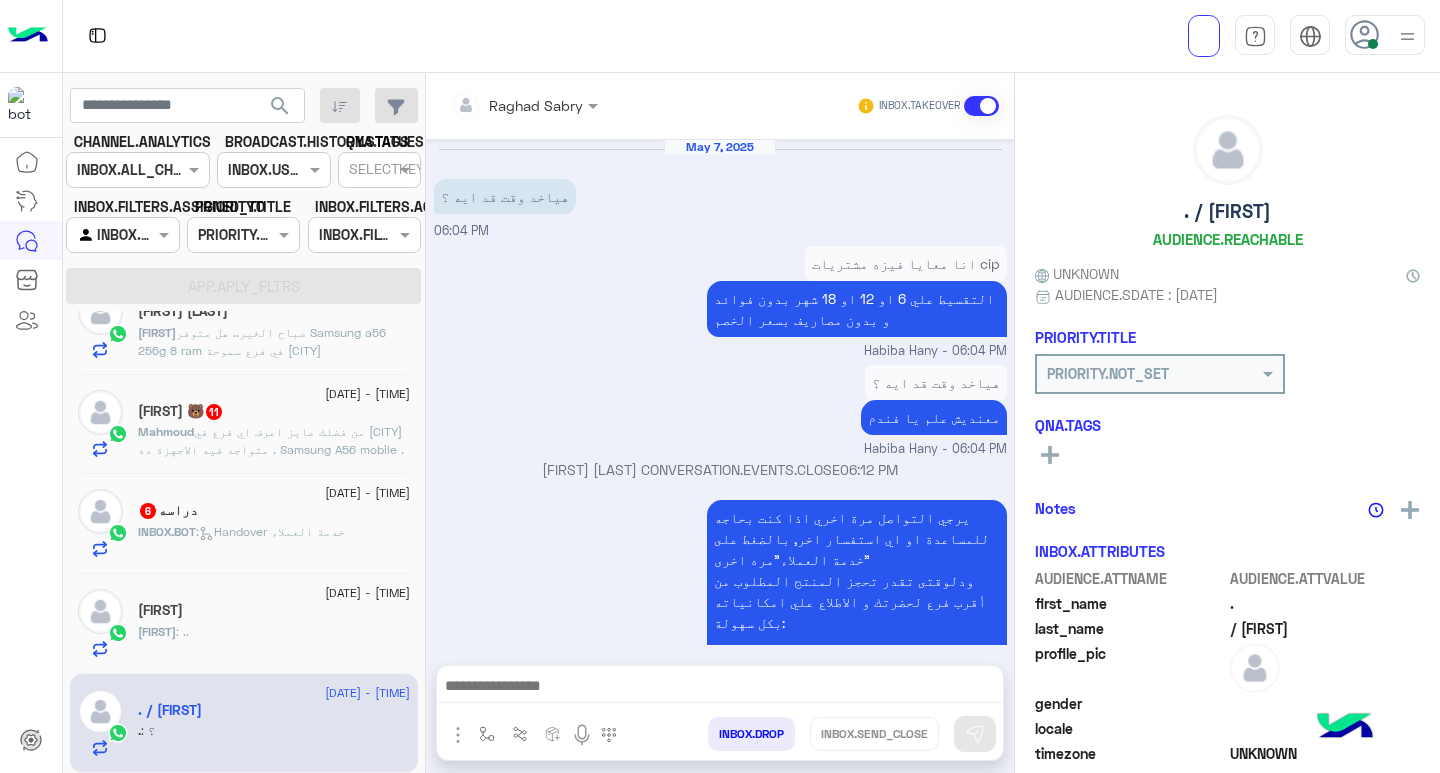 scroll, scrollTop: 2382, scrollLeft: 0, axis: vertical 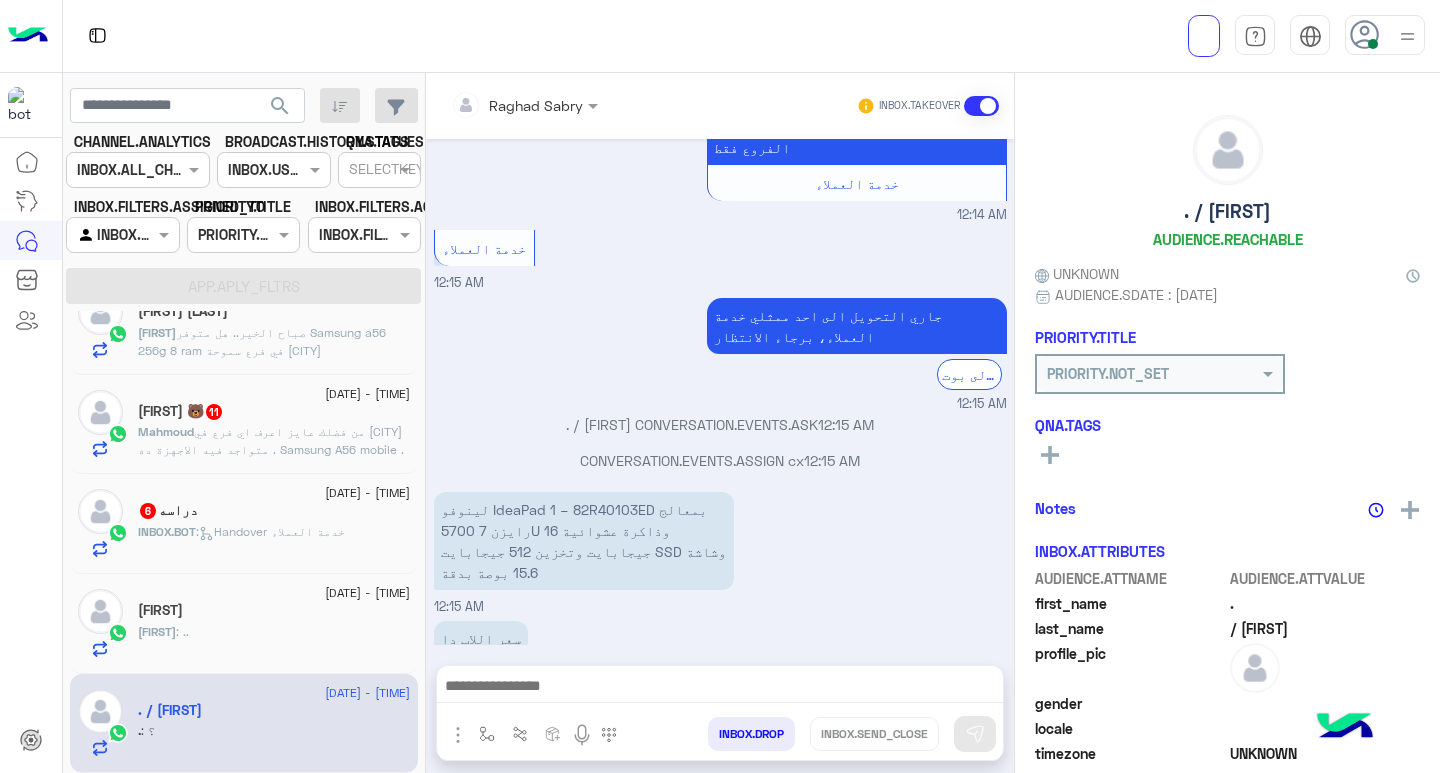 click on "لولو : .." 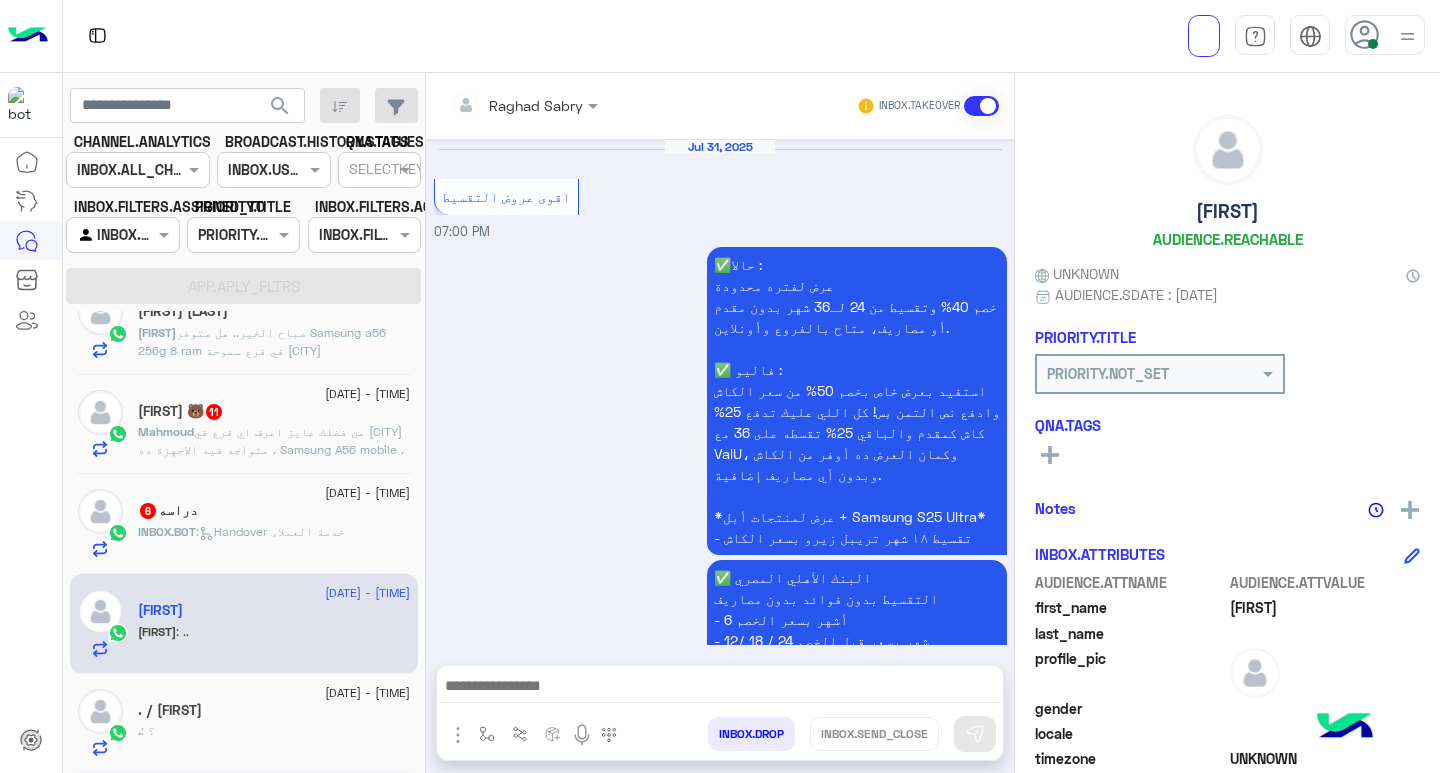 scroll, scrollTop: 2261, scrollLeft: 0, axis: vertical 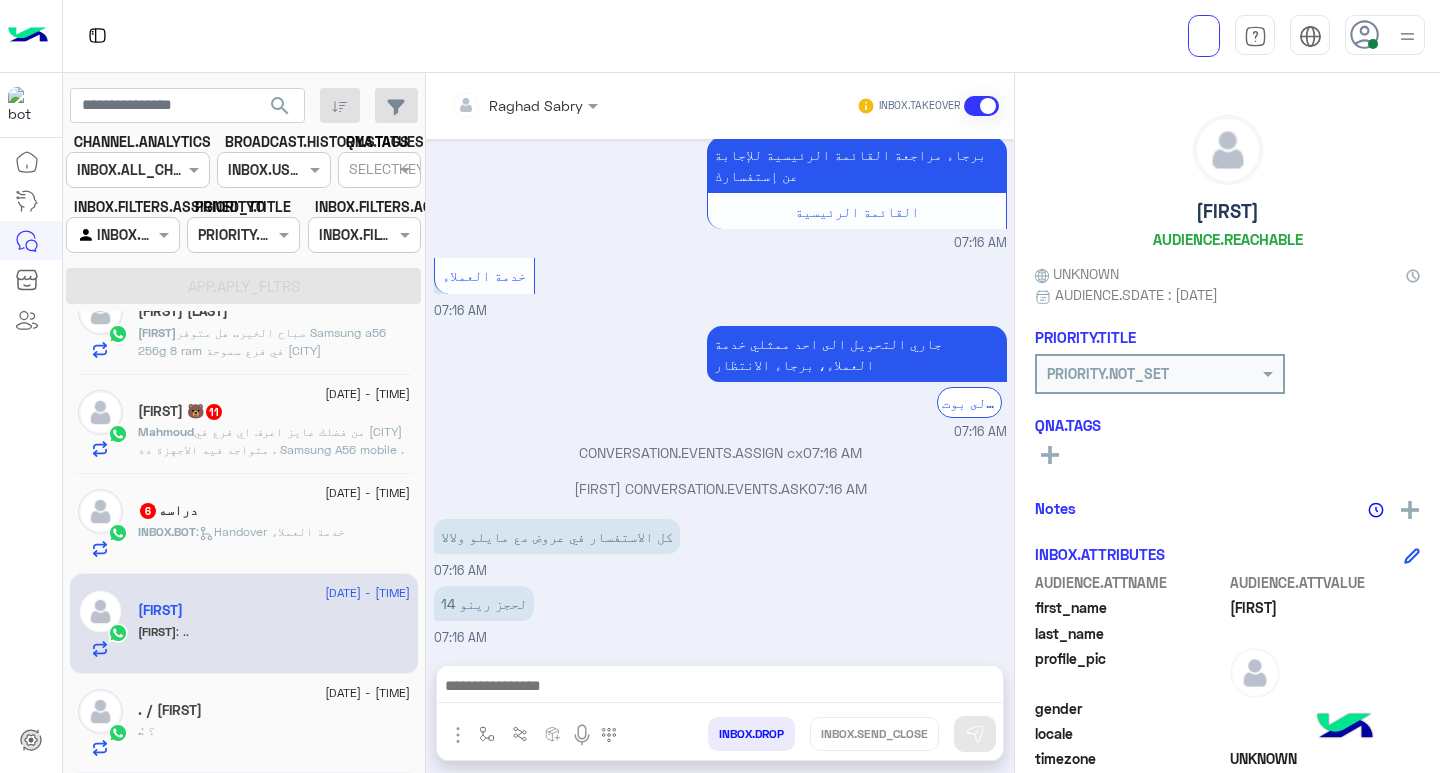 click on ":   Handover خدمة العملاء" 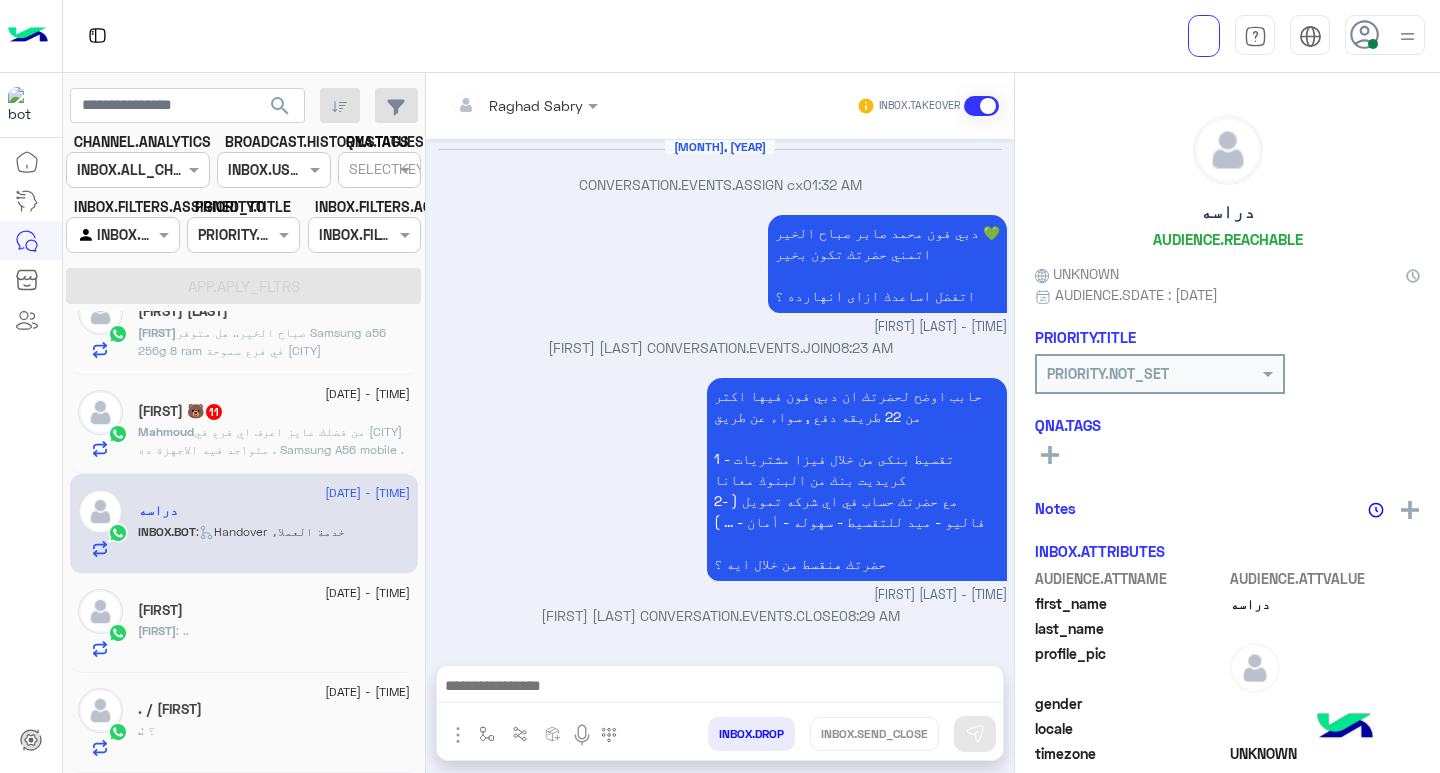 scroll, scrollTop: 2445, scrollLeft: 0, axis: vertical 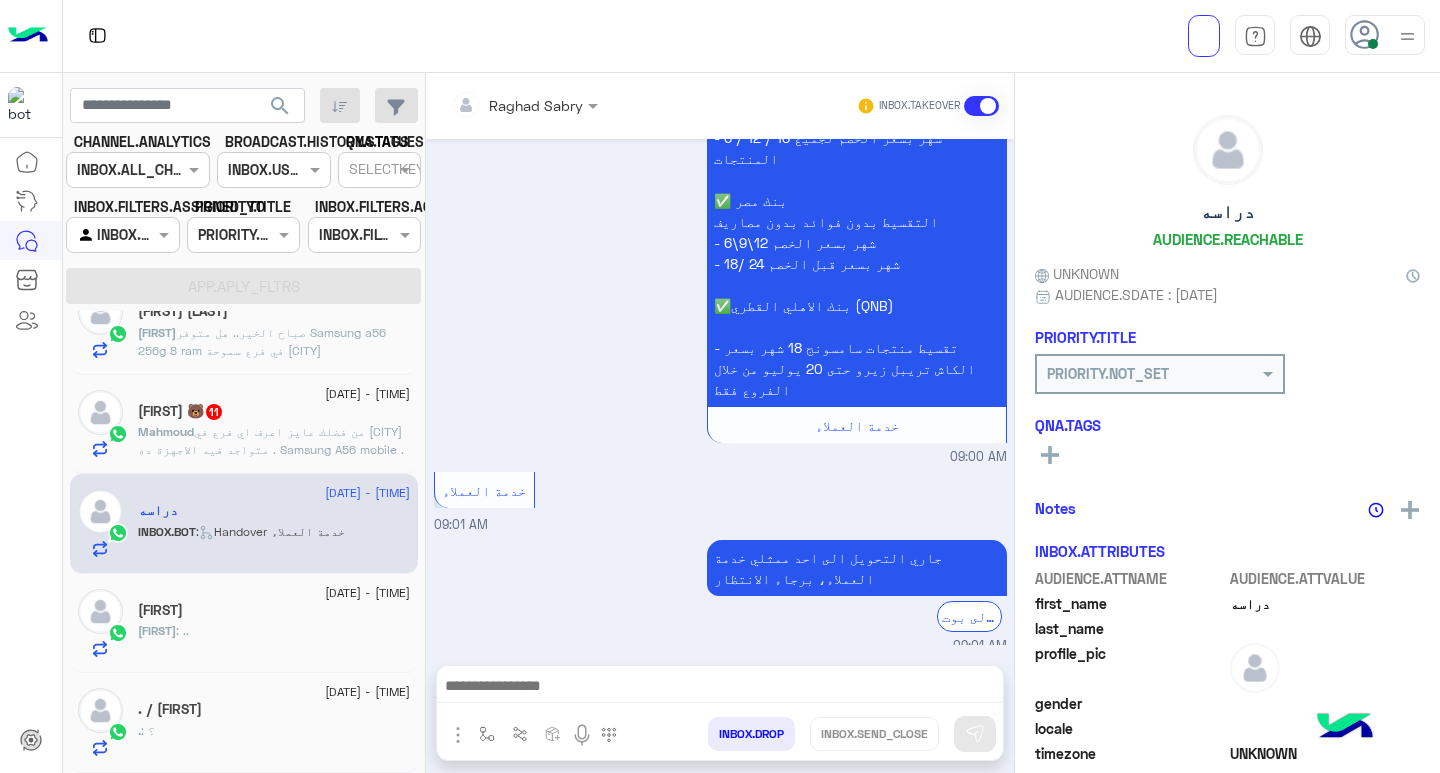 click on ": من فضلك عايز اعرف اي فرع في [CITY]
متواجد فيه الاجهزة ده
. Samsung A56 mobile
. Huawei matepad 12X 12.0" 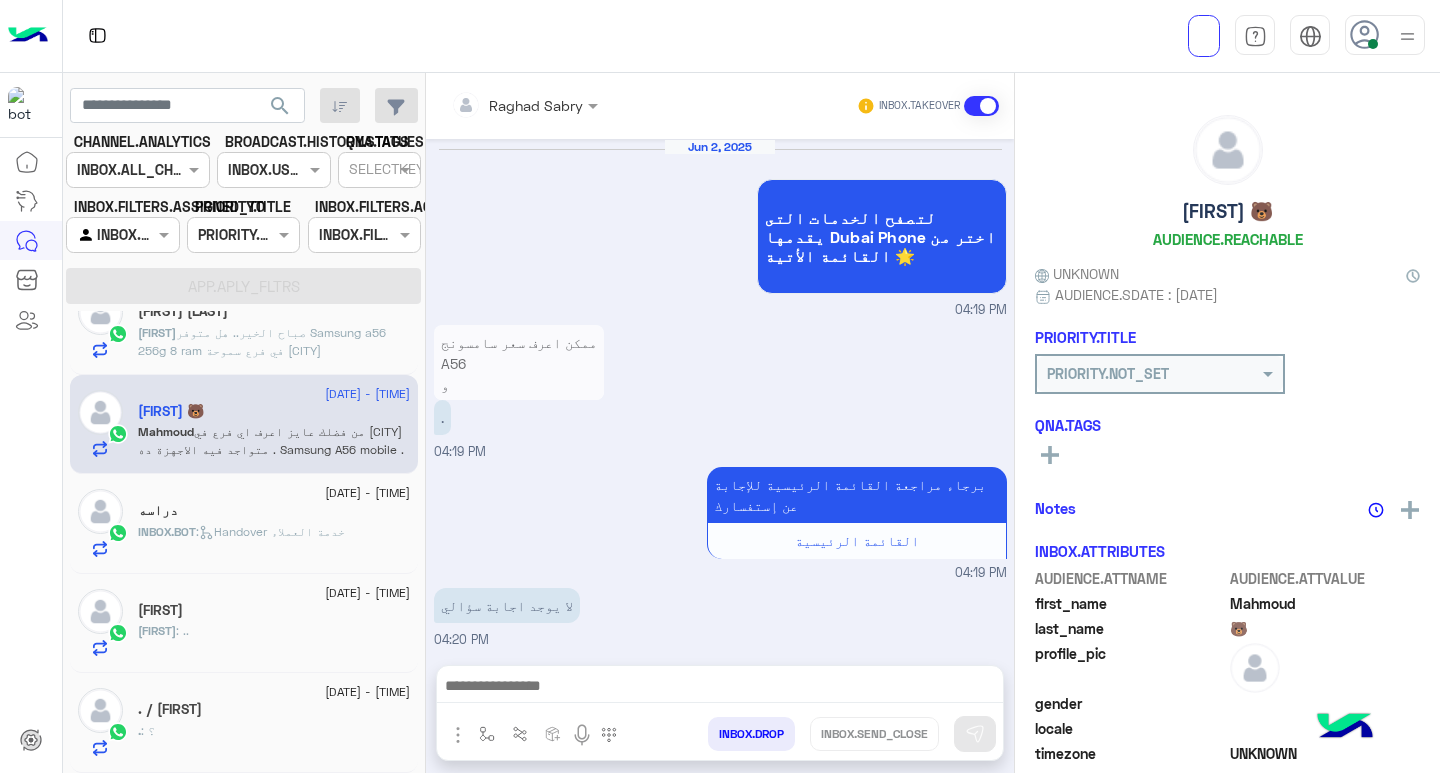 scroll, scrollTop: 1619, scrollLeft: 0, axis: vertical 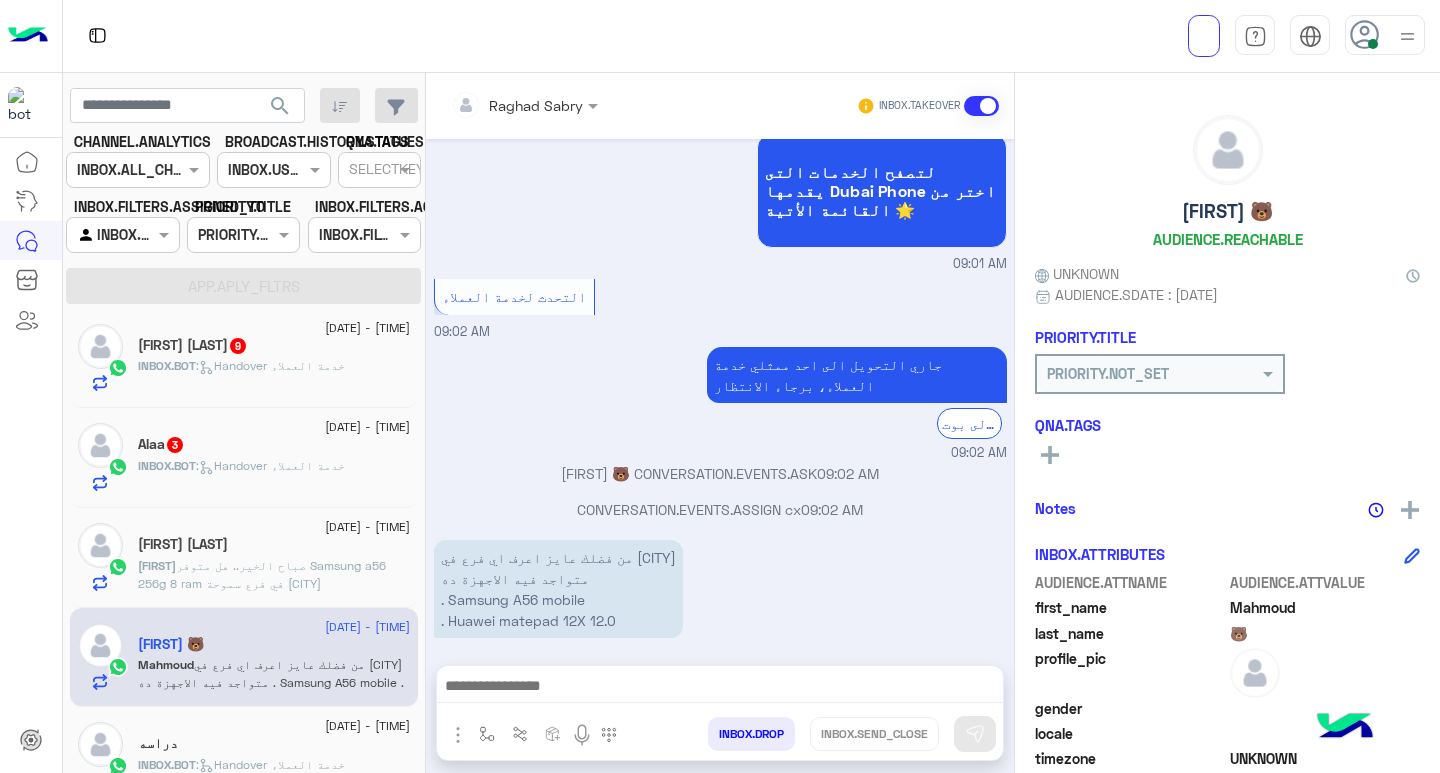 click on ": صباح الخير.. هل متوفر Samsung a56 256g 8 ram في فرع [CITY] [CITY]؟" 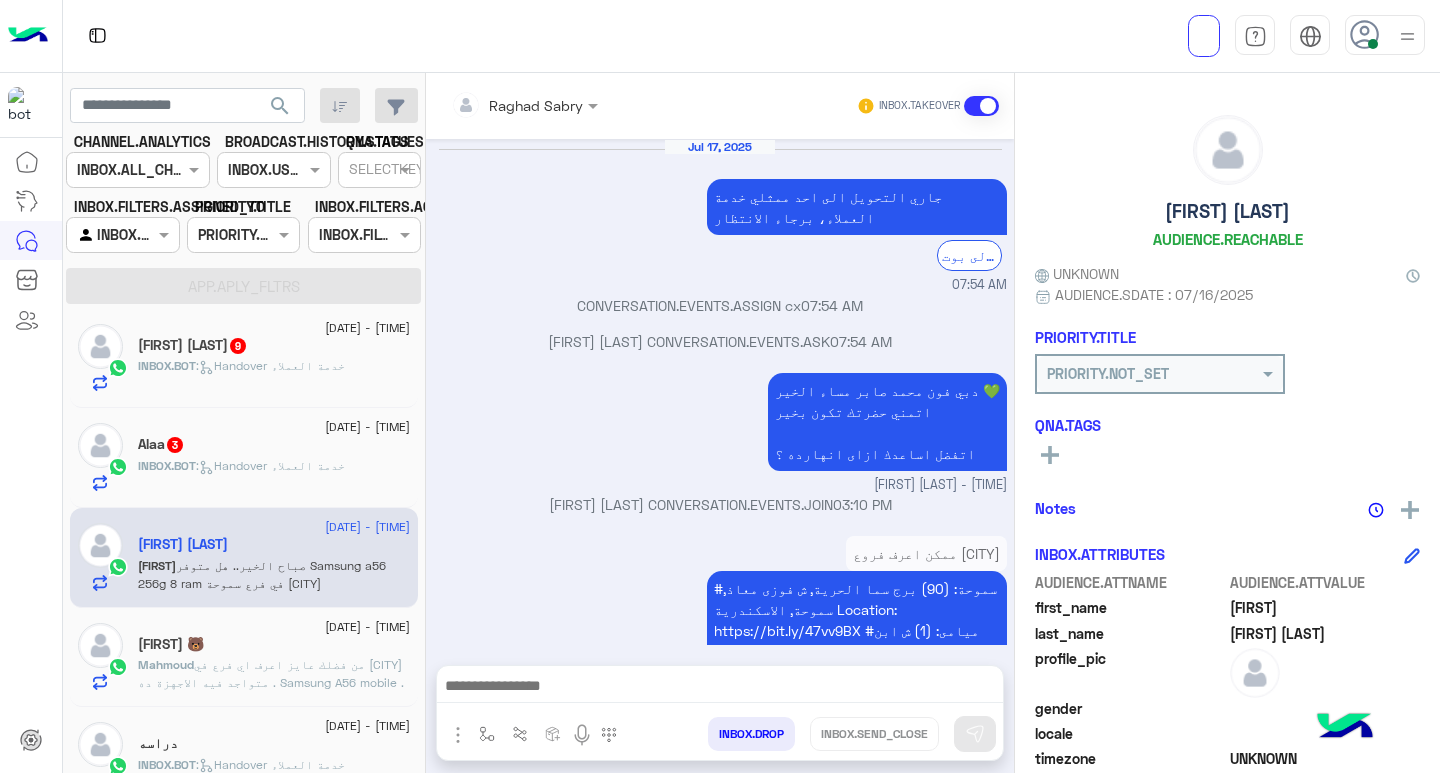 scroll, scrollTop: 2290, scrollLeft: 0, axis: vertical 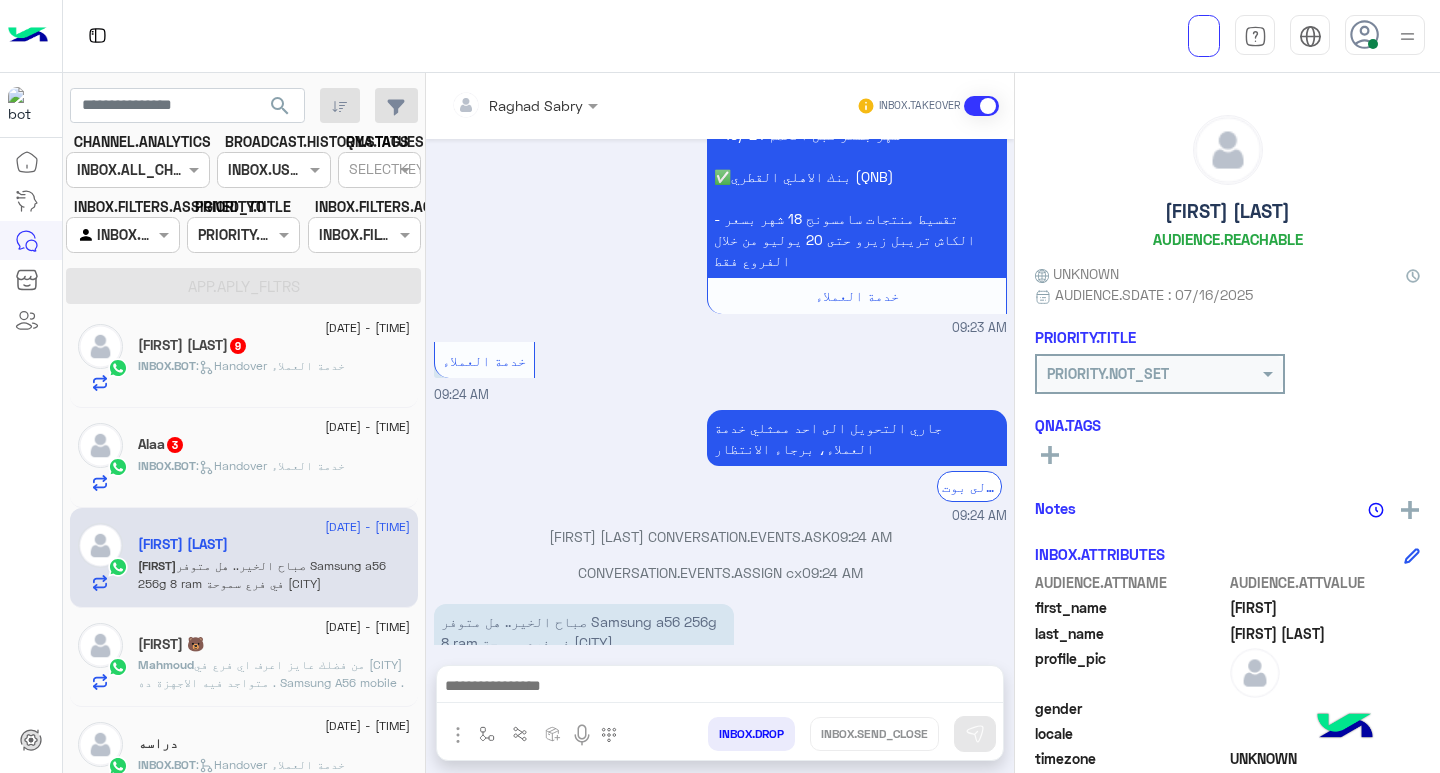 click on "Alaa   3" 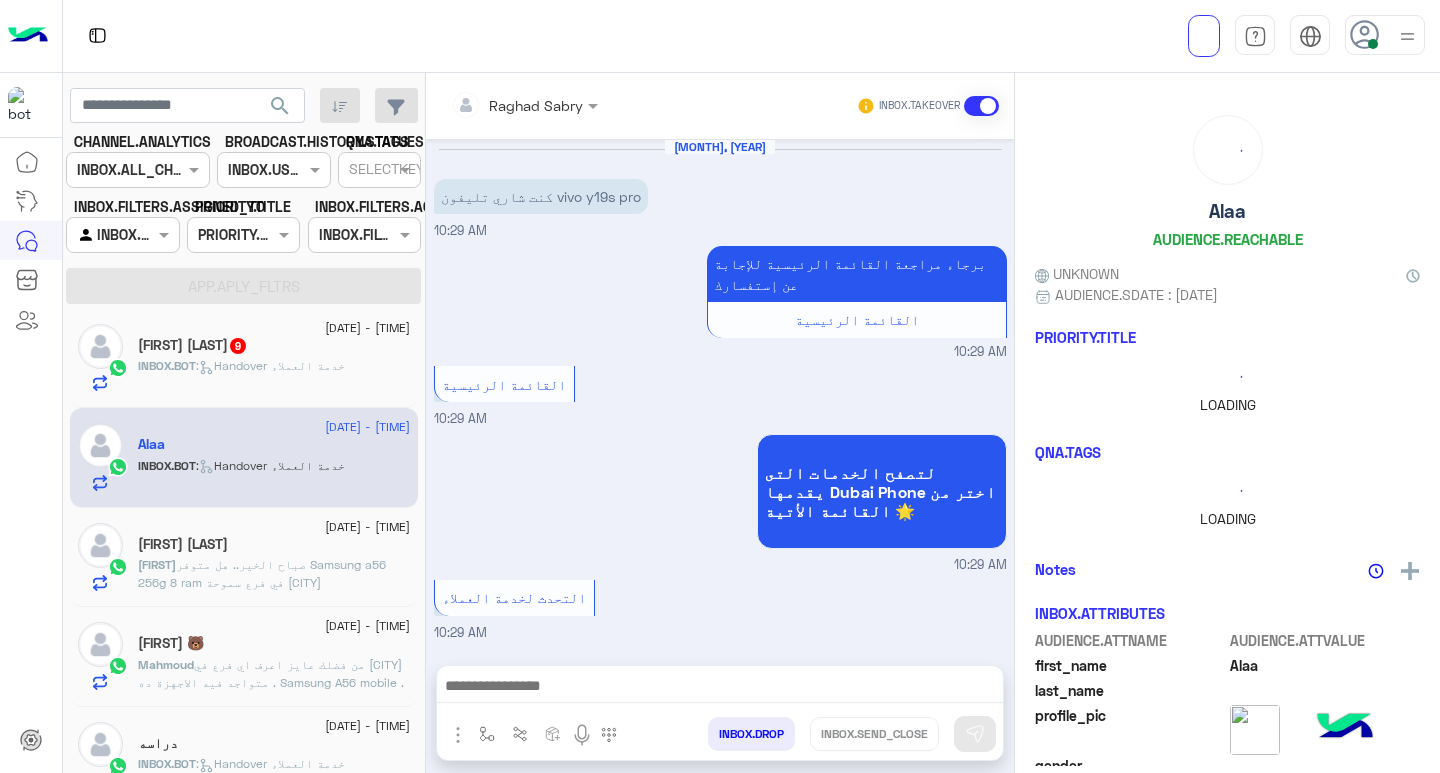 scroll, scrollTop: 192, scrollLeft: 0, axis: vertical 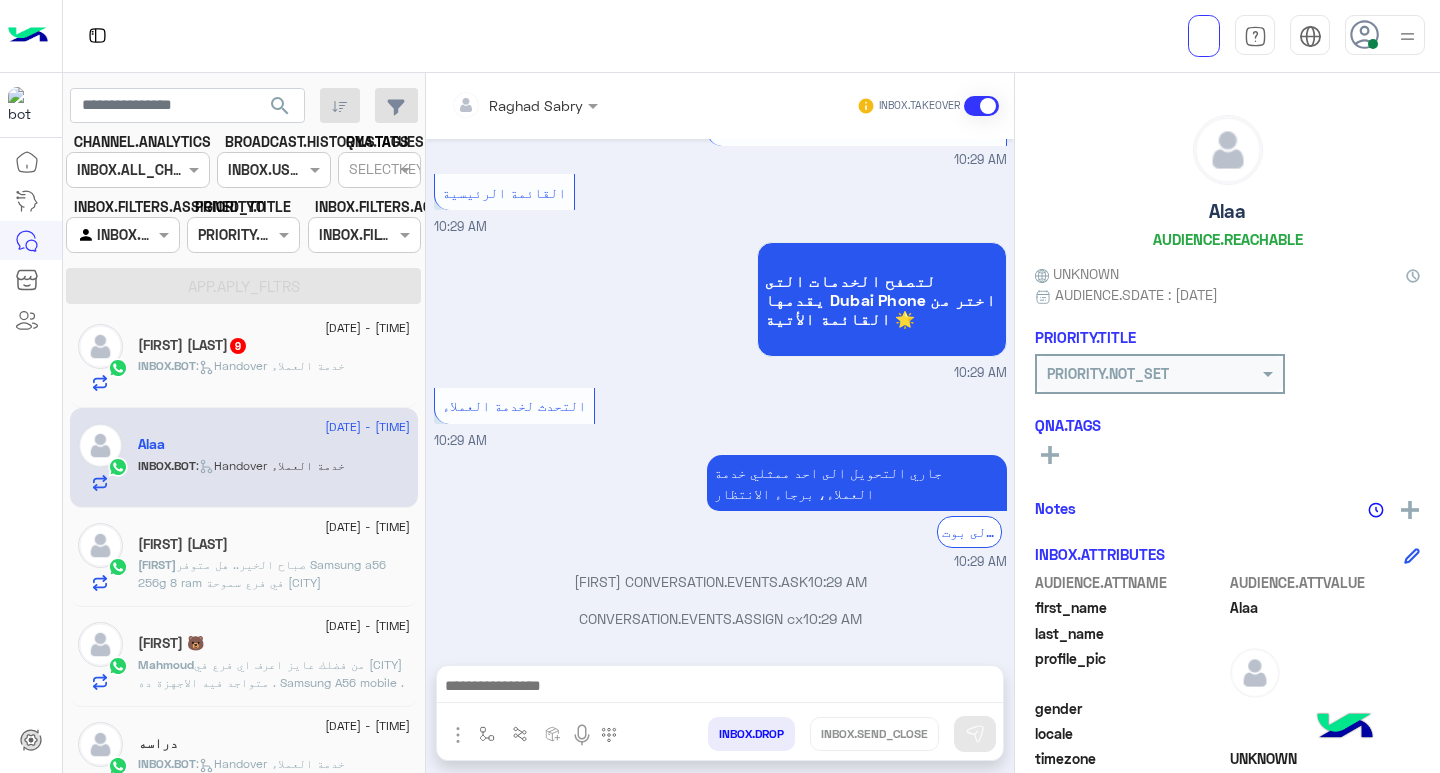 click on "INBOX.BOT :   Handover خدمة العملاء" 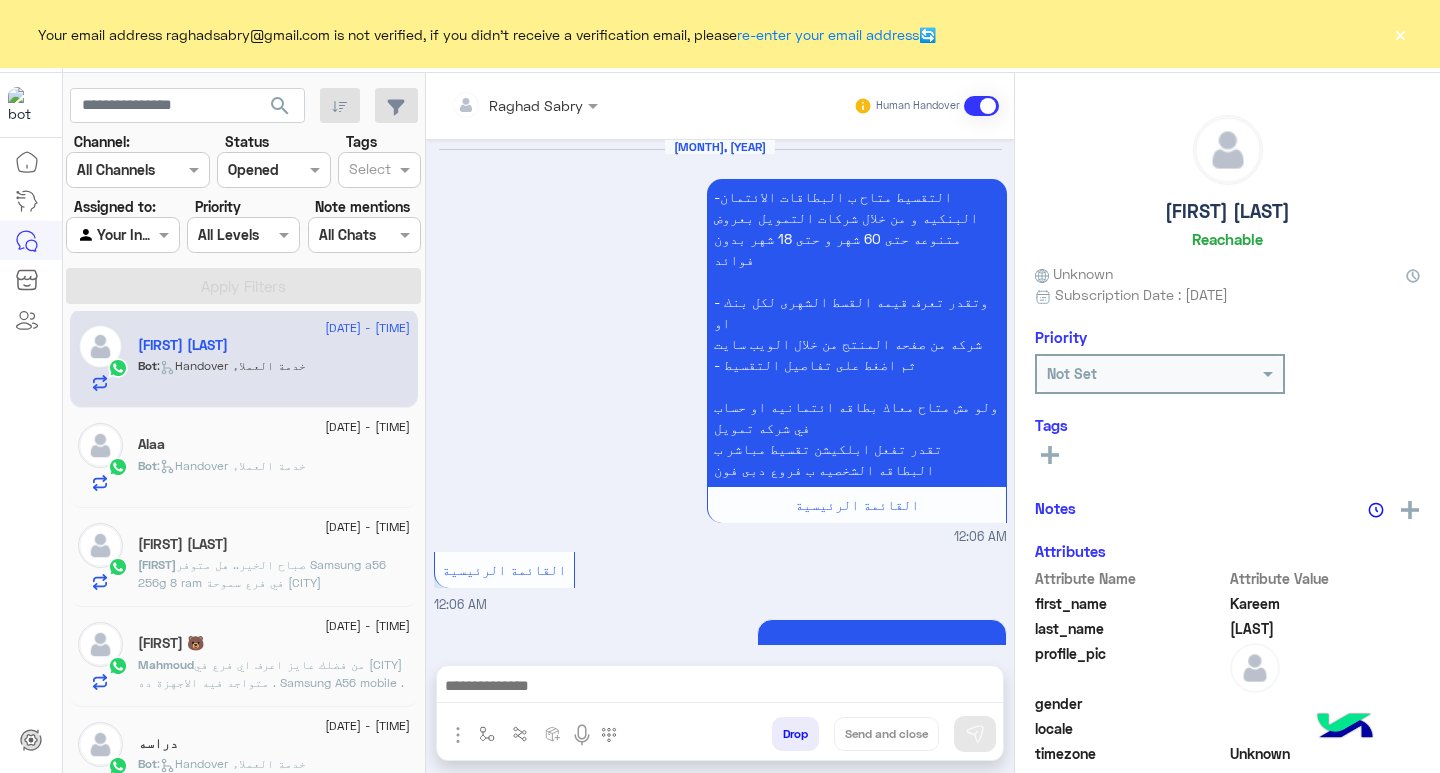 scroll, scrollTop: 1899, scrollLeft: 0, axis: vertical 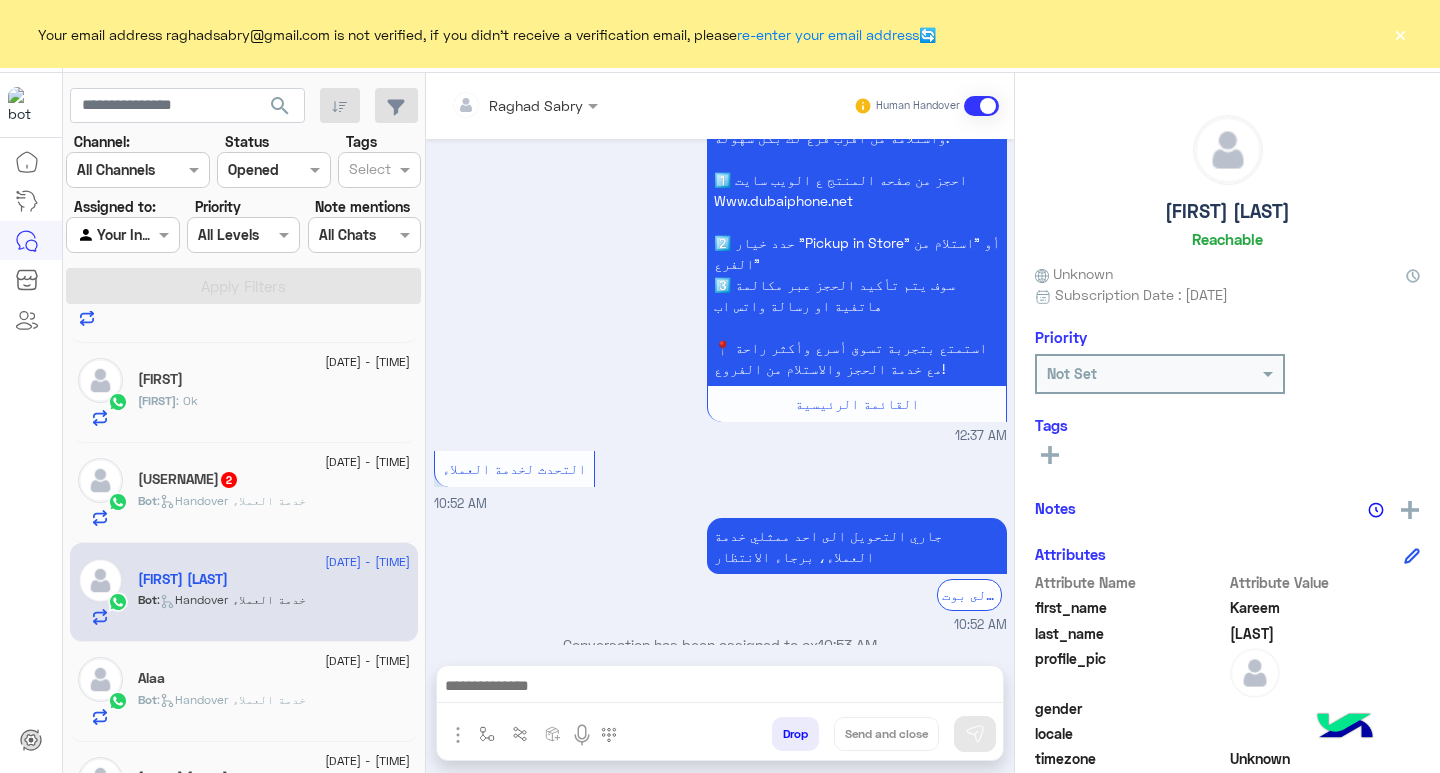 click on ":   Handover خدمة العملاء" 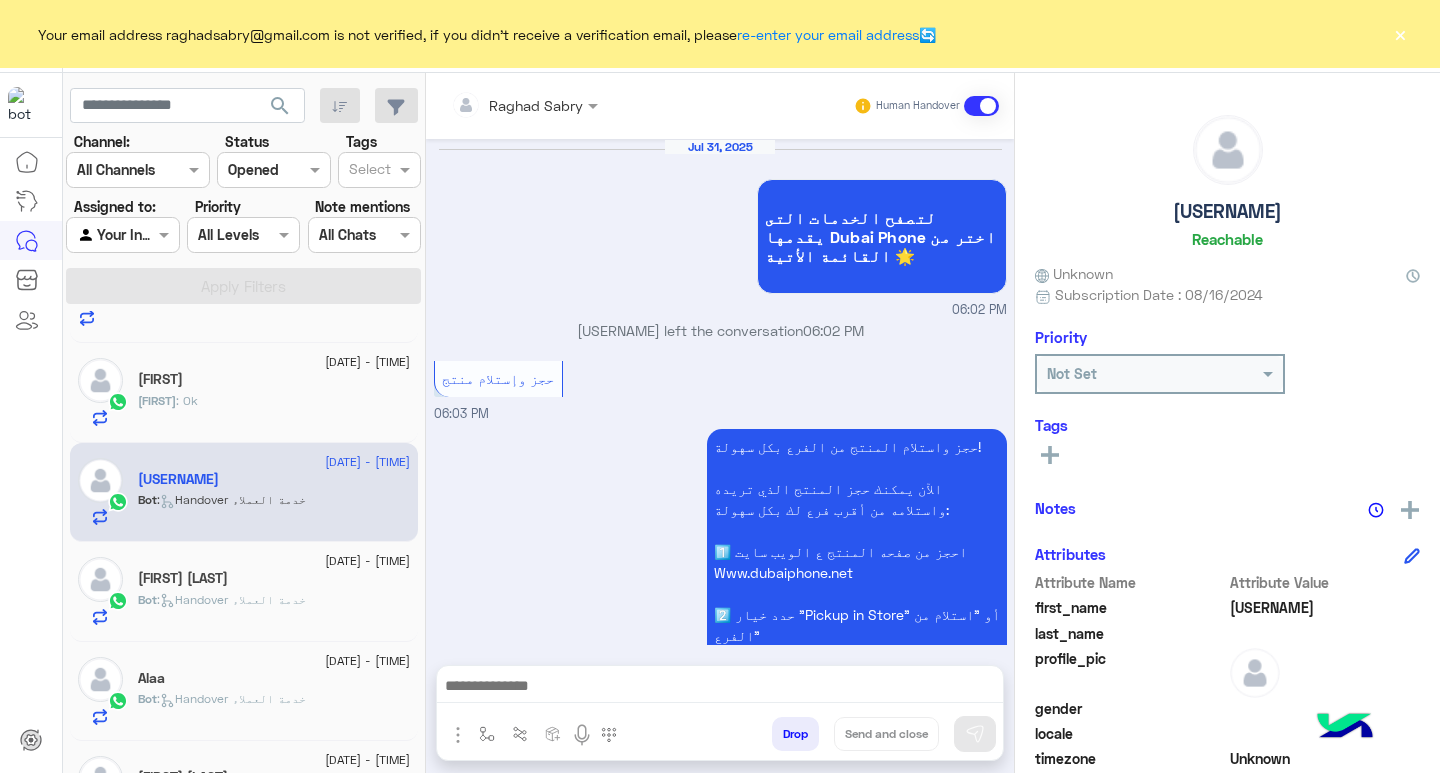 scroll, scrollTop: 1997, scrollLeft: 0, axis: vertical 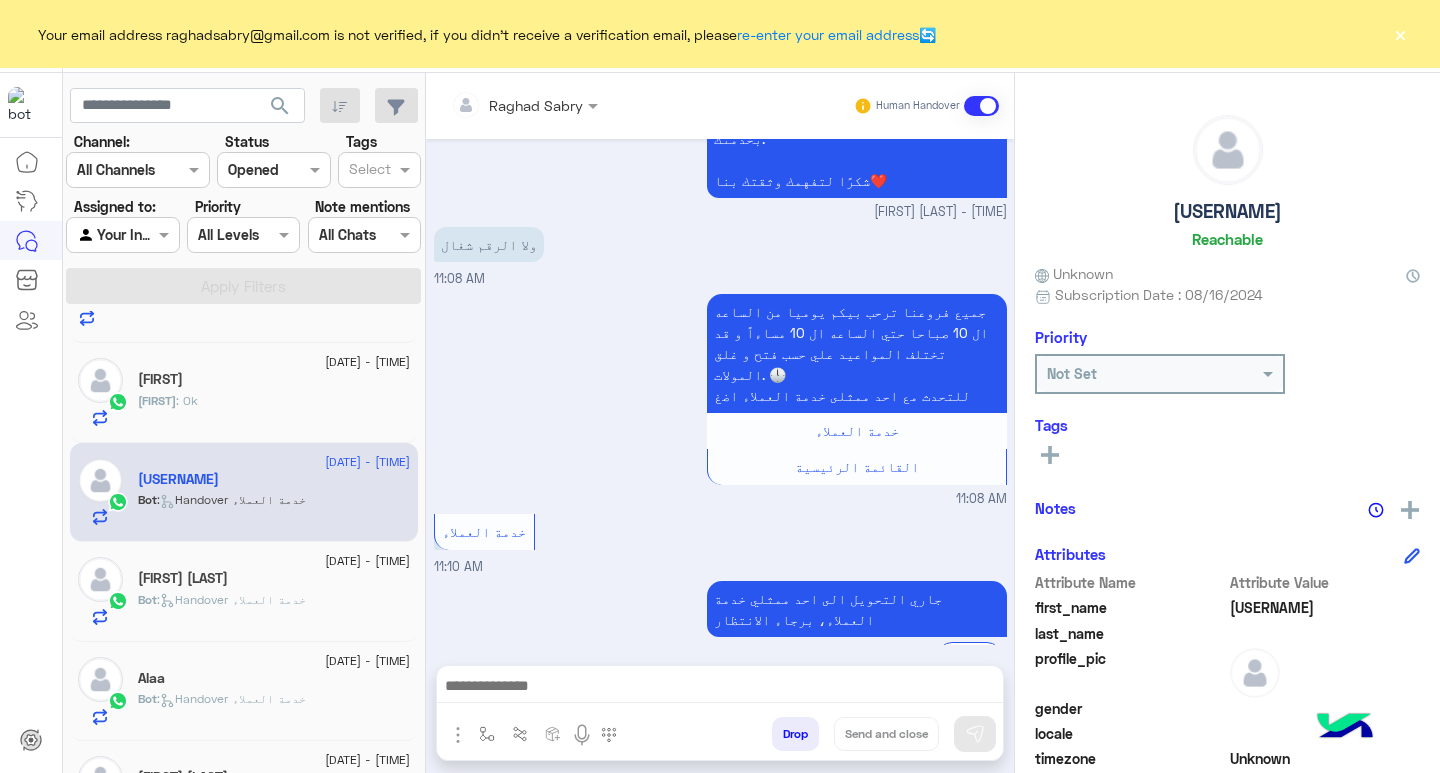 click on "[FIRST] [LAST]" 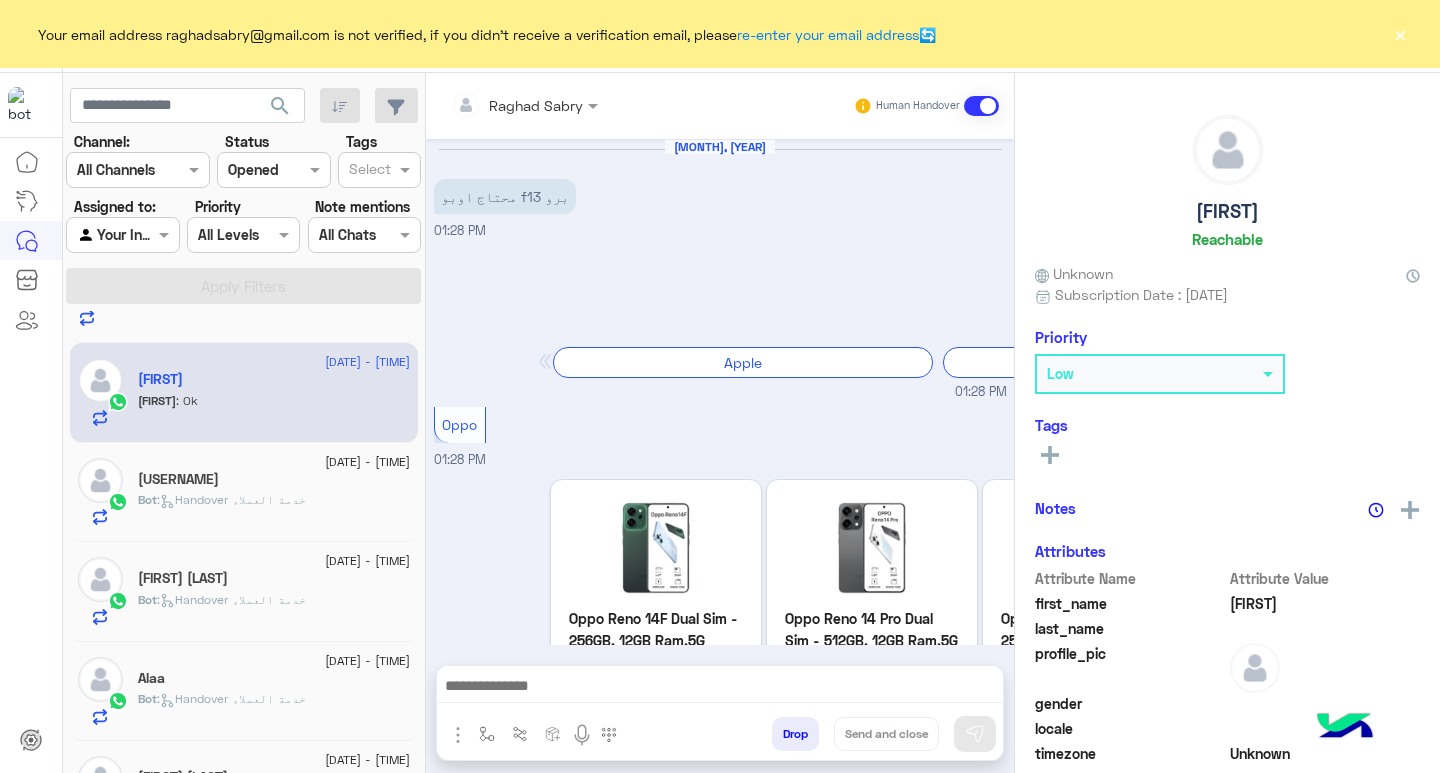 scroll, scrollTop: 620, scrollLeft: 0, axis: vertical 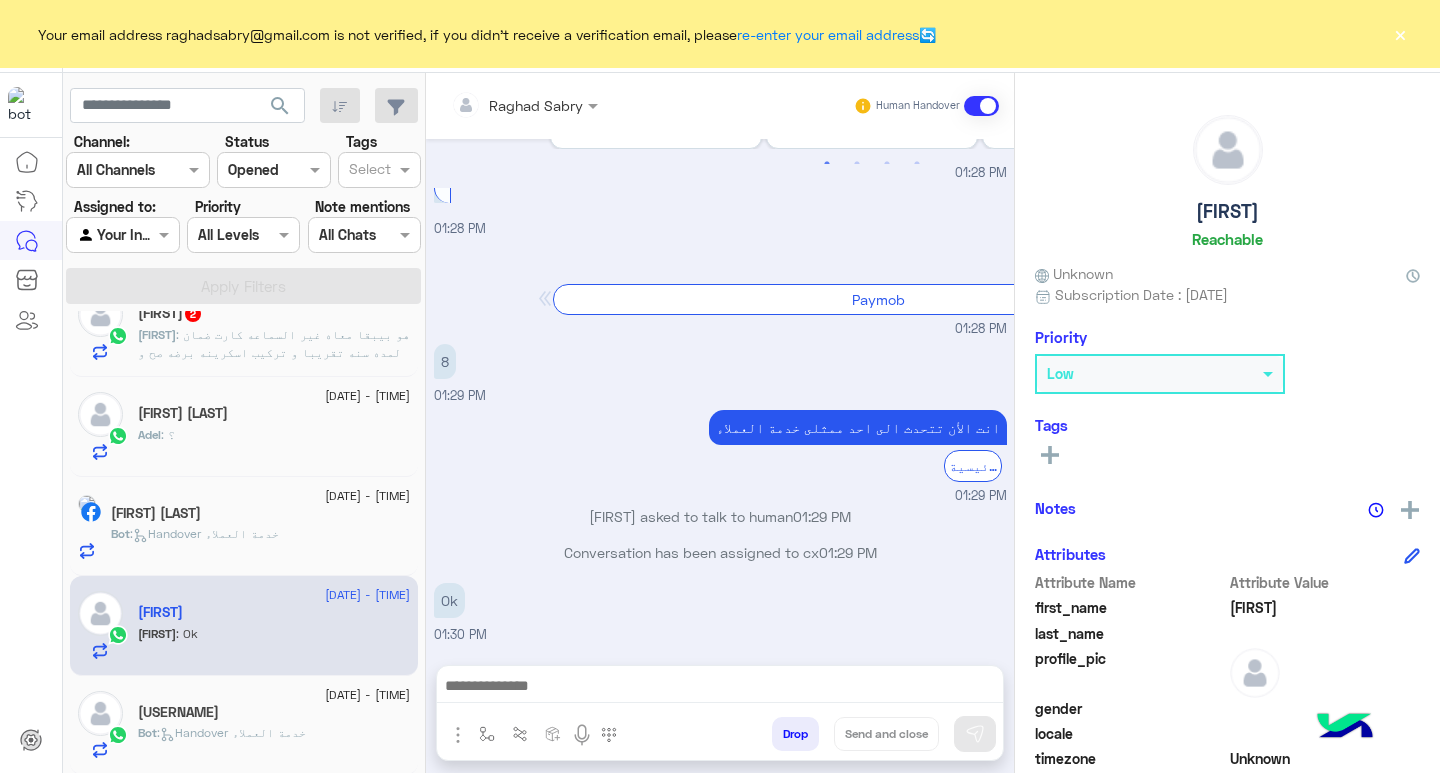 click on "Bot :   Handover خدمة العملاء" 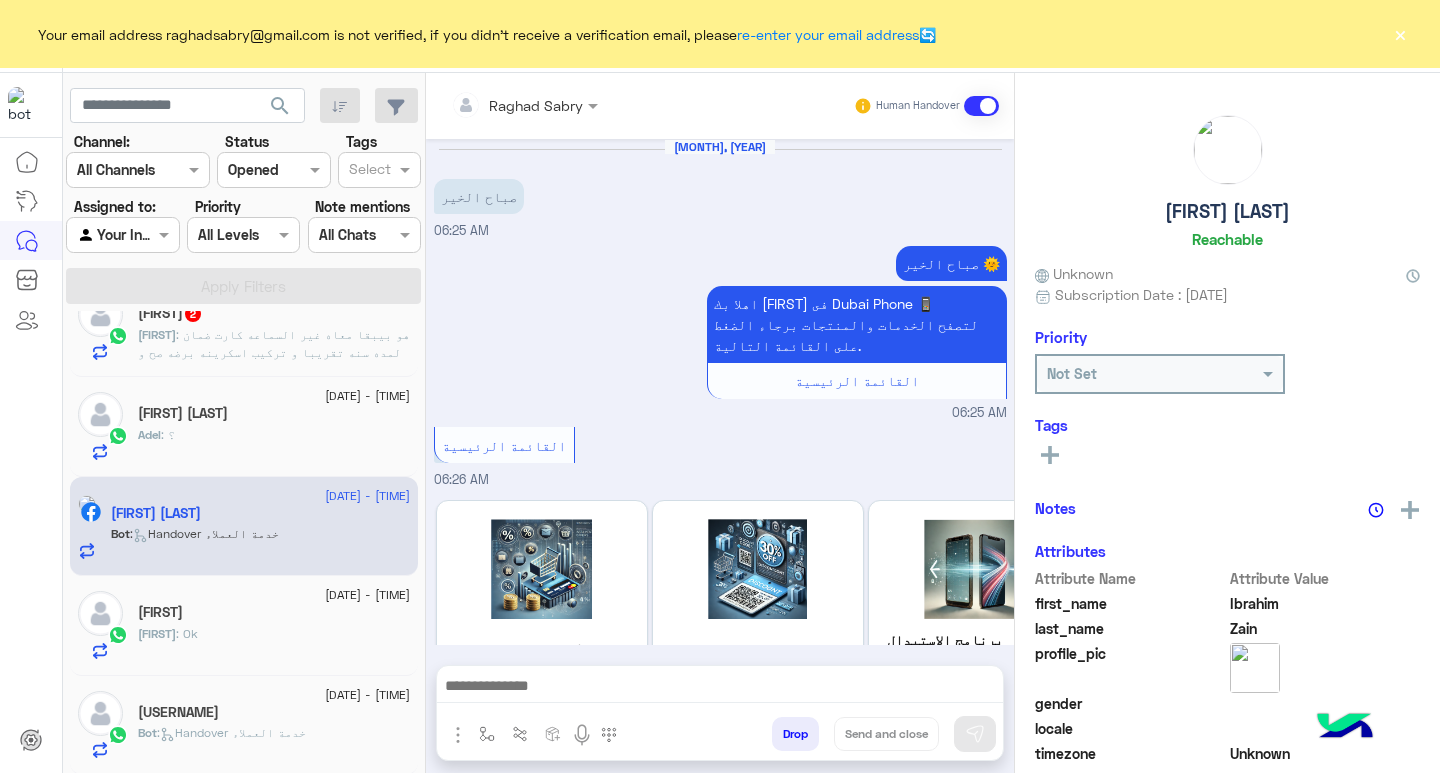 scroll 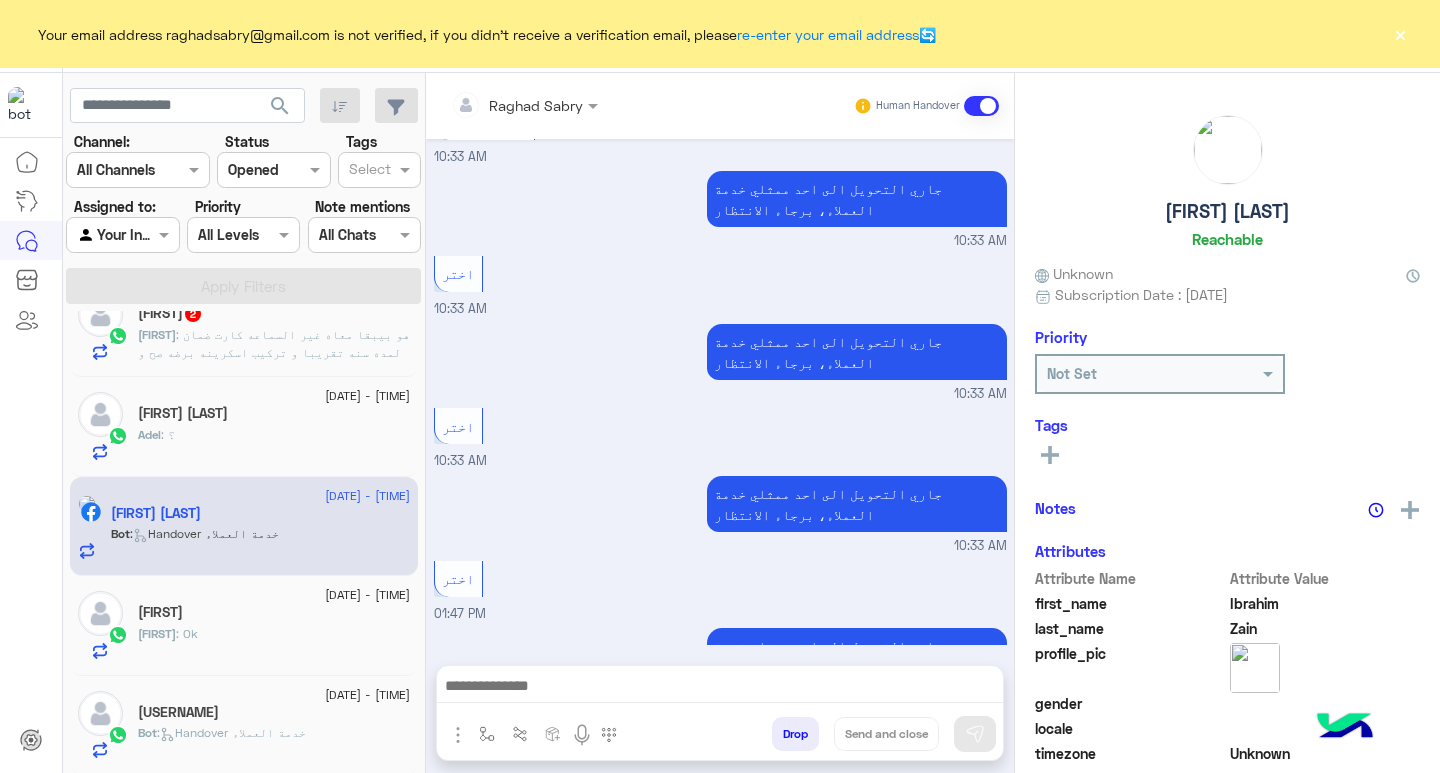 click on "Adel : ؟" 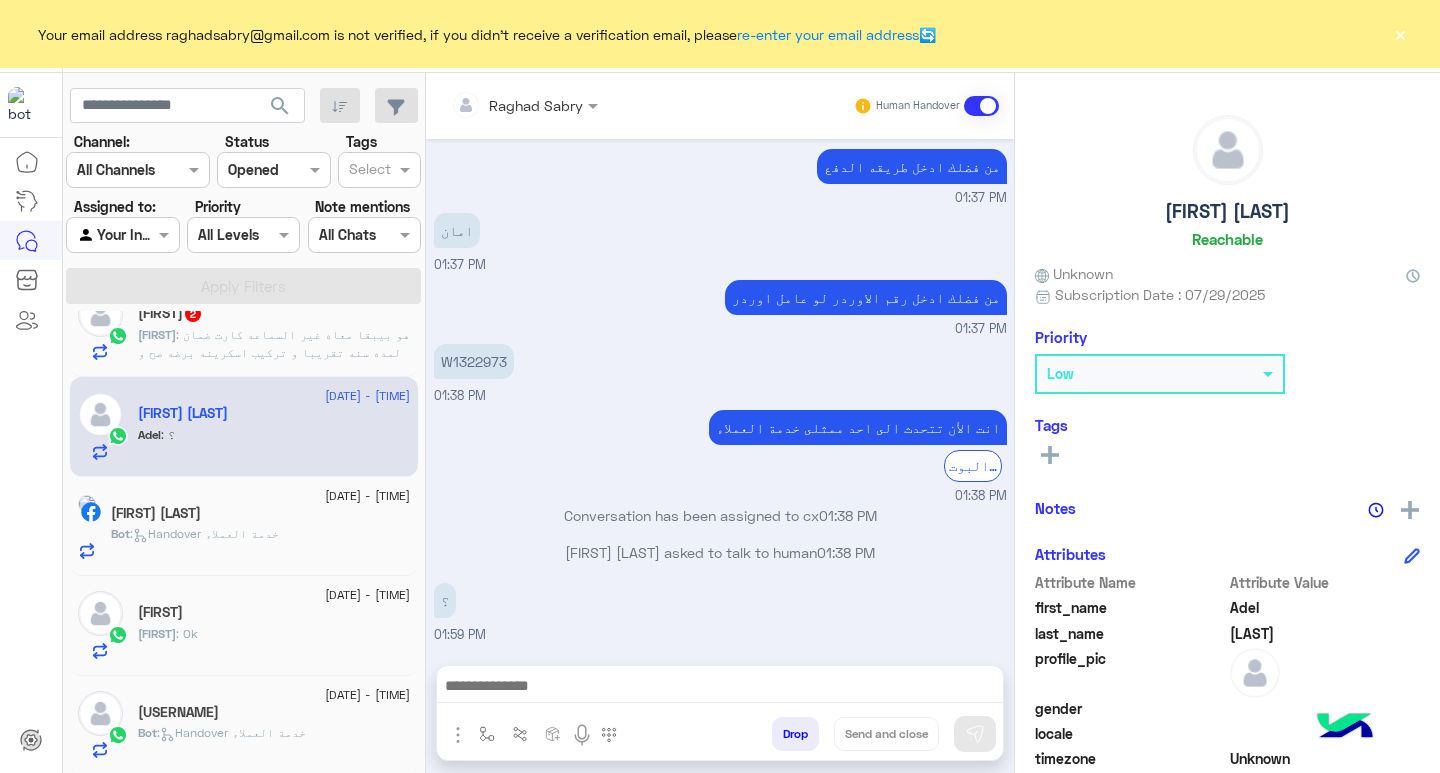 click on "1 August - 2:30 PM  Bony   2 Bony : هو بيبقا معاه غير السماعه كارت ضمان لمده سنه تقريبا و تركيب اسكرينه برضه صح و لا لا" 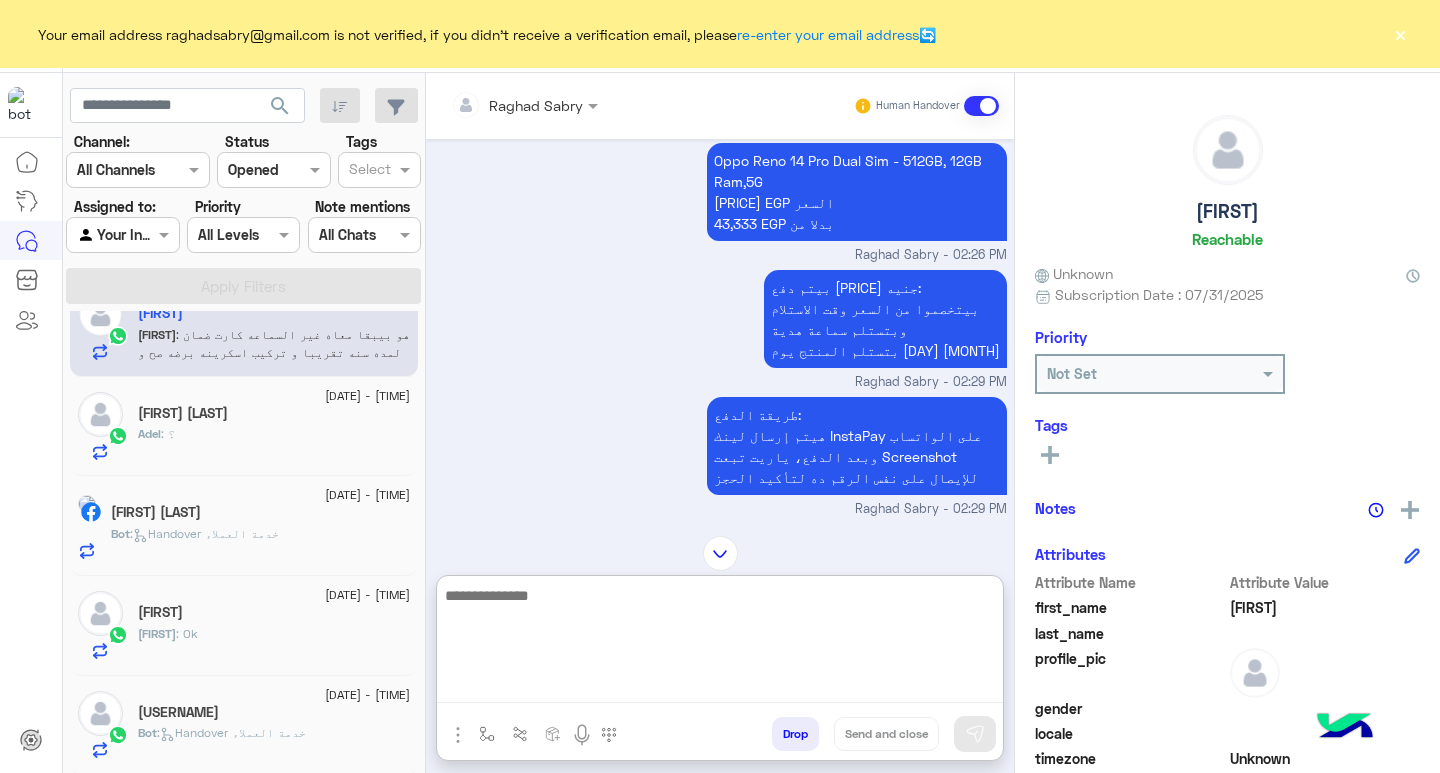 click at bounding box center [720, 643] 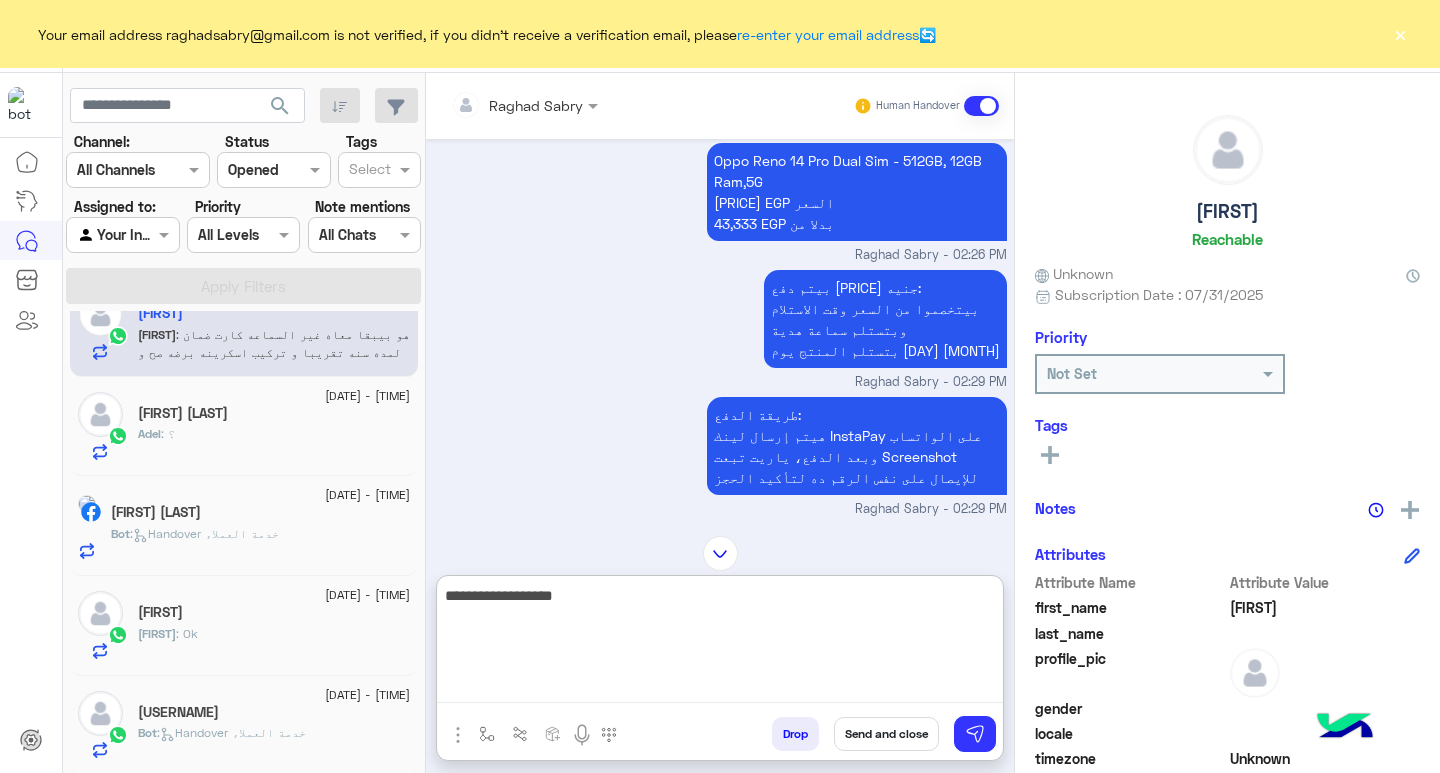 type on "**********" 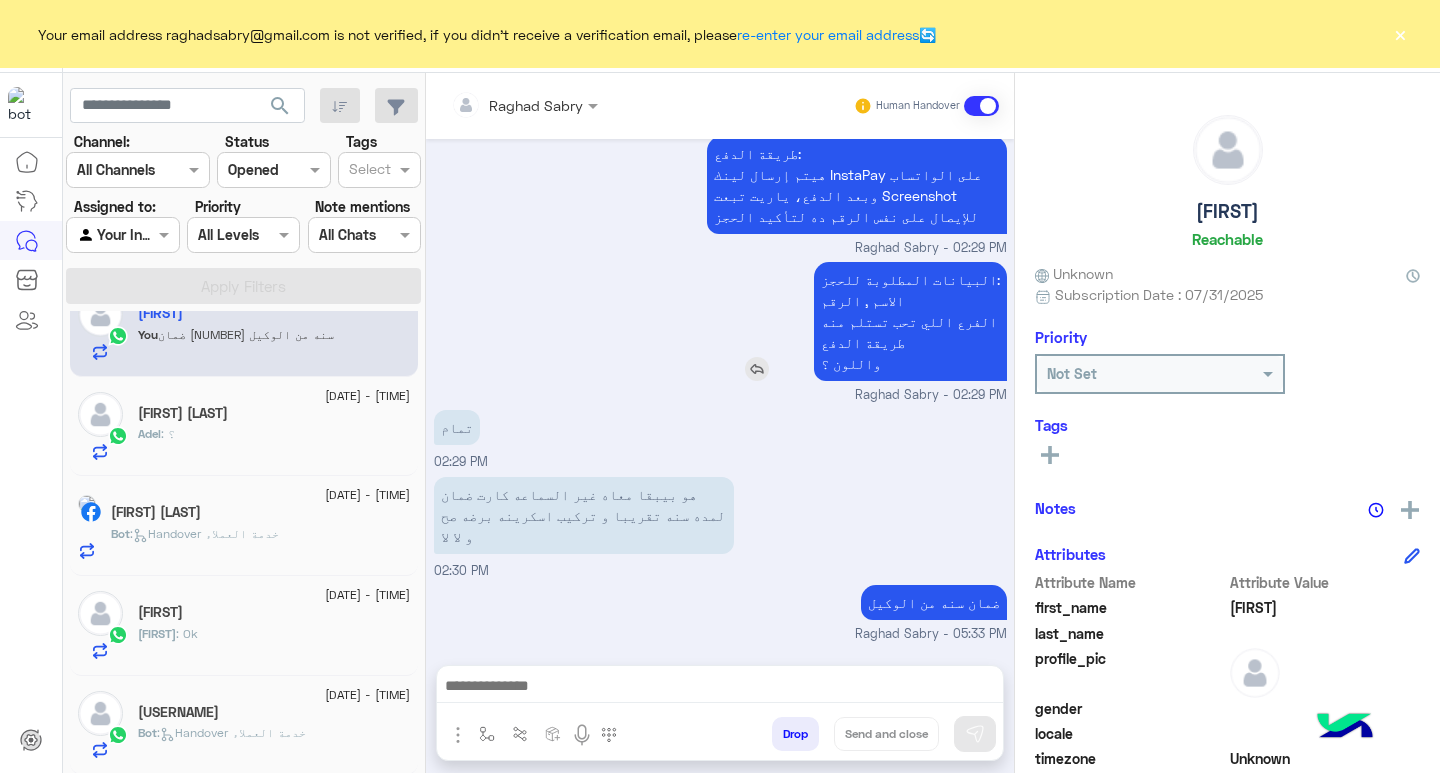click at bounding box center [757, 369] 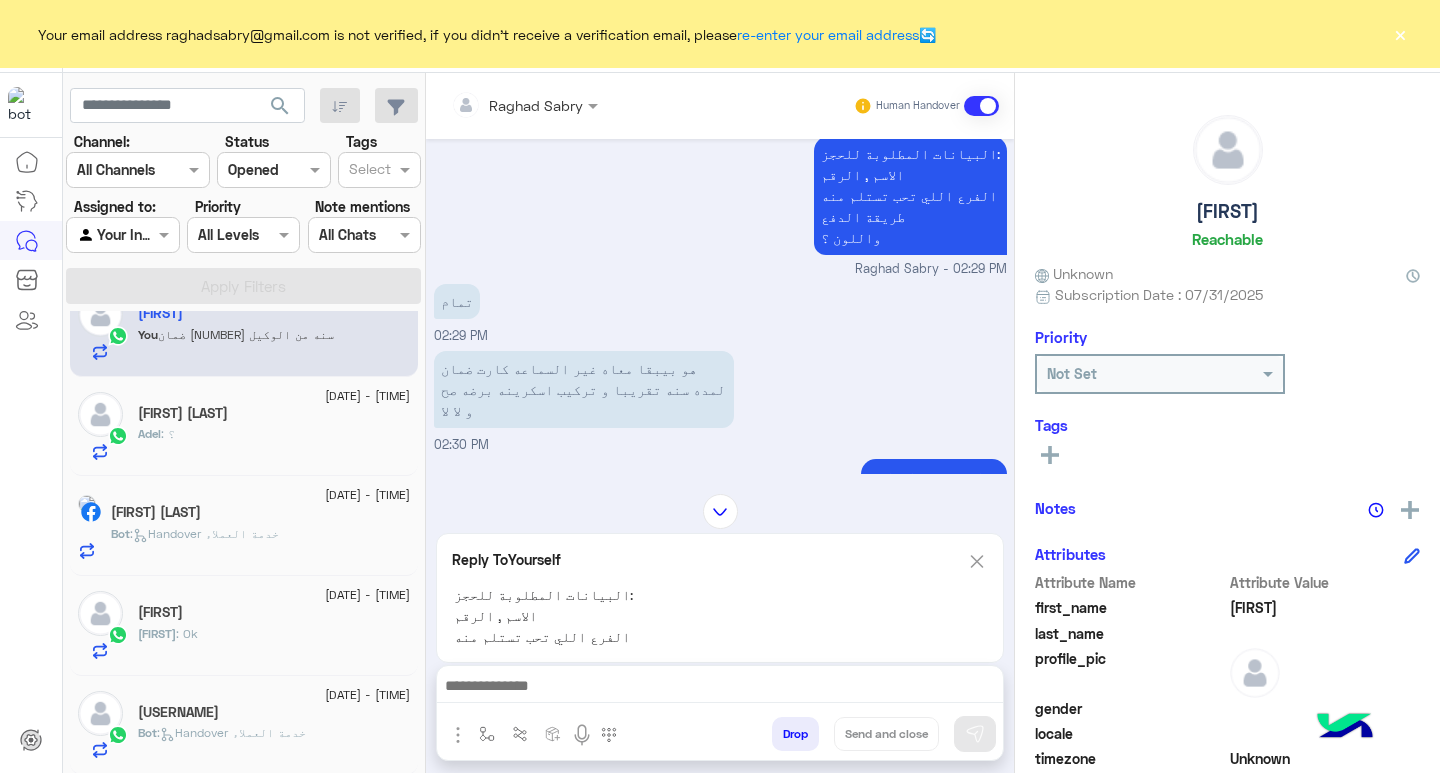 click at bounding box center [720, 691] 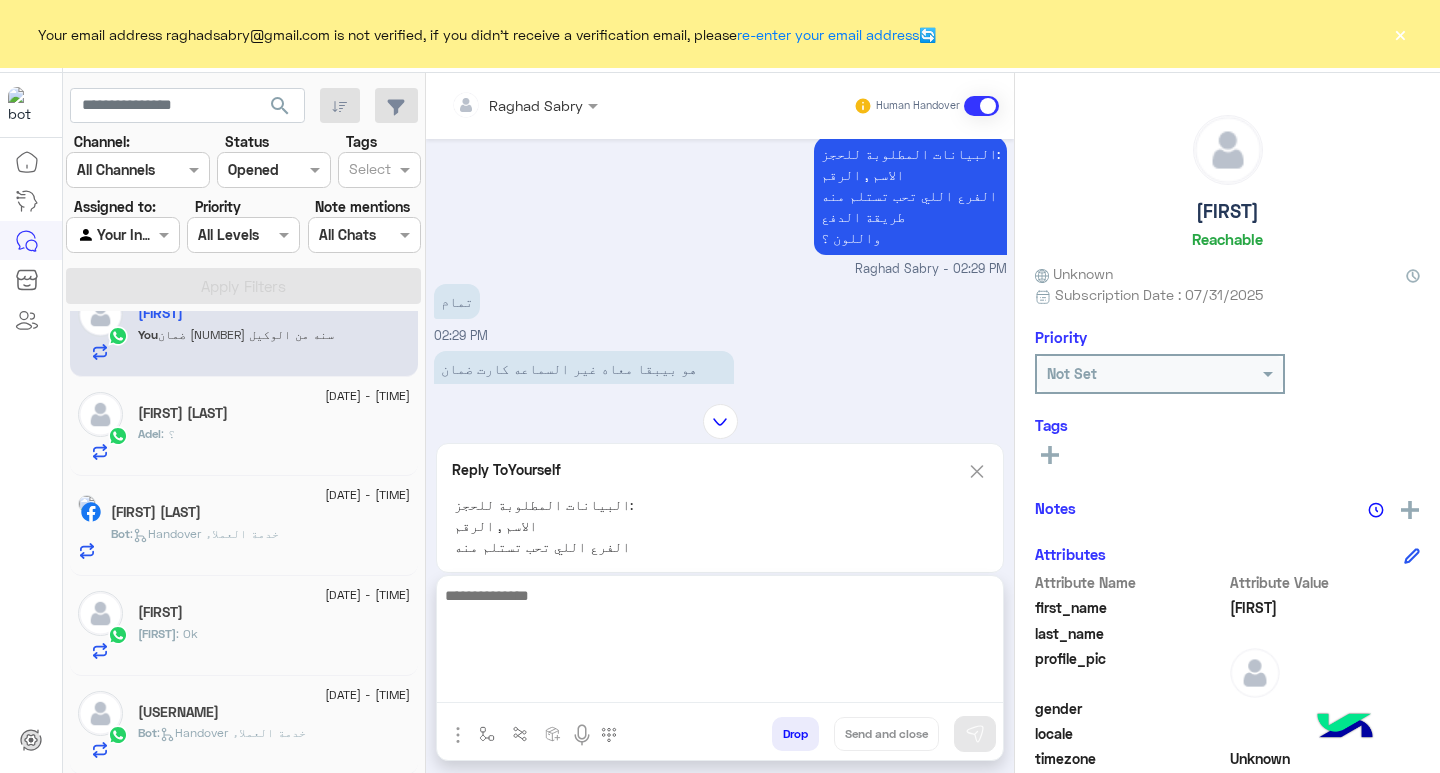 click at bounding box center [720, 643] 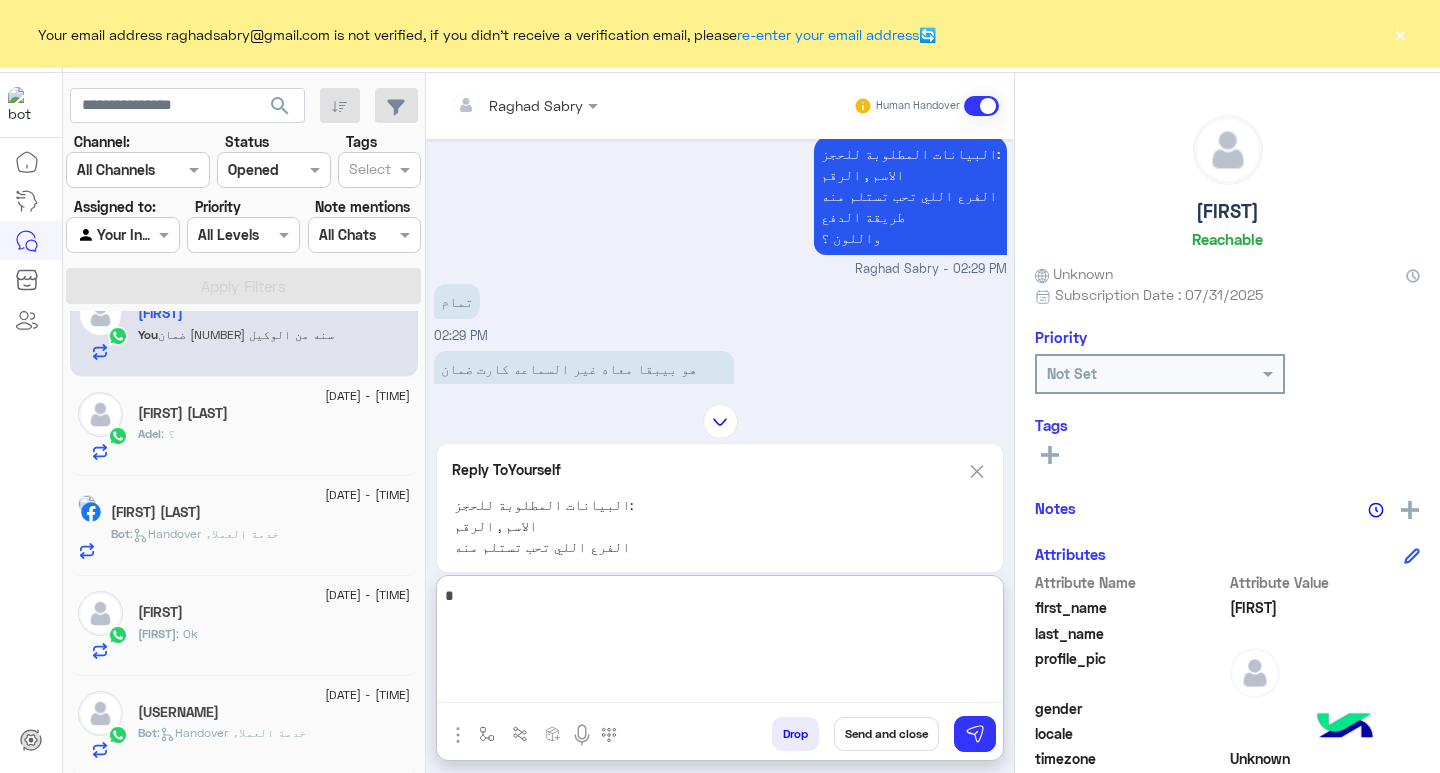 type on "**" 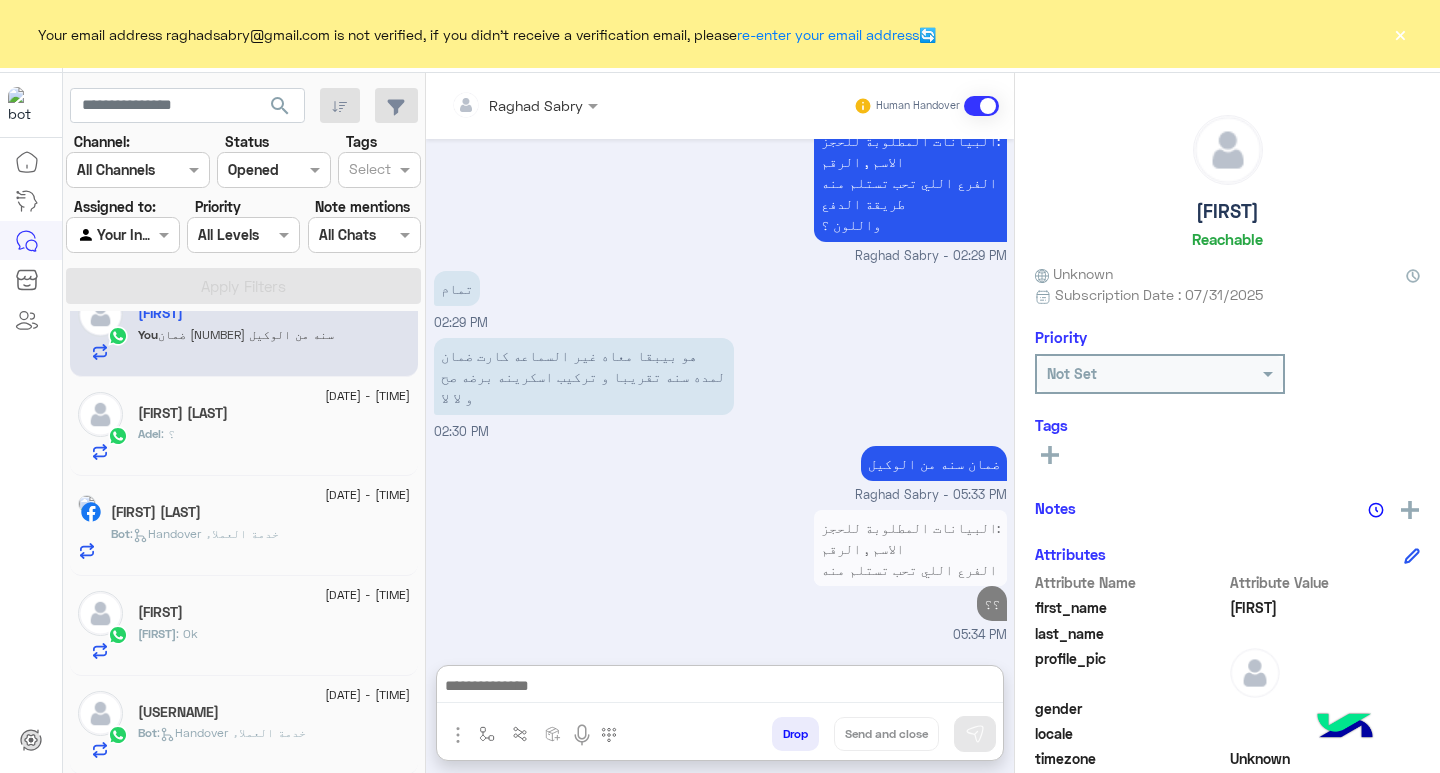 click on "×" 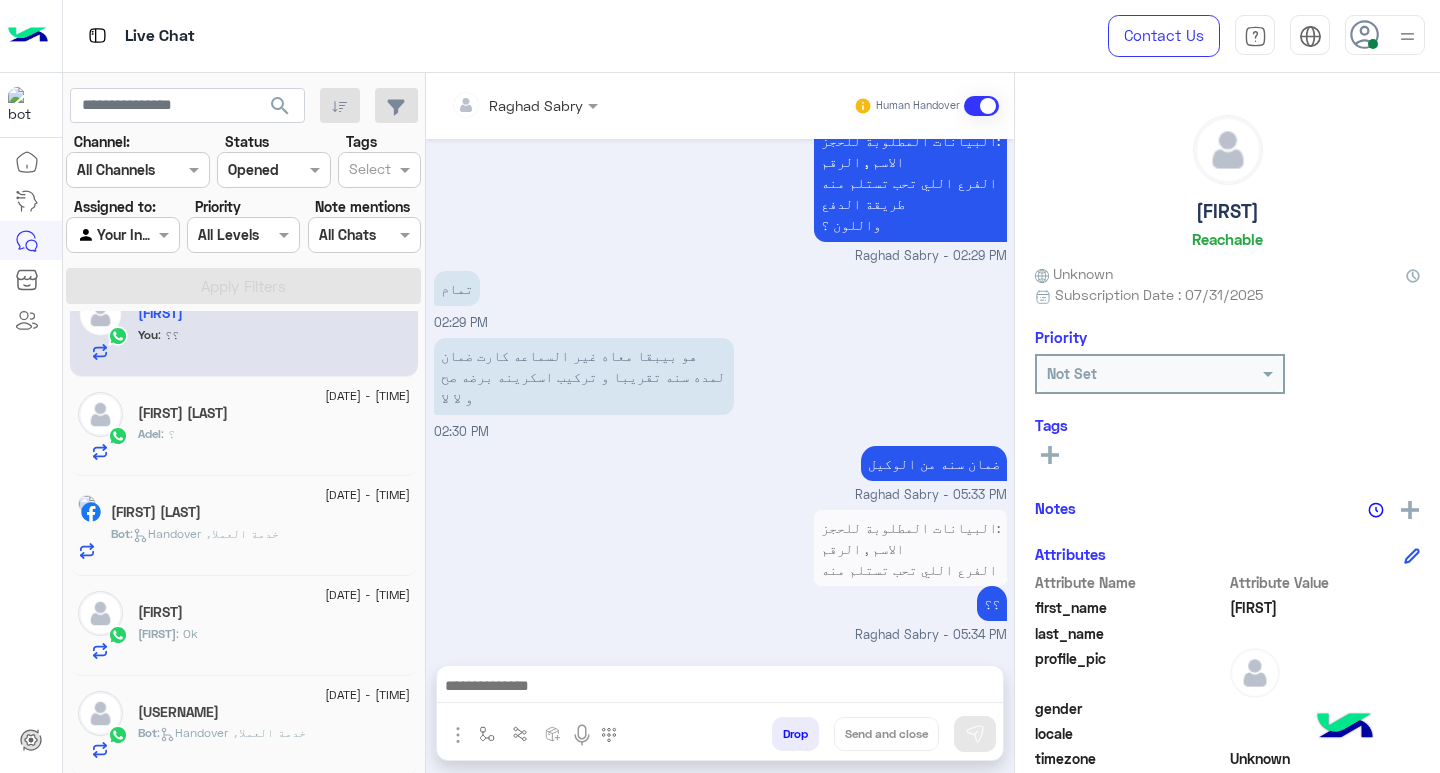 scroll, scrollTop: 1890, scrollLeft: 0, axis: vertical 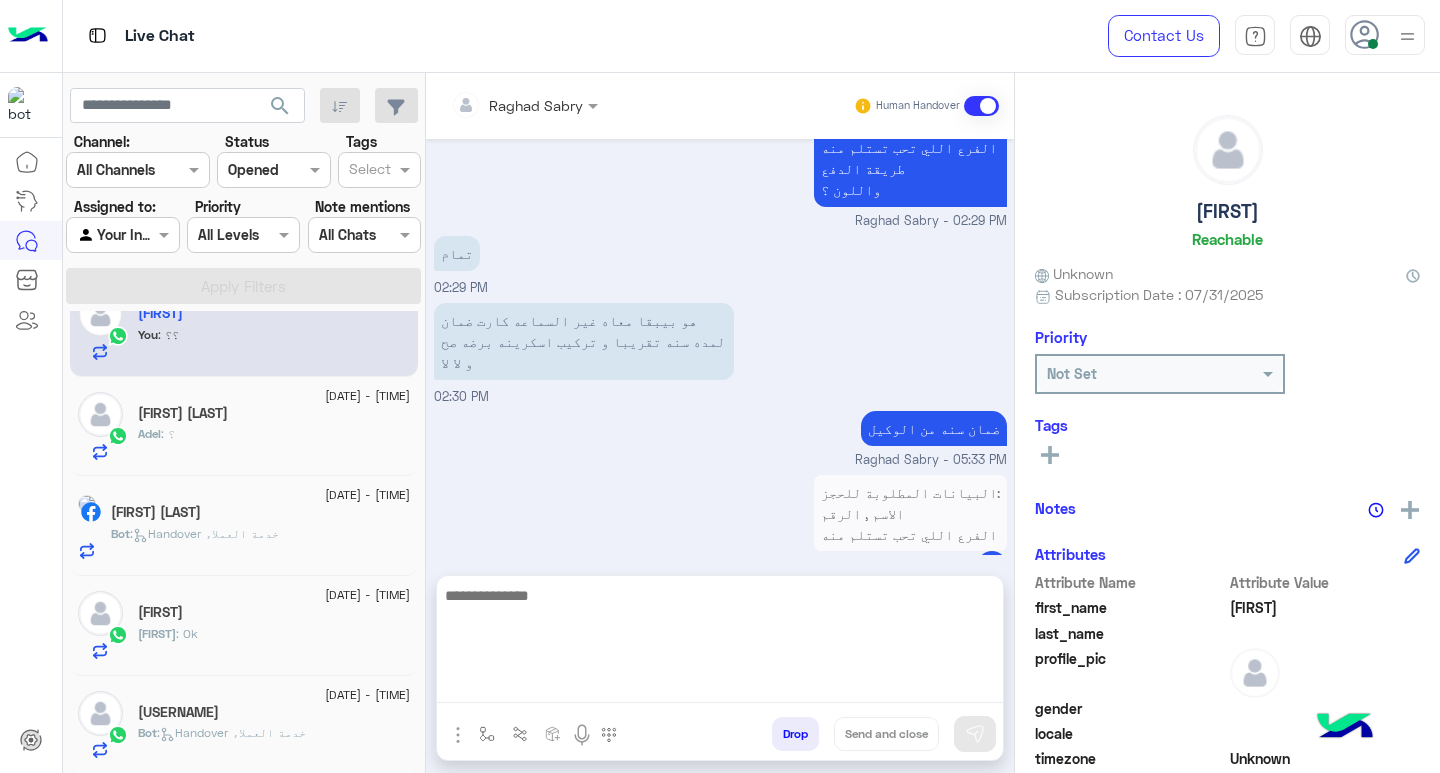 paste on "**********" 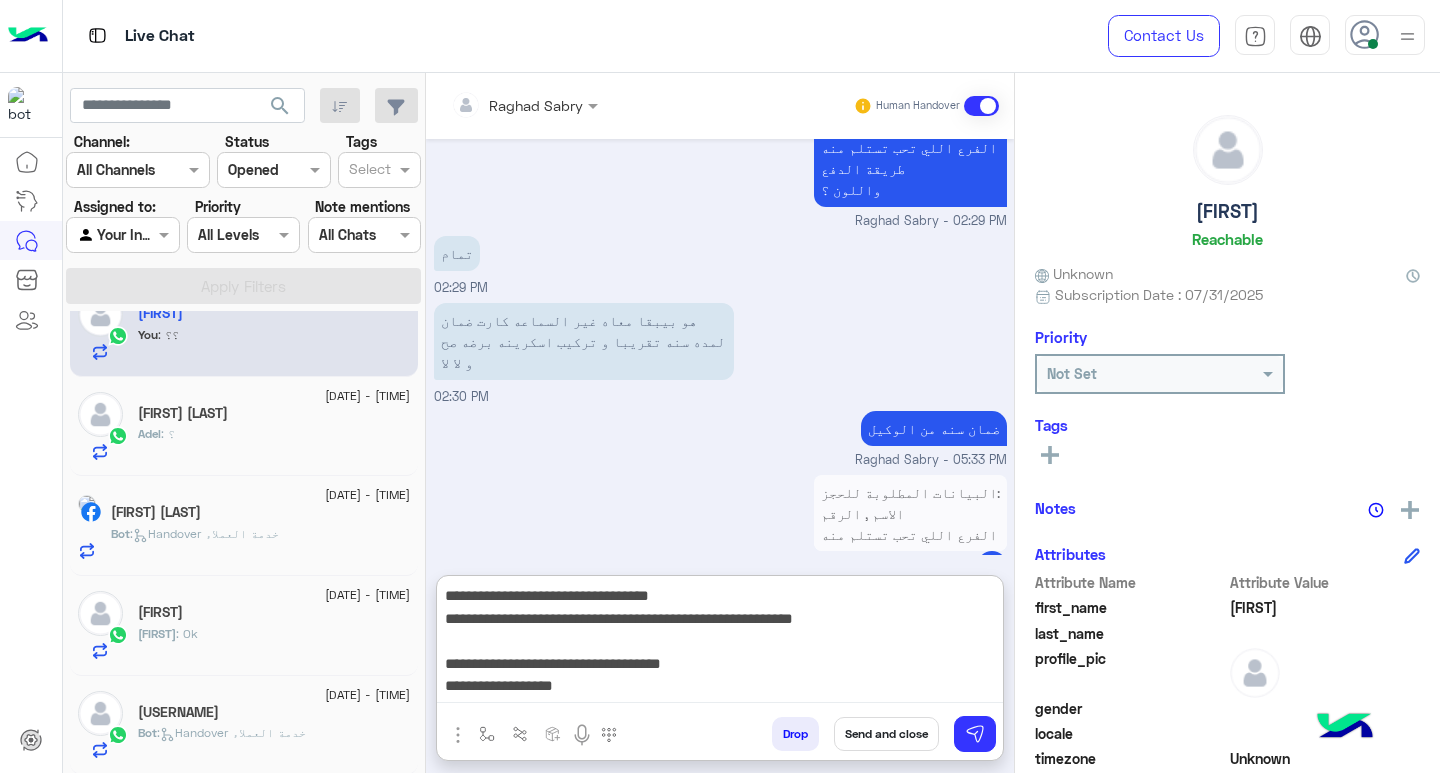 scroll, scrollTop: 155, scrollLeft: 0, axis: vertical 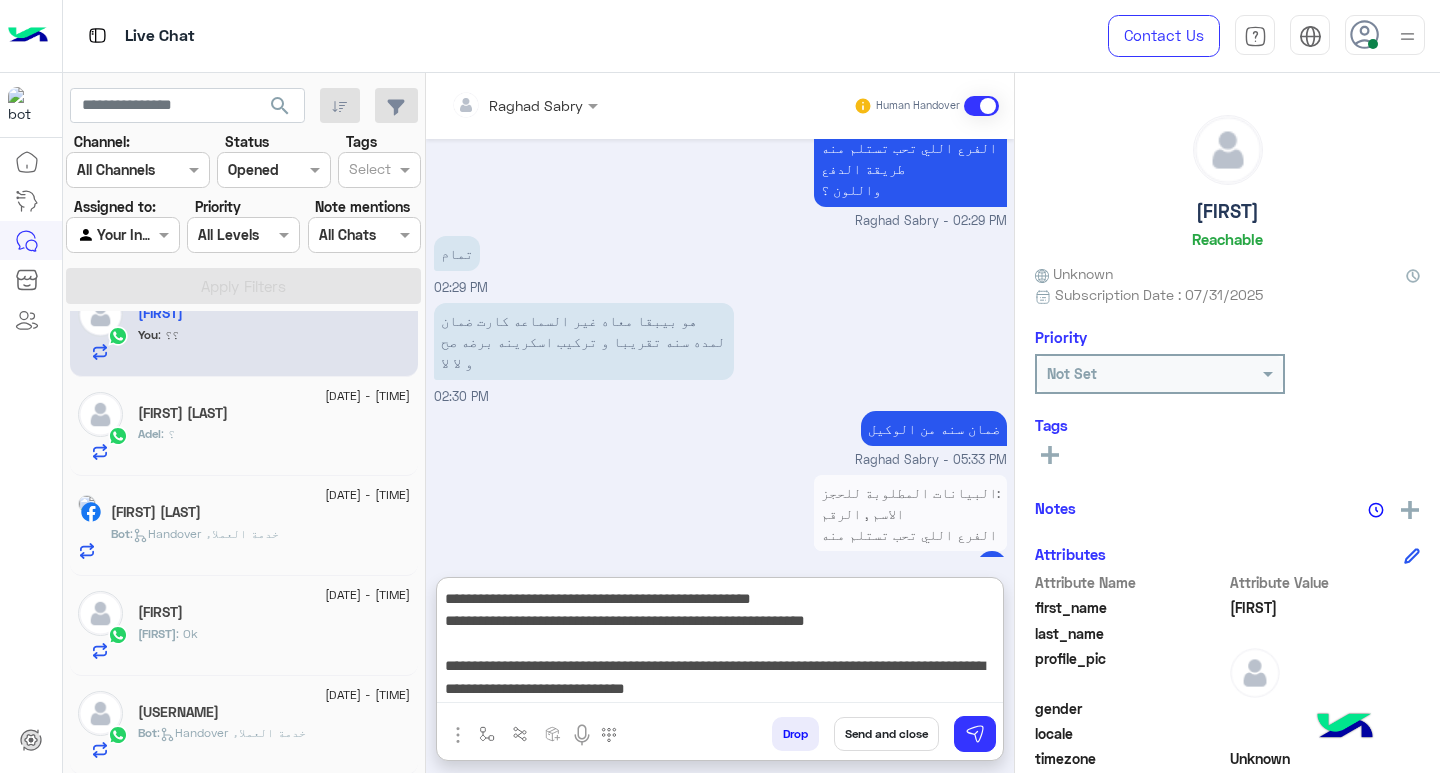 type on "**********" 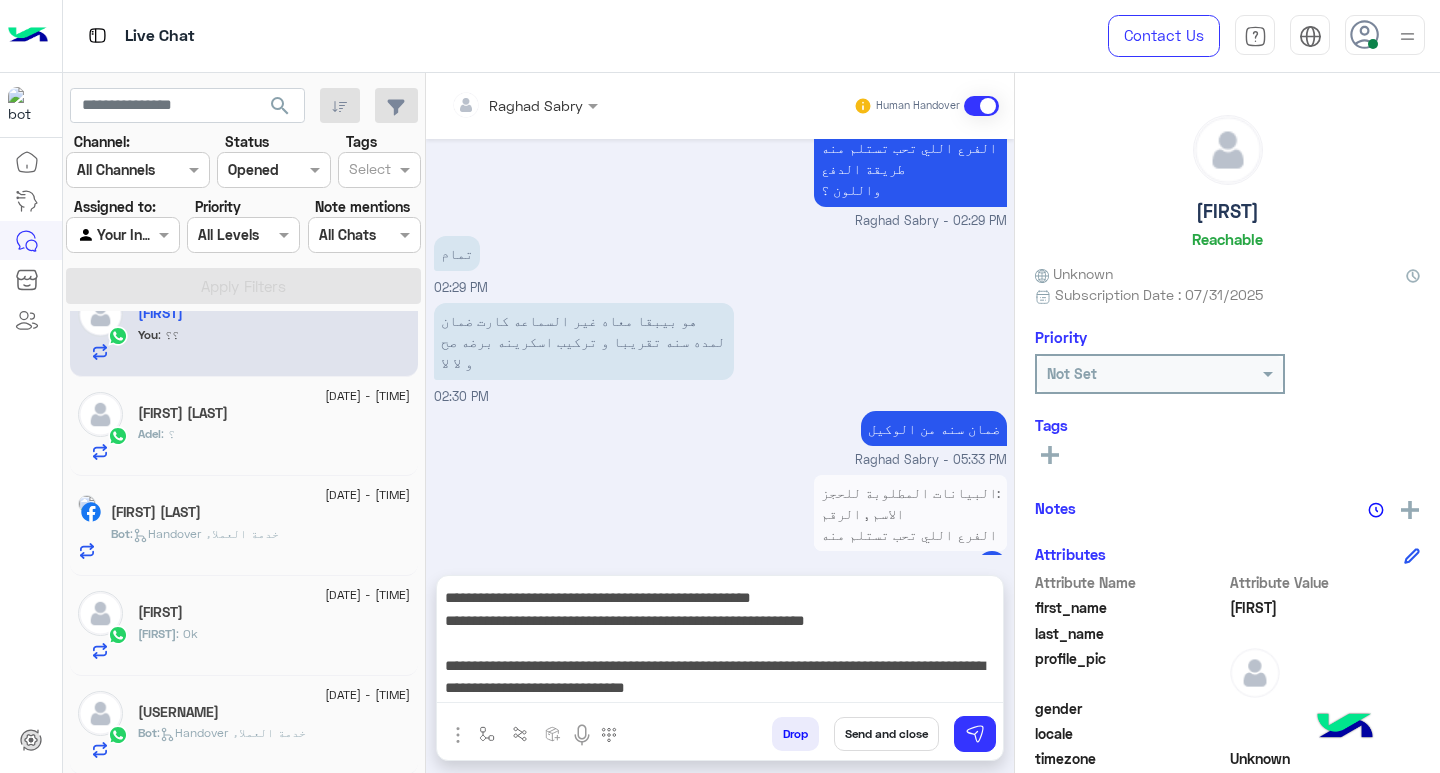 click on "Send and close" at bounding box center [886, 734] 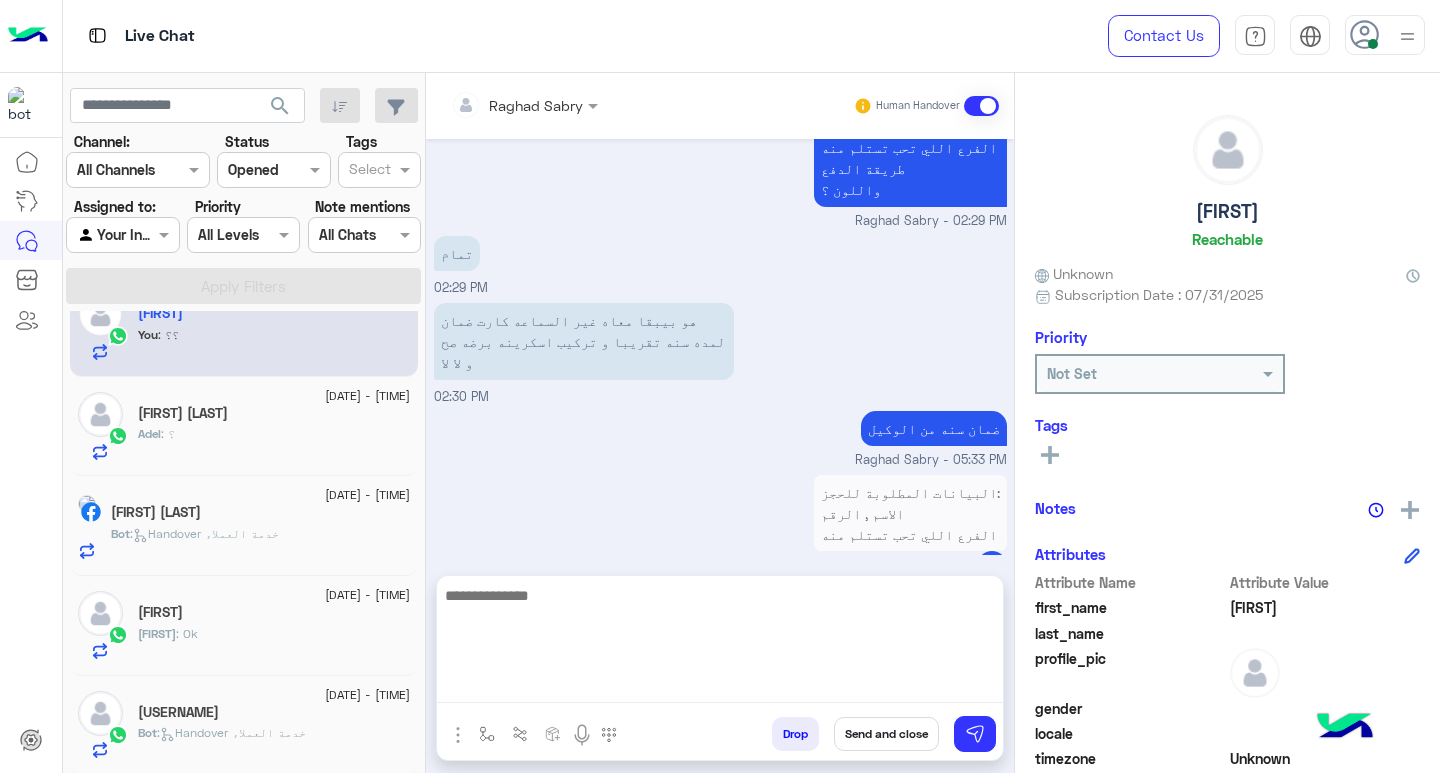 scroll, scrollTop: 0, scrollLeft: 0, axis: both 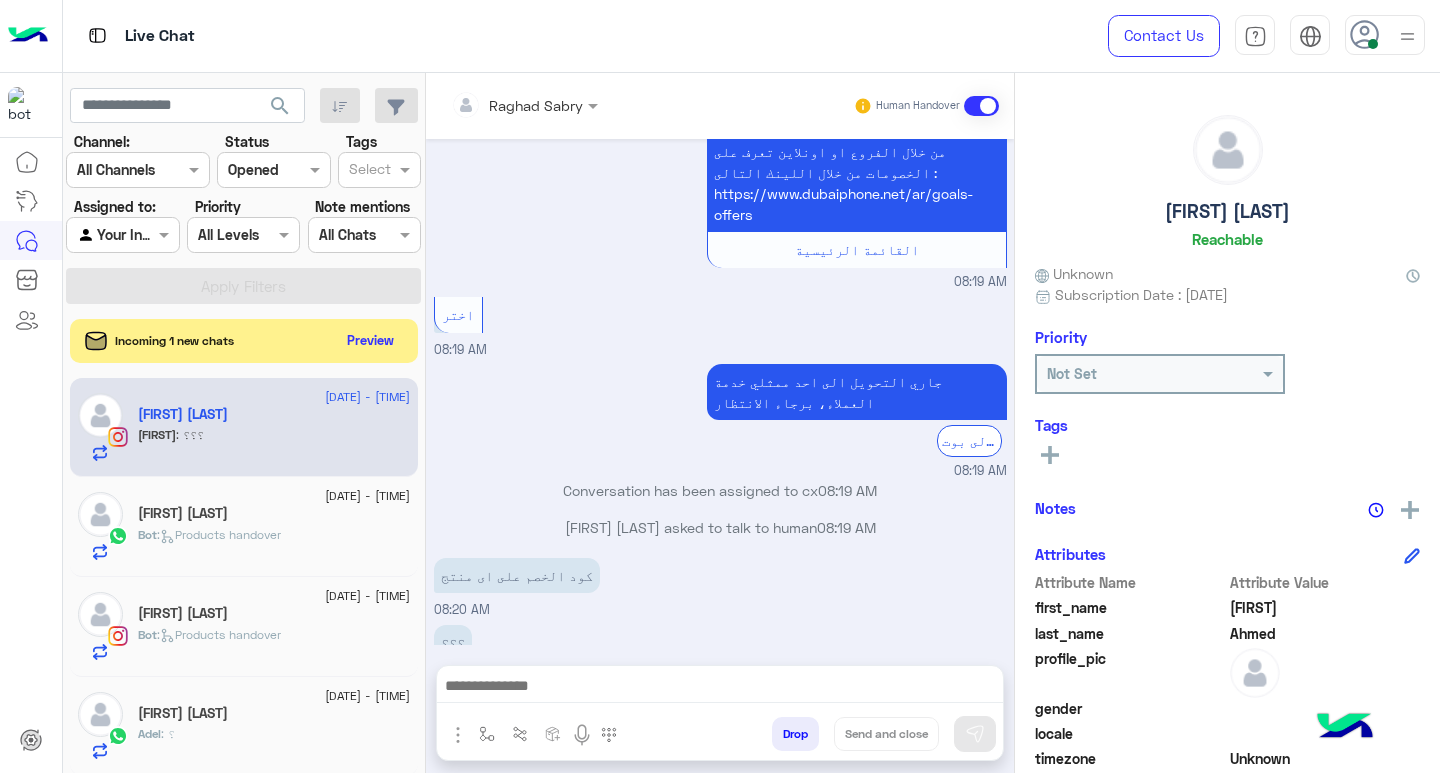 click 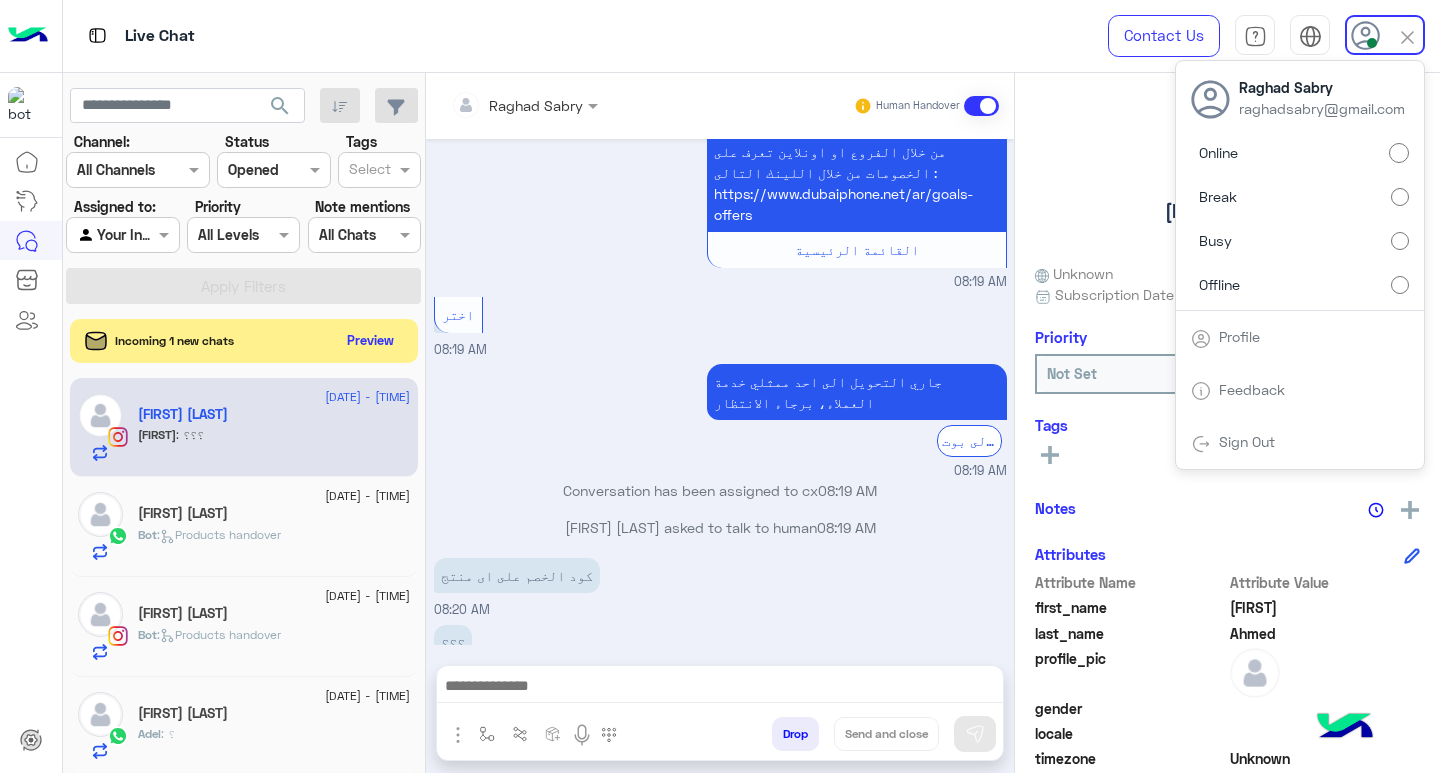 click on "Offline" at bounding box center [1300, 284] 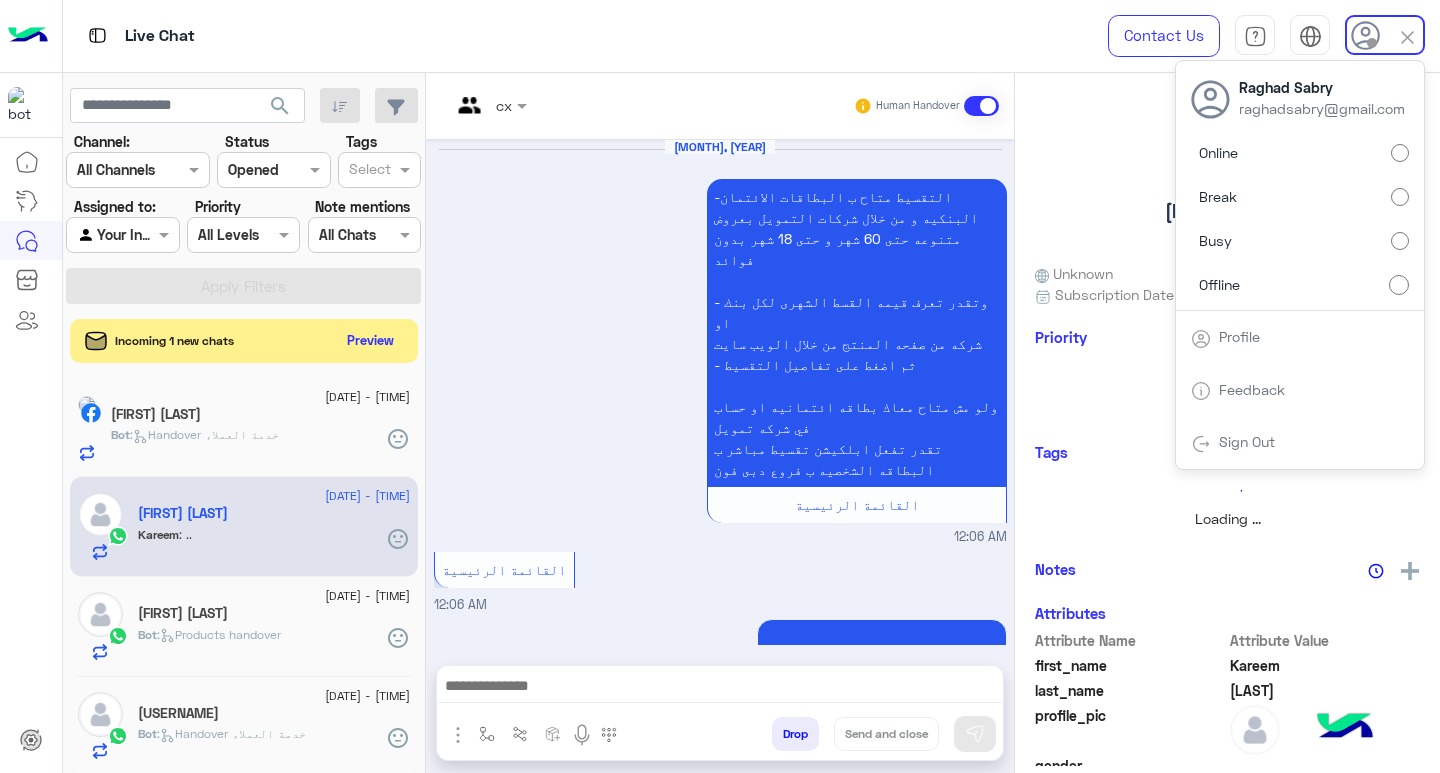 scroll, scrollTop: 1899, scrollLeft: 0, axis: vertical 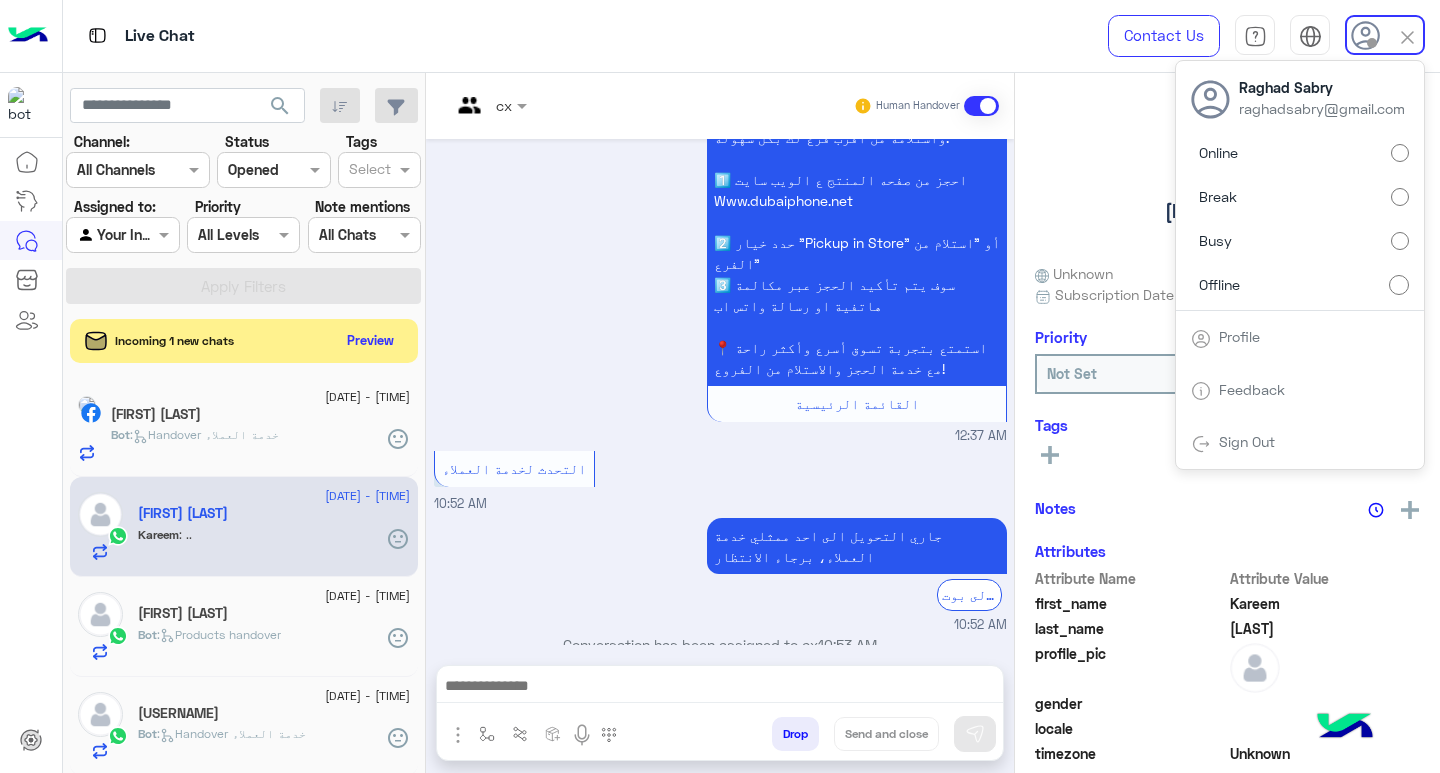 click on "search" 